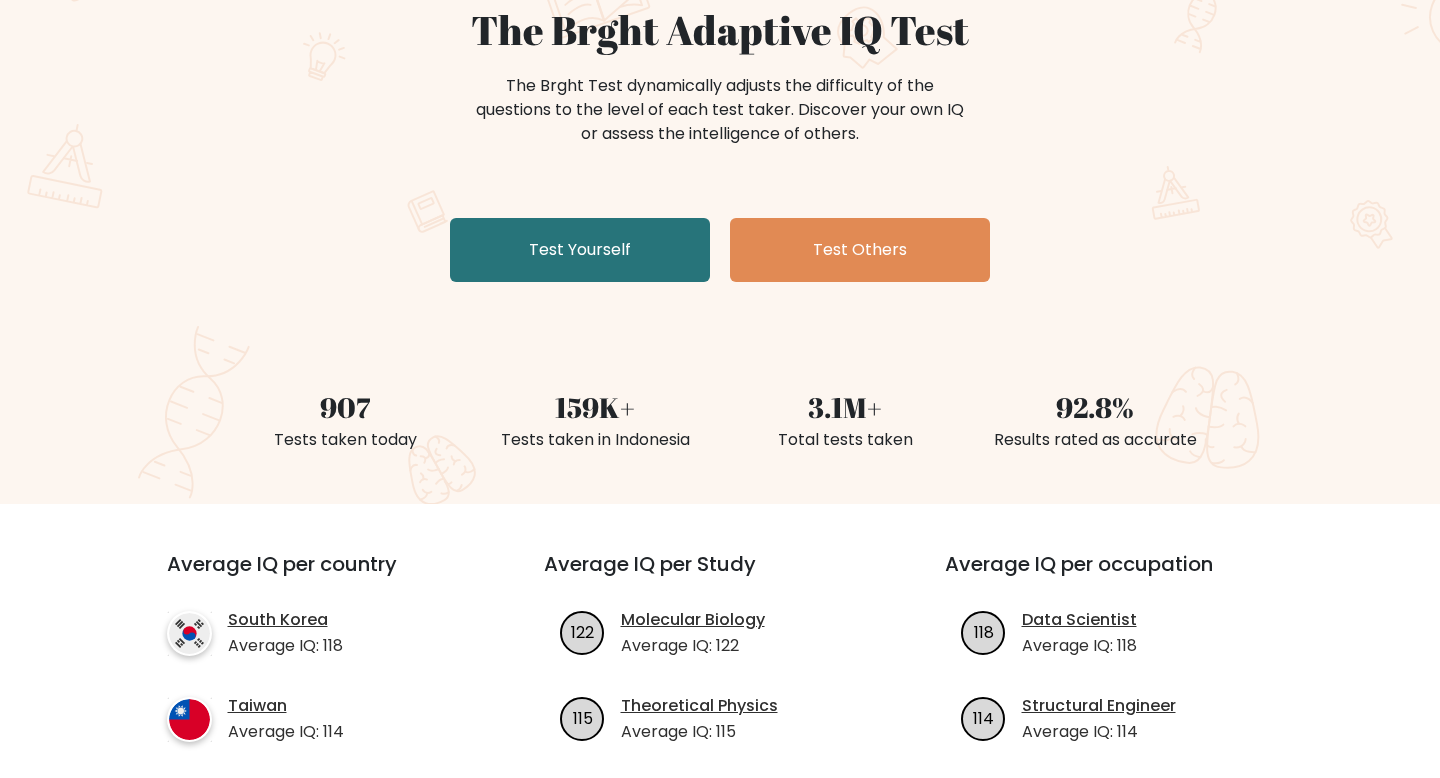 scroll, scrollTop: 0, scrollLeft: 0, axis: both 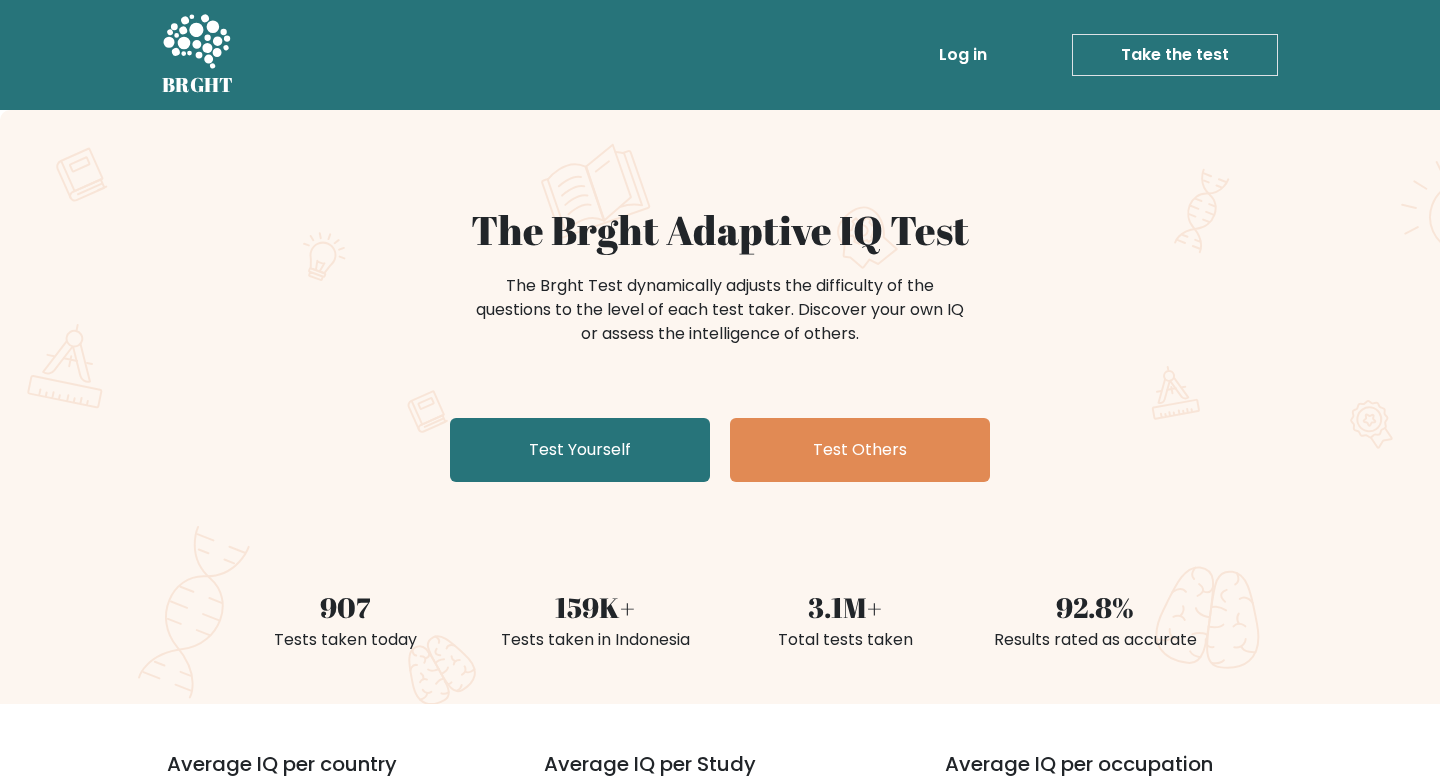 click on "Log in" at bounding box center [963, 55] 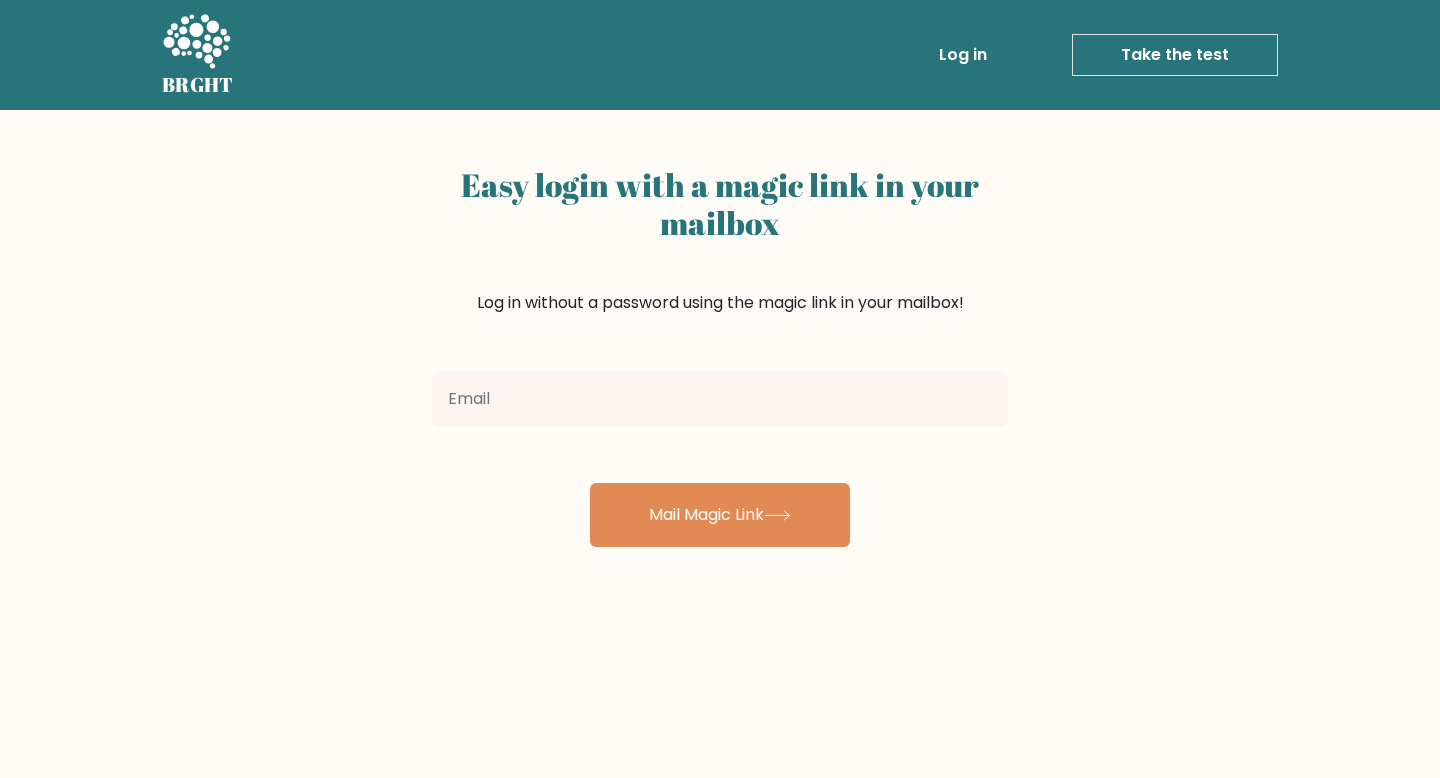 scroll, scrollTop: 0, scrollLeft: 0, axis: both 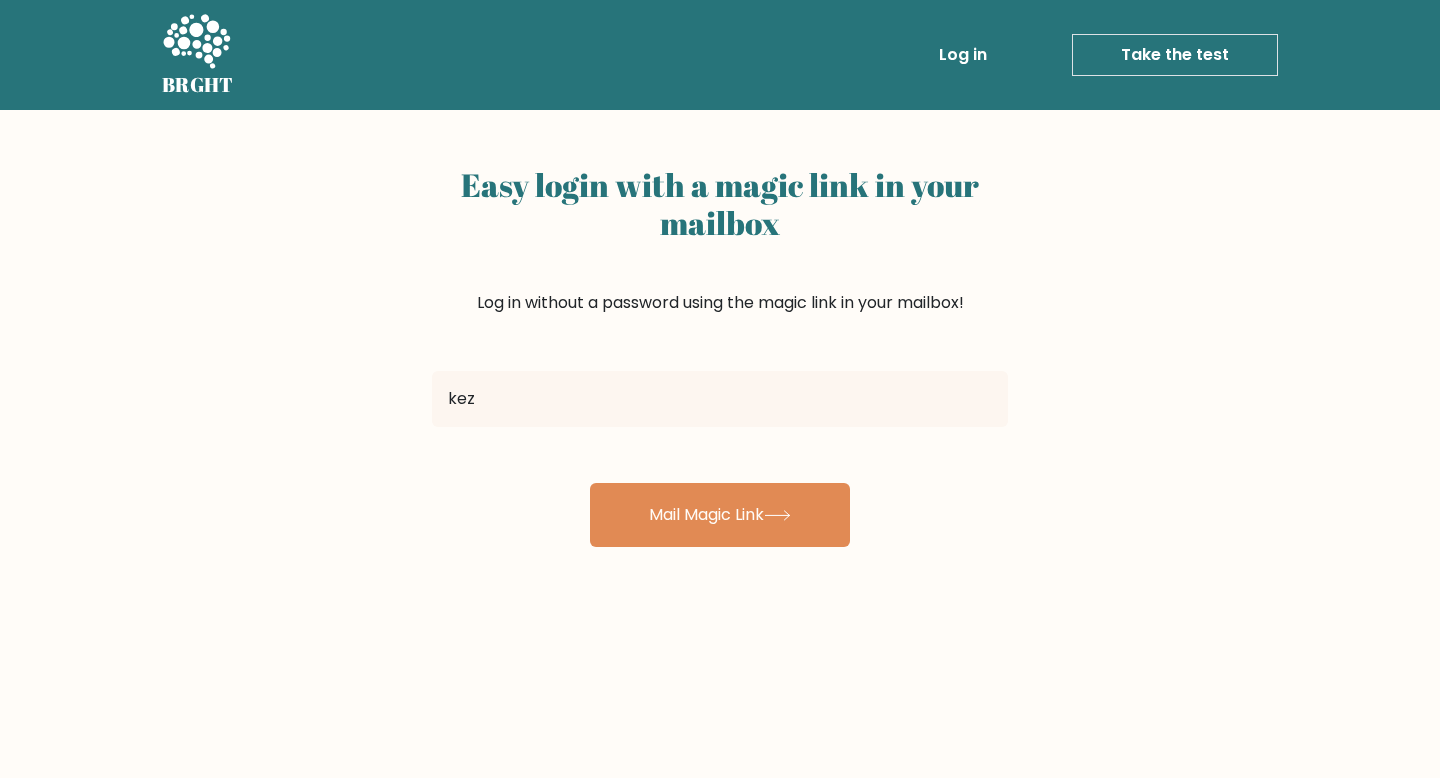 type on "keziaeci2806@gmail.com" 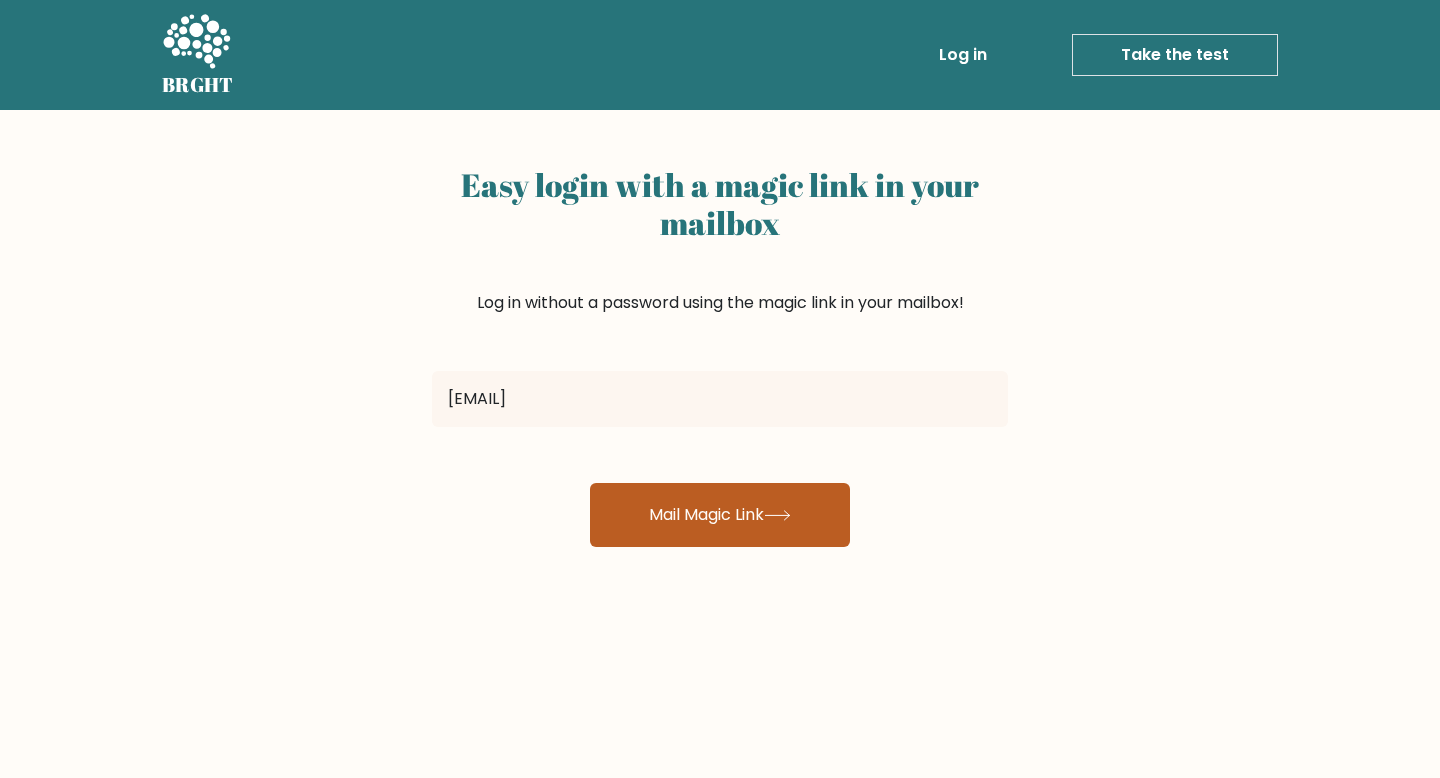 click on "Mail Magic Link" at bounding box center (720, 515) 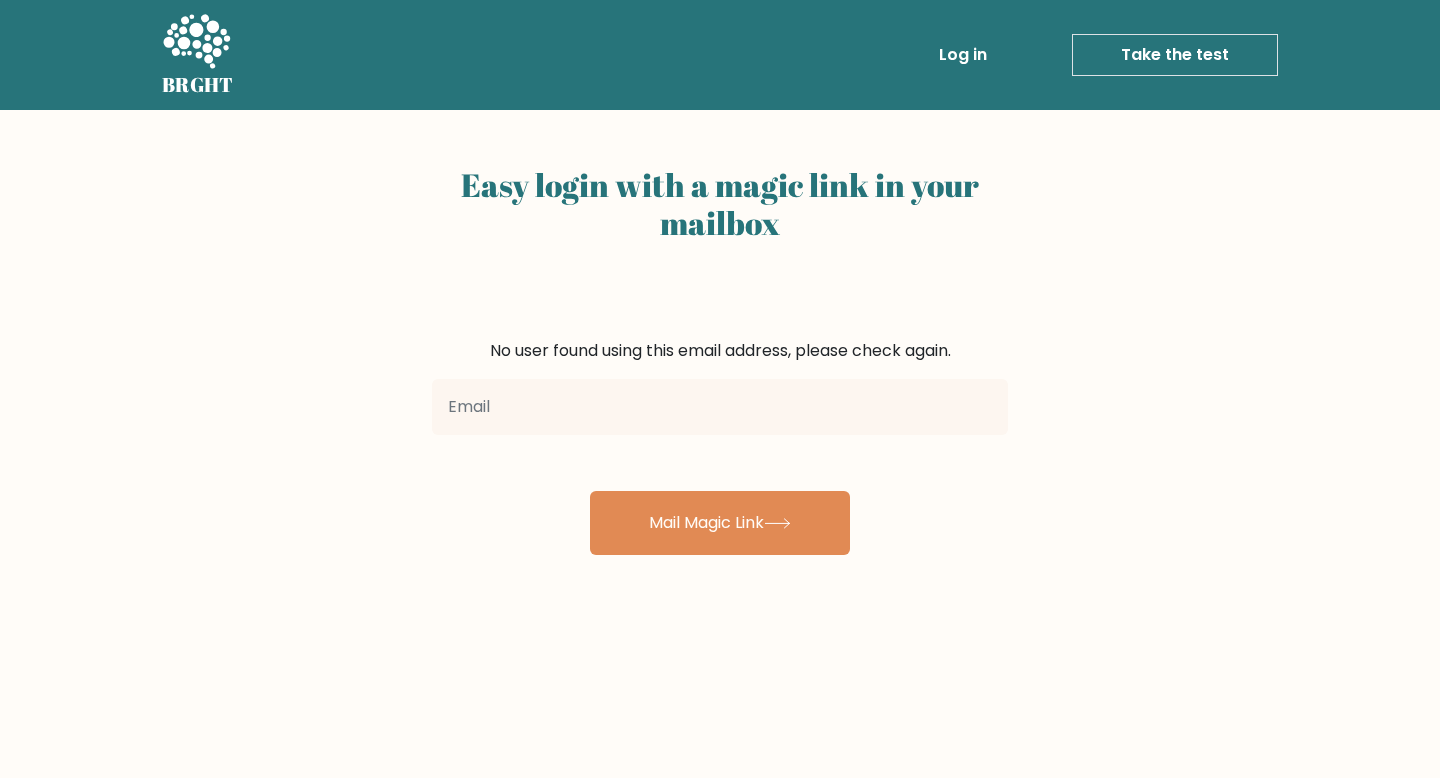 scroll, scrollTop: 0, scrollLeft: 0, axis: both 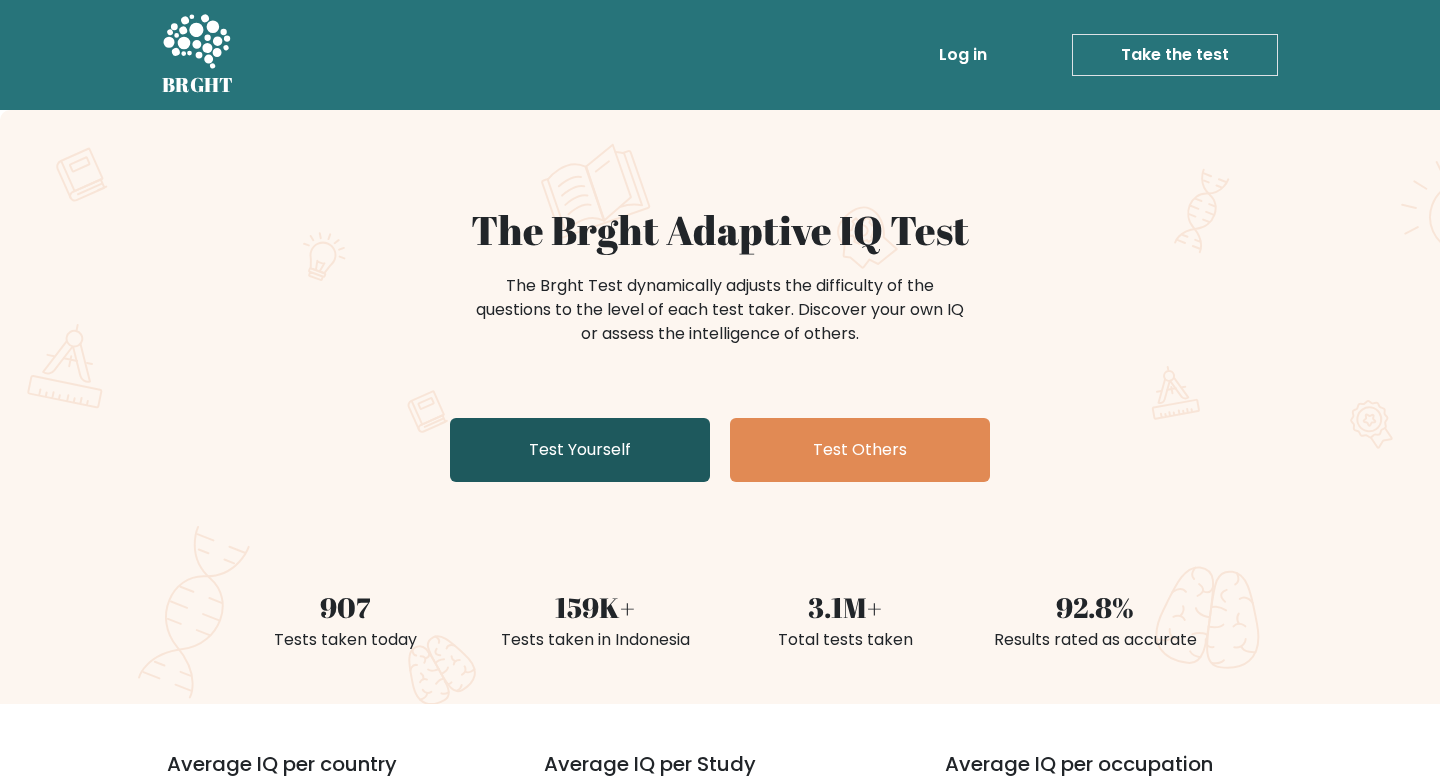 click on "Test Yourself" at bounding box center (580, 450) 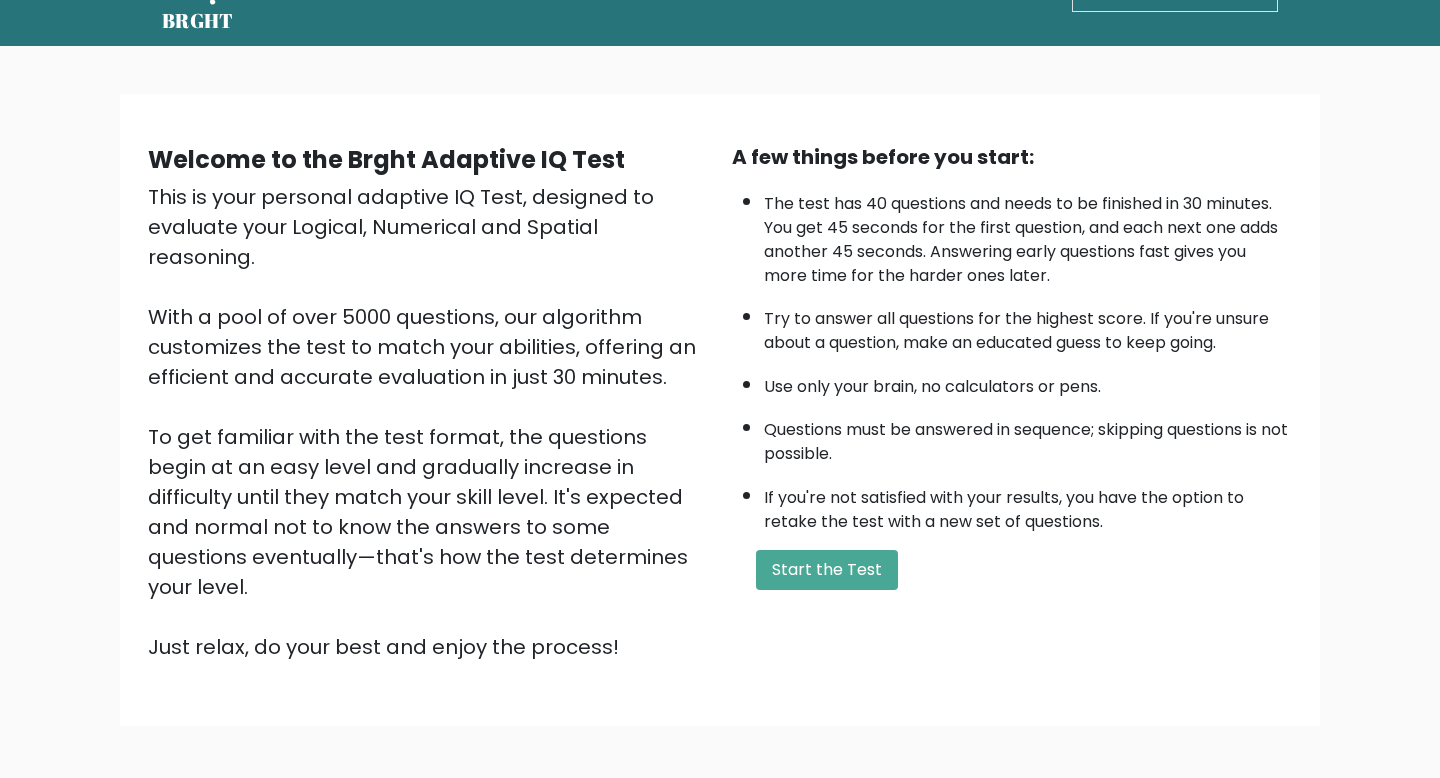 scroll, scrollTop: 83, scrollLeft: 0, axis: vertical 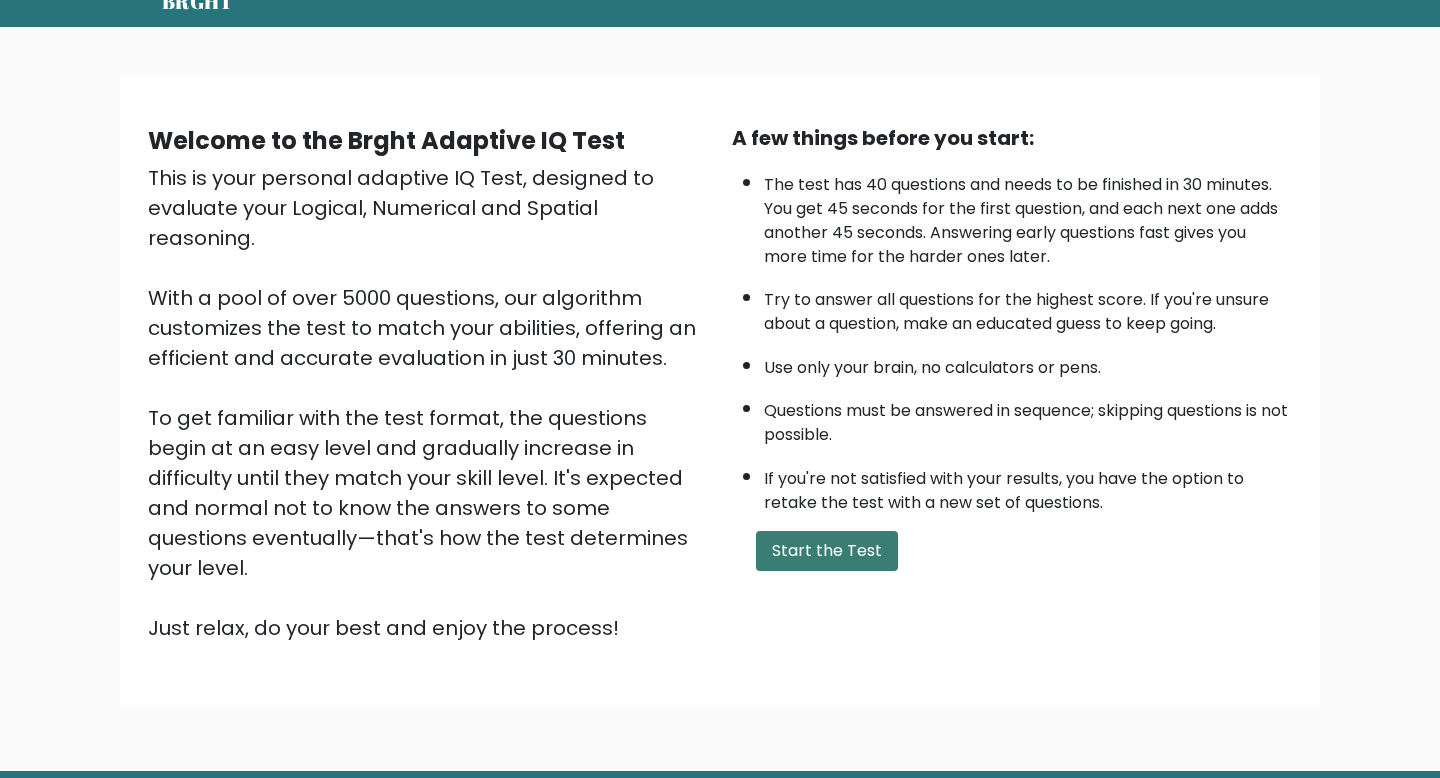 click on "Start the Test" at bounding box center [827, 551] 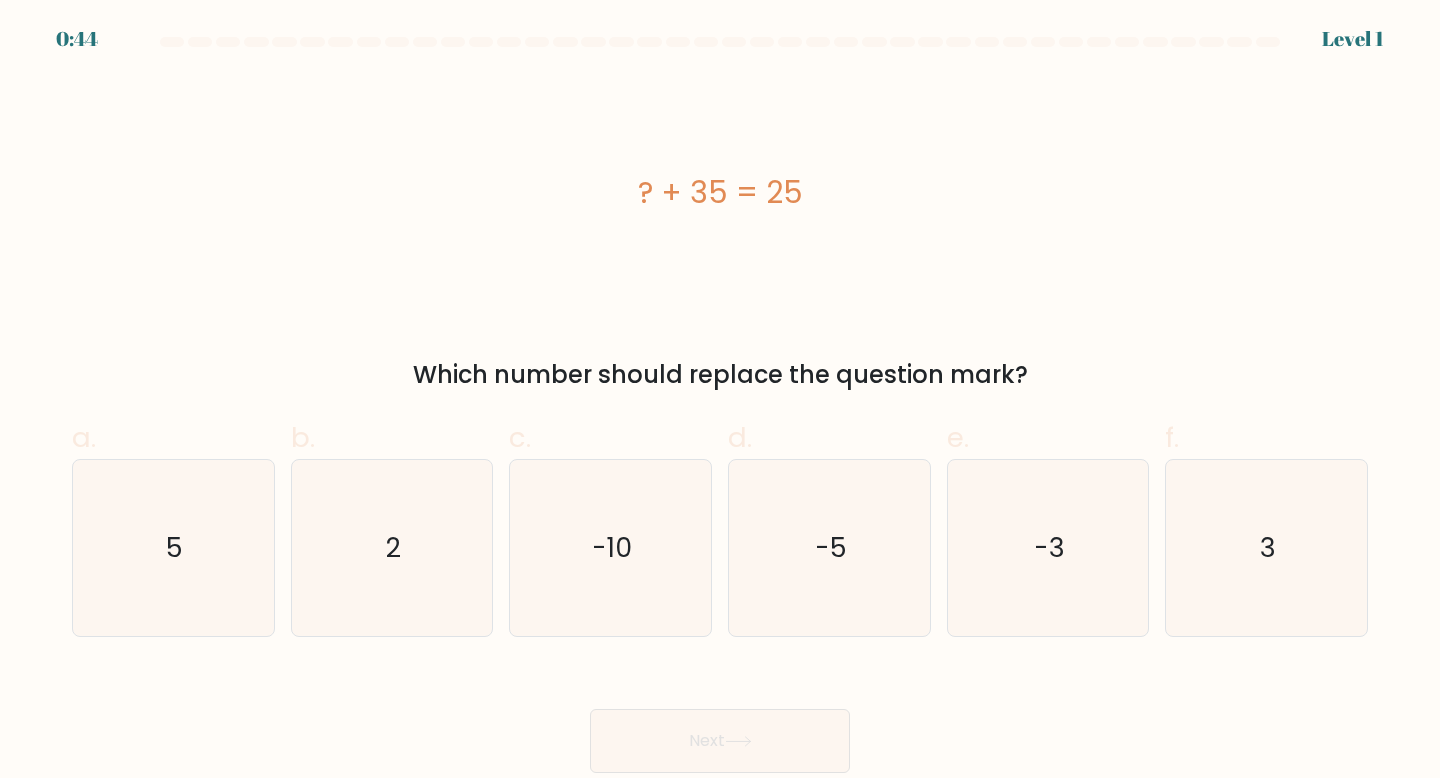 scroll, scrollTop: 0, scrollLeft: 0, axis: both 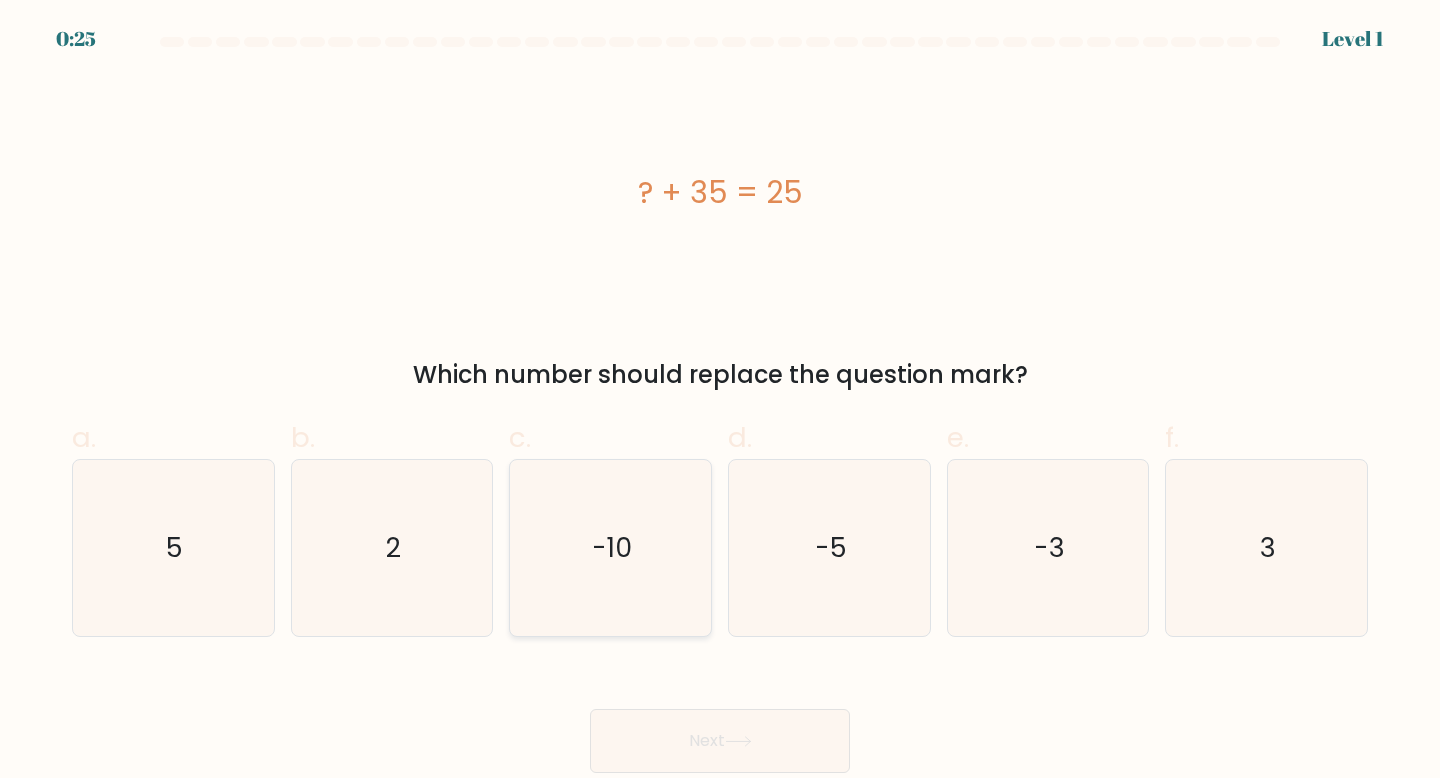 click on "-10" 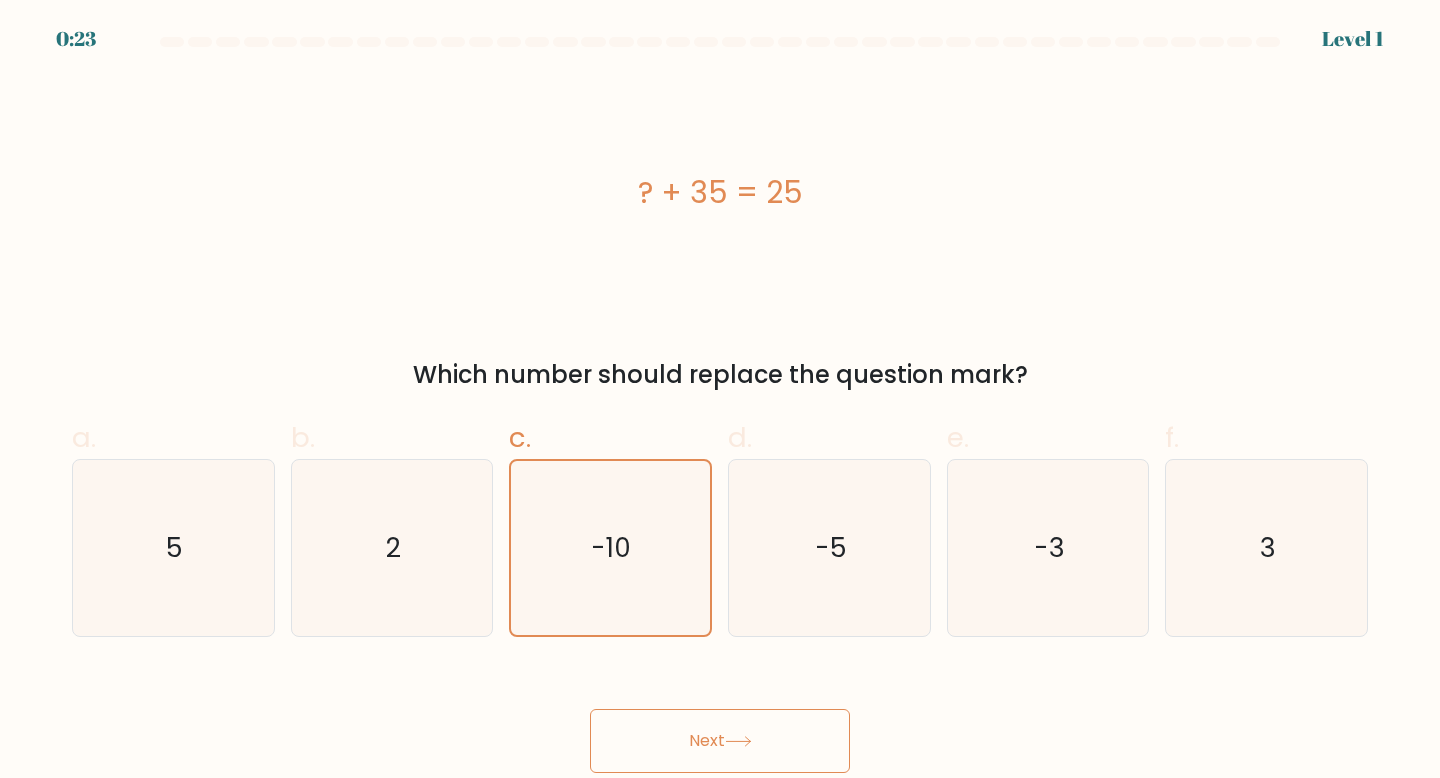 click 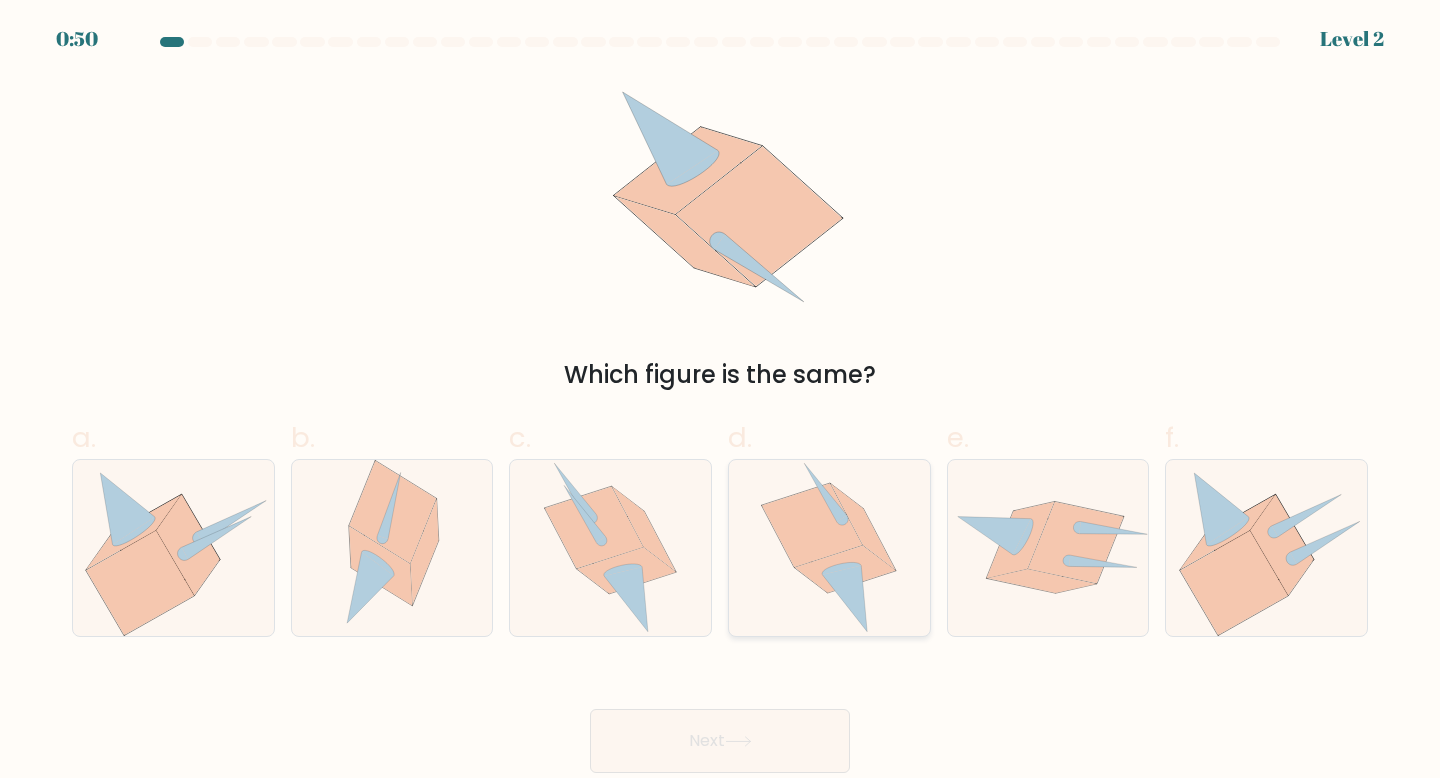 click 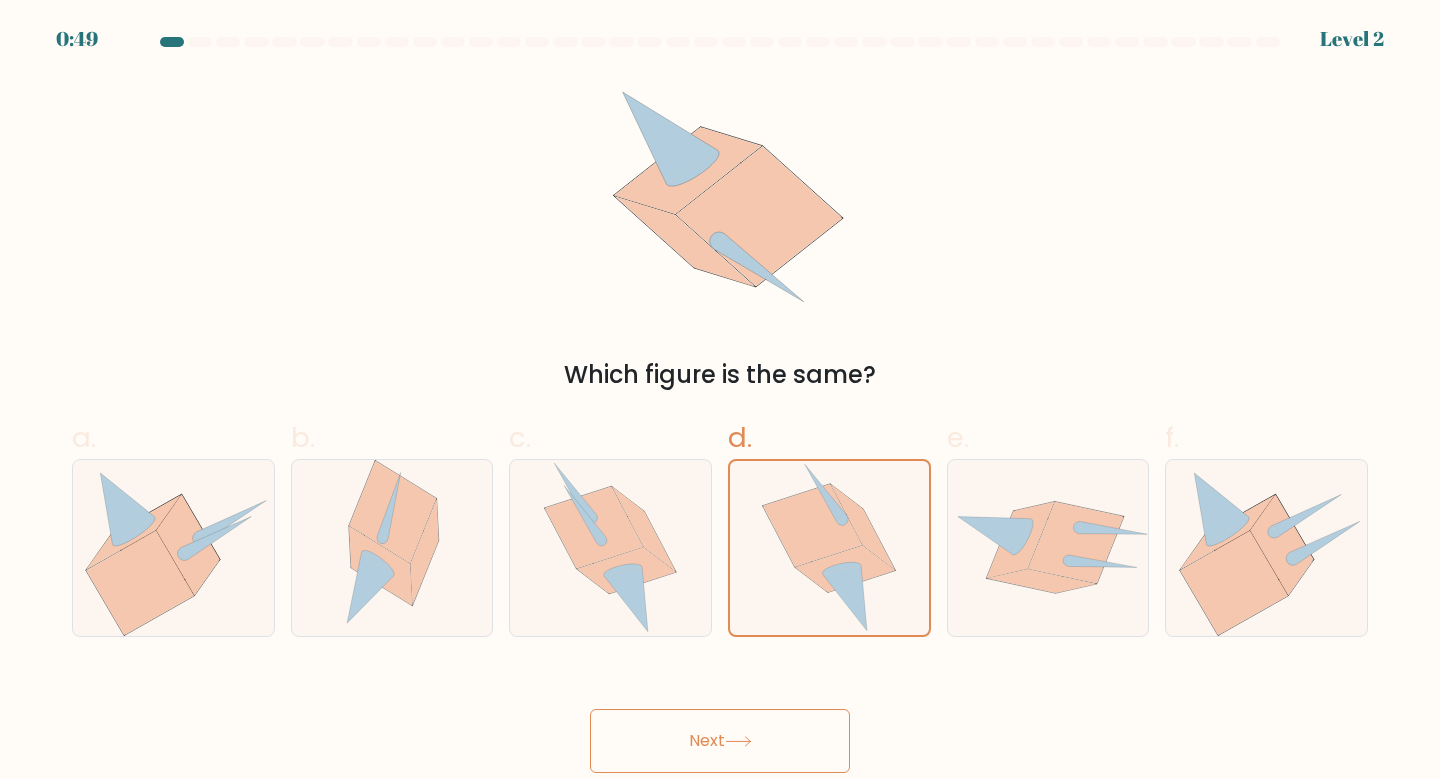 click on "Next" at bounding box center [720, 741] 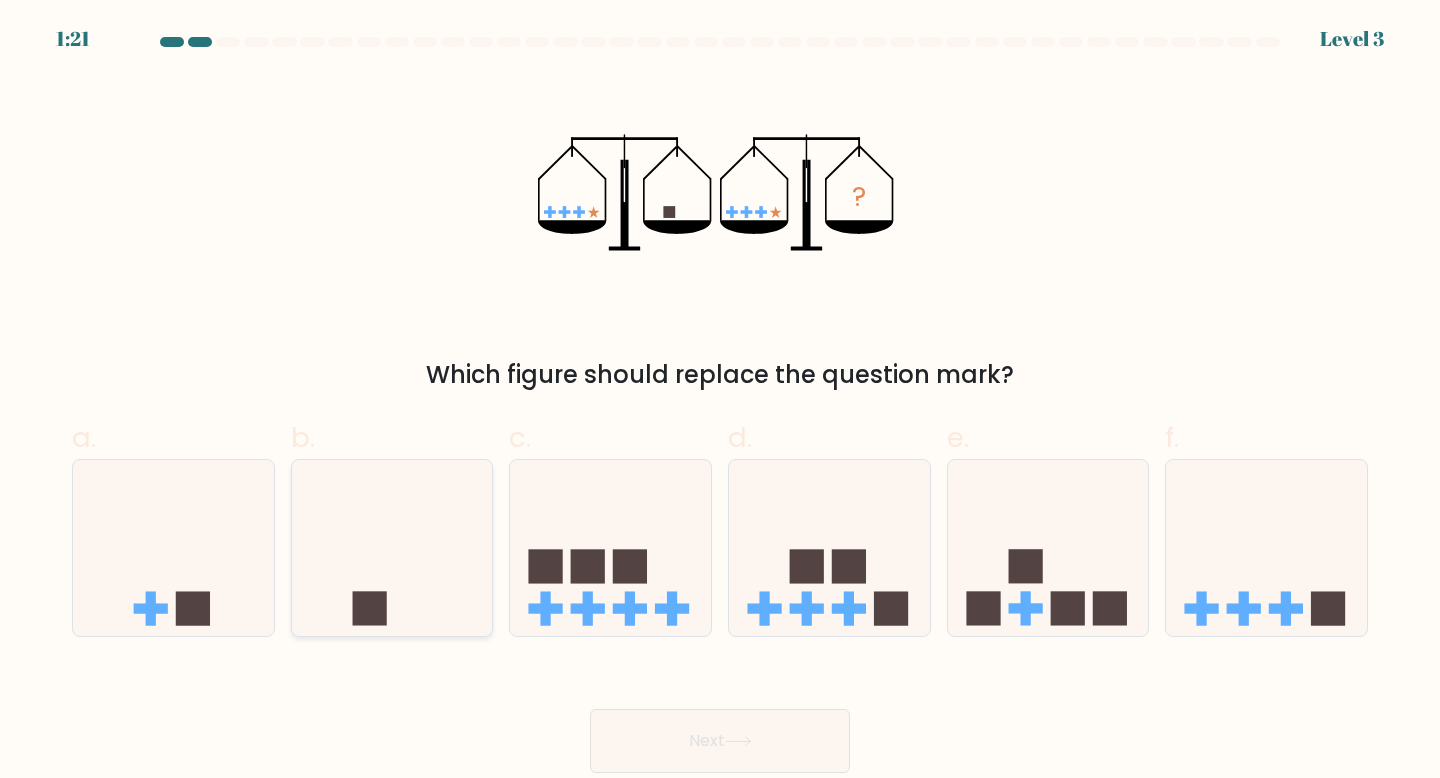 click 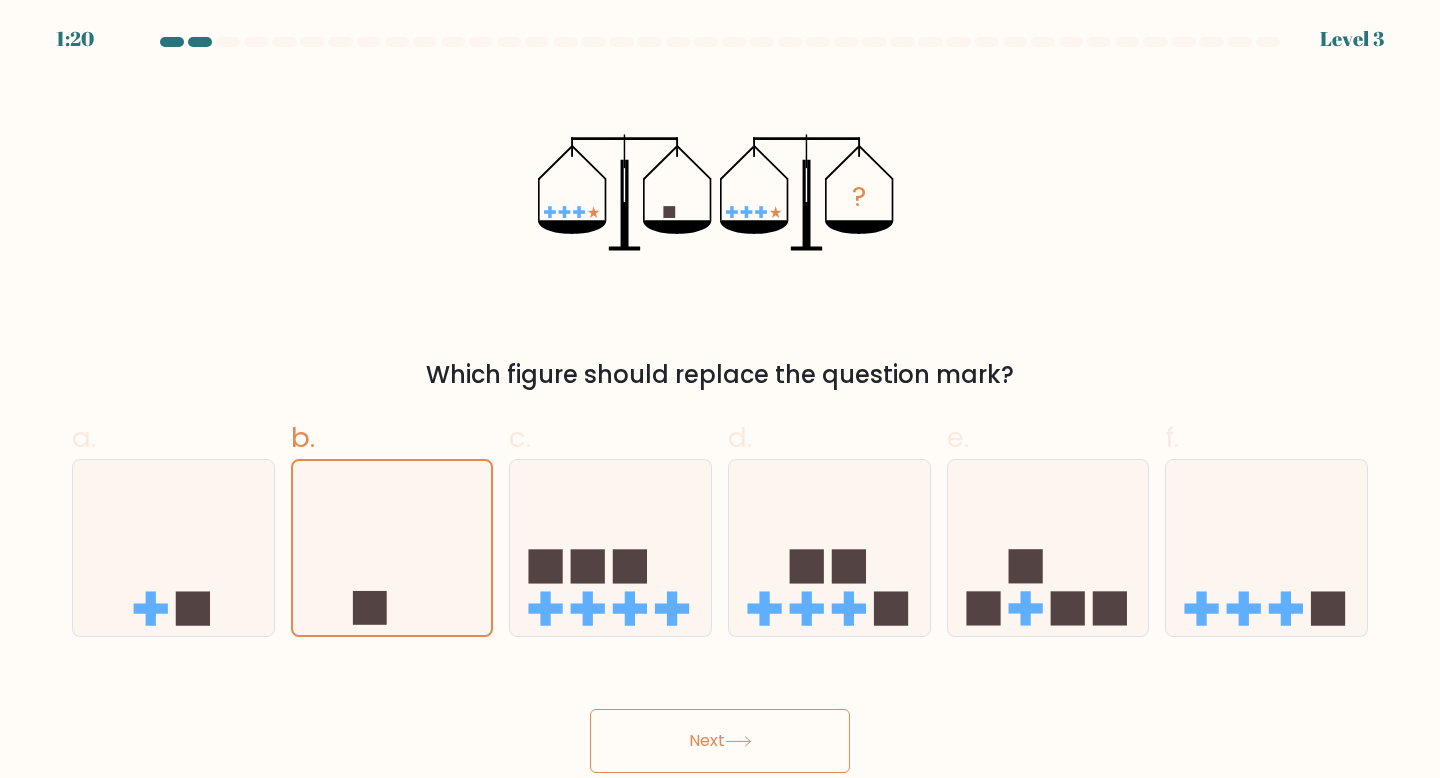 click on "Next" at bounding box center (720, 741) 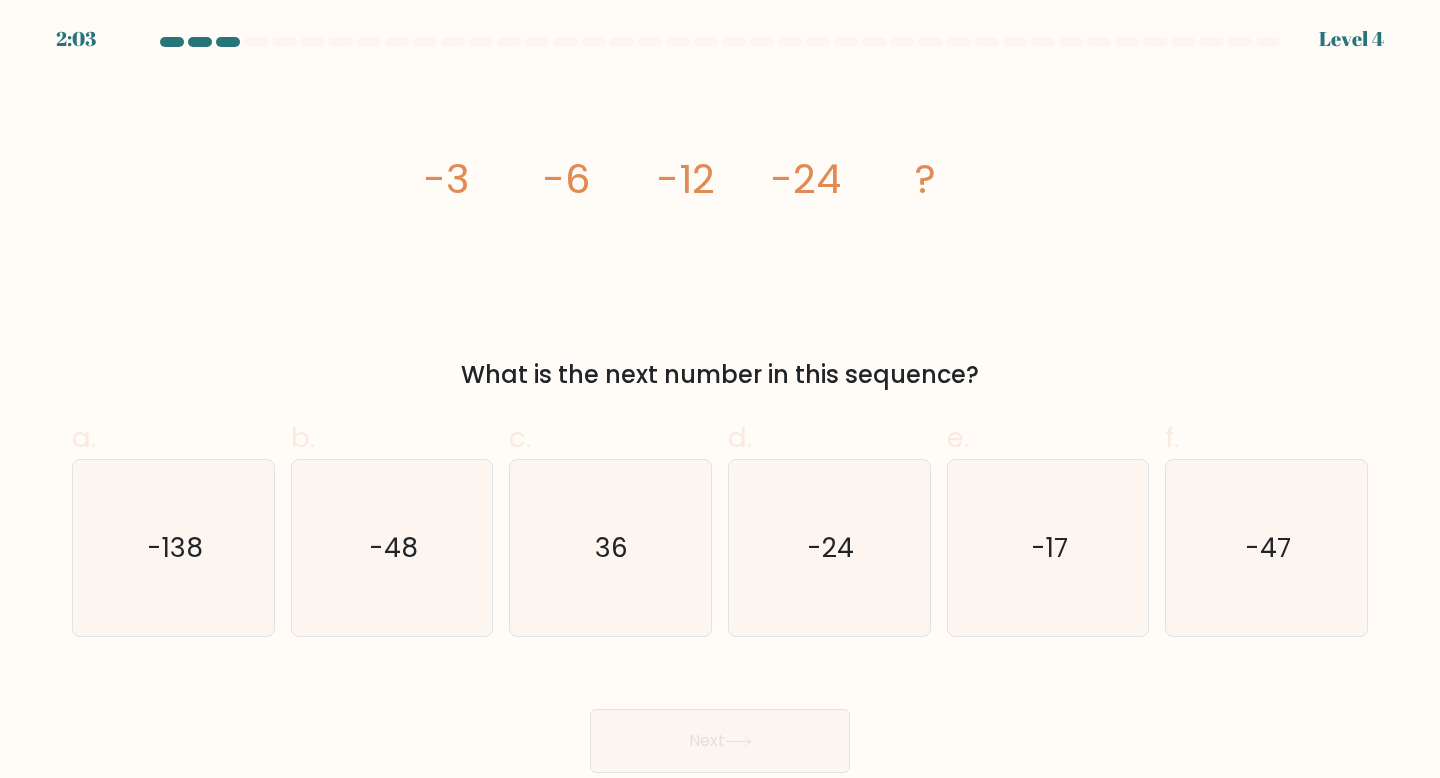 type 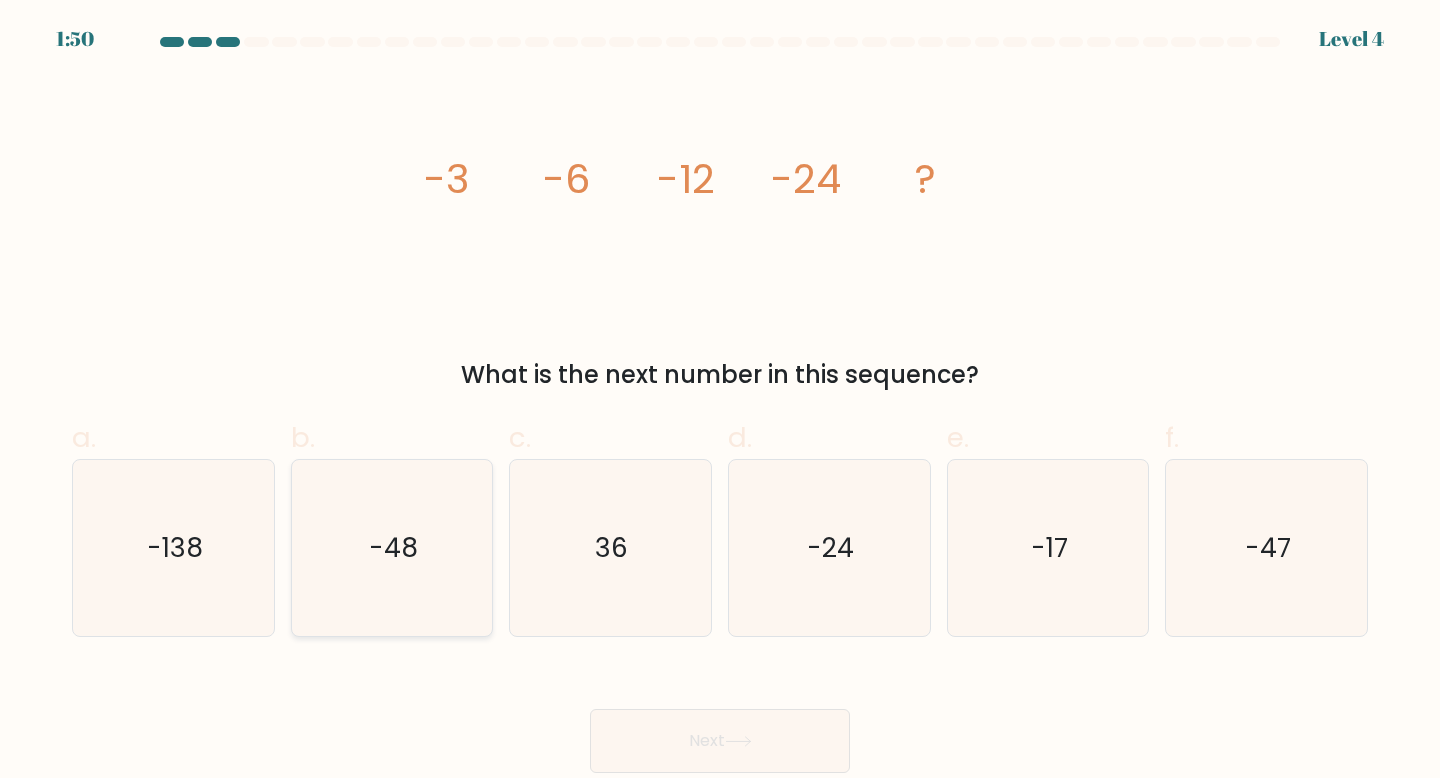 click on "-48" 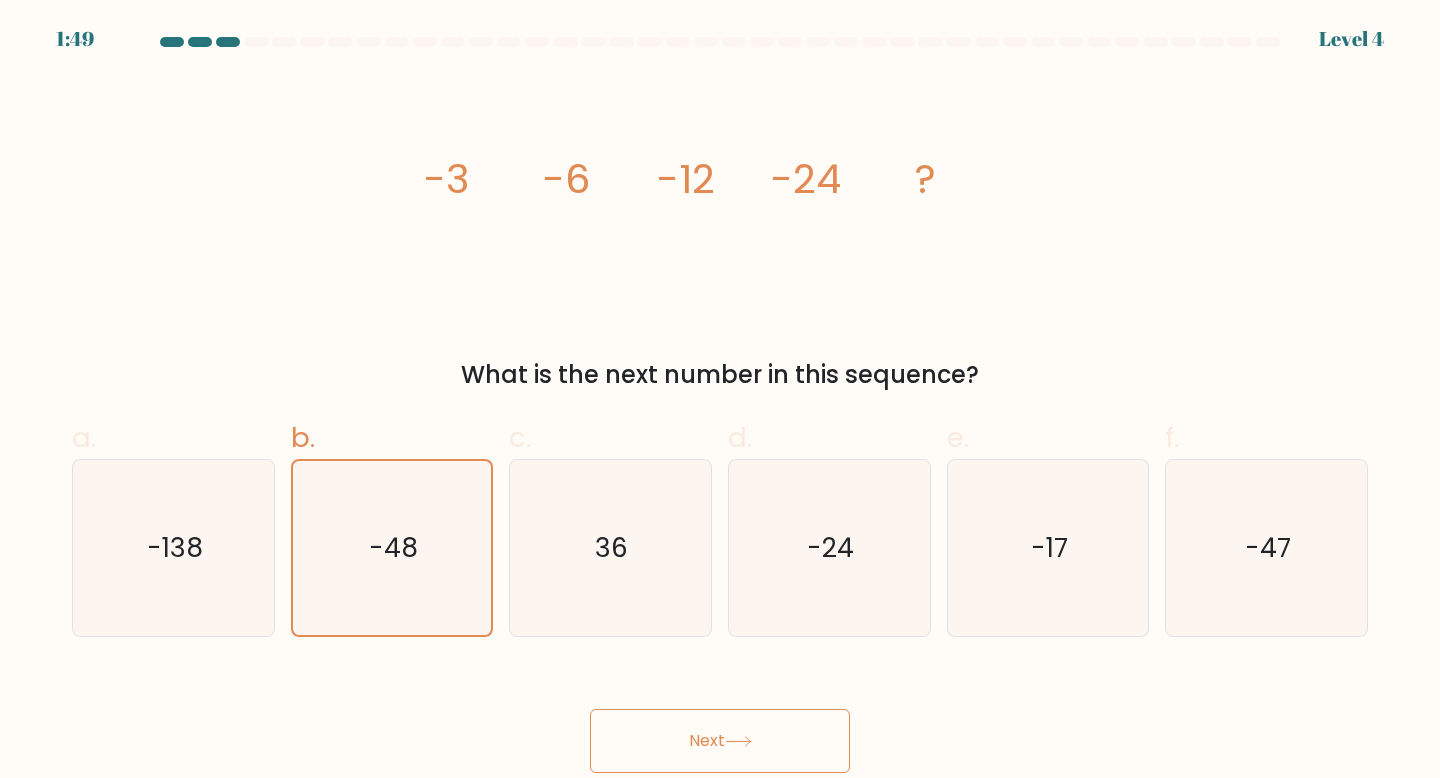 click on "Next" at bounding box center [720, 741] 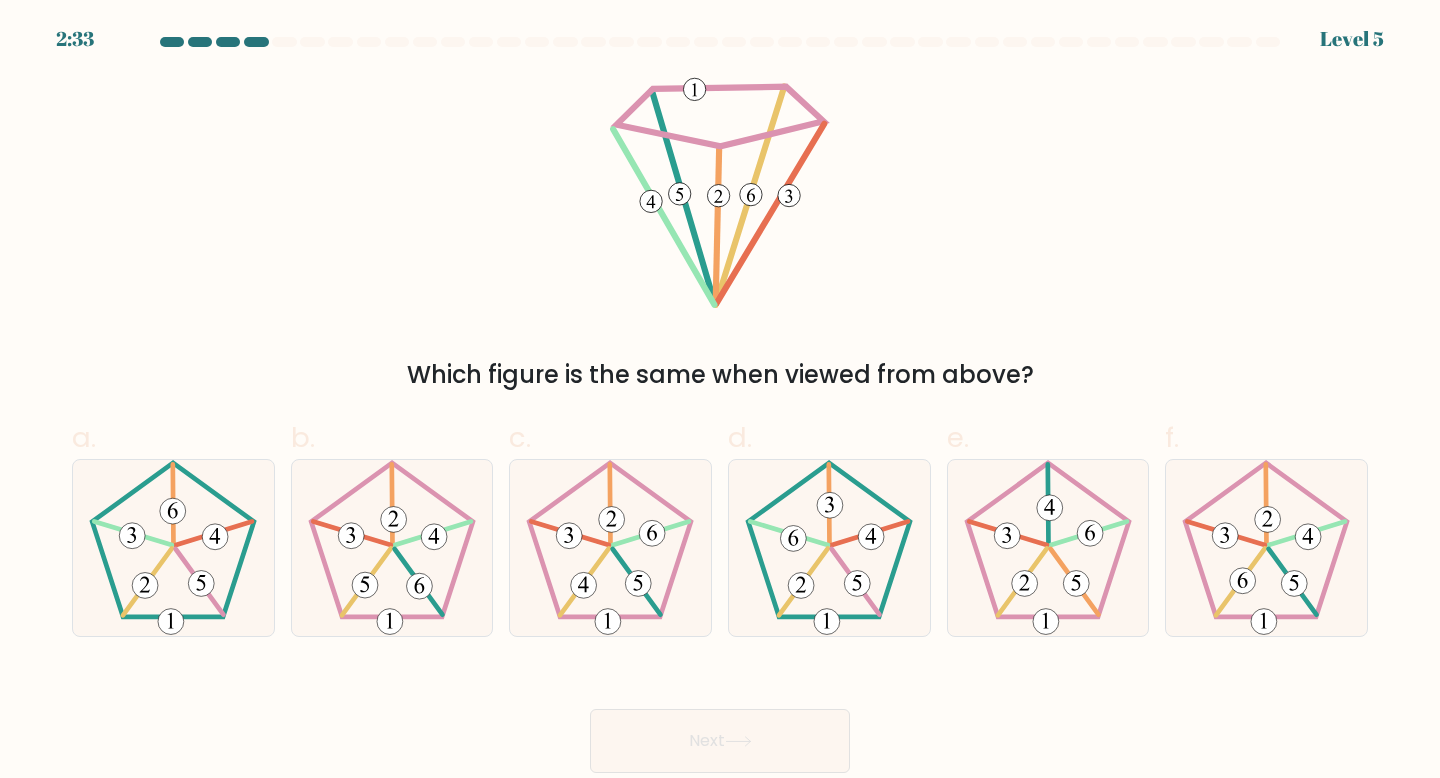 type 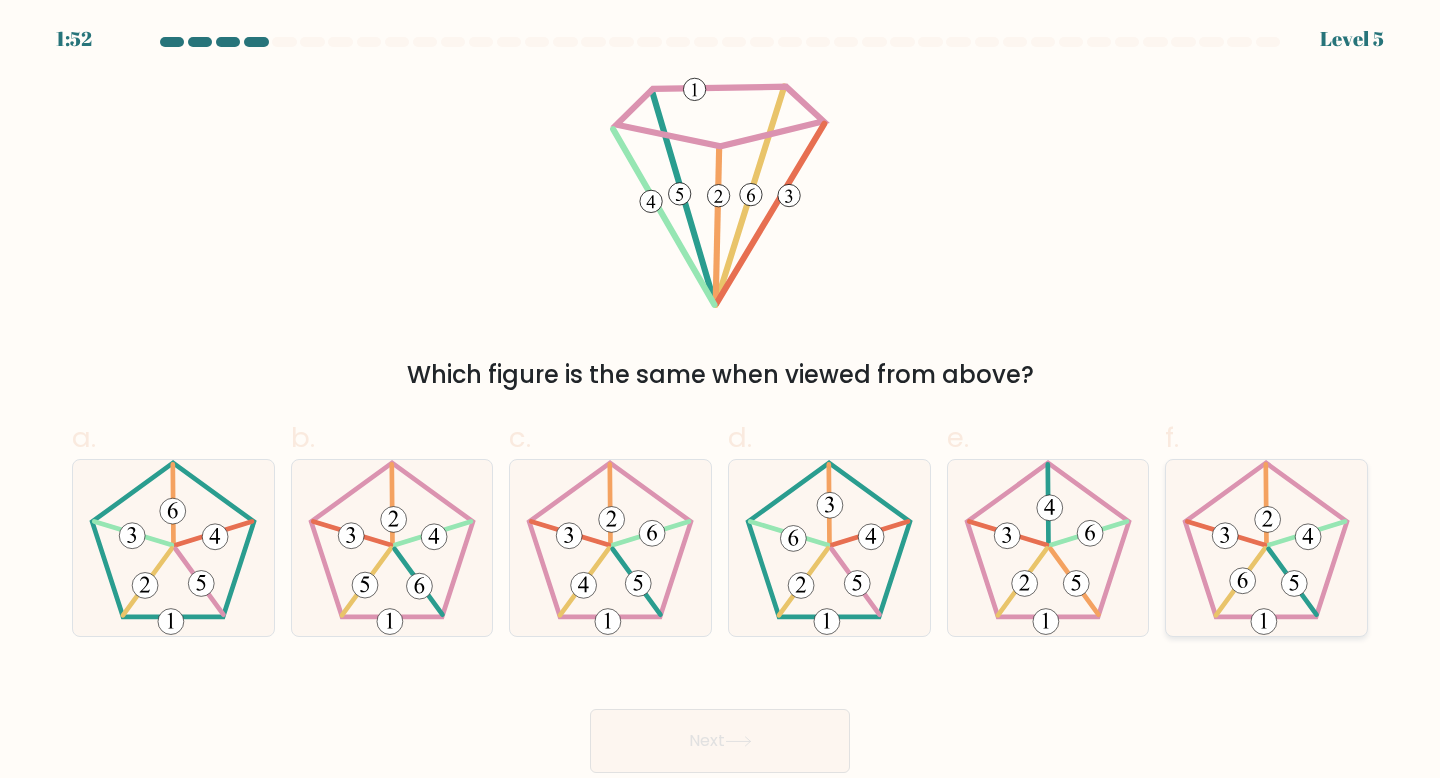 click 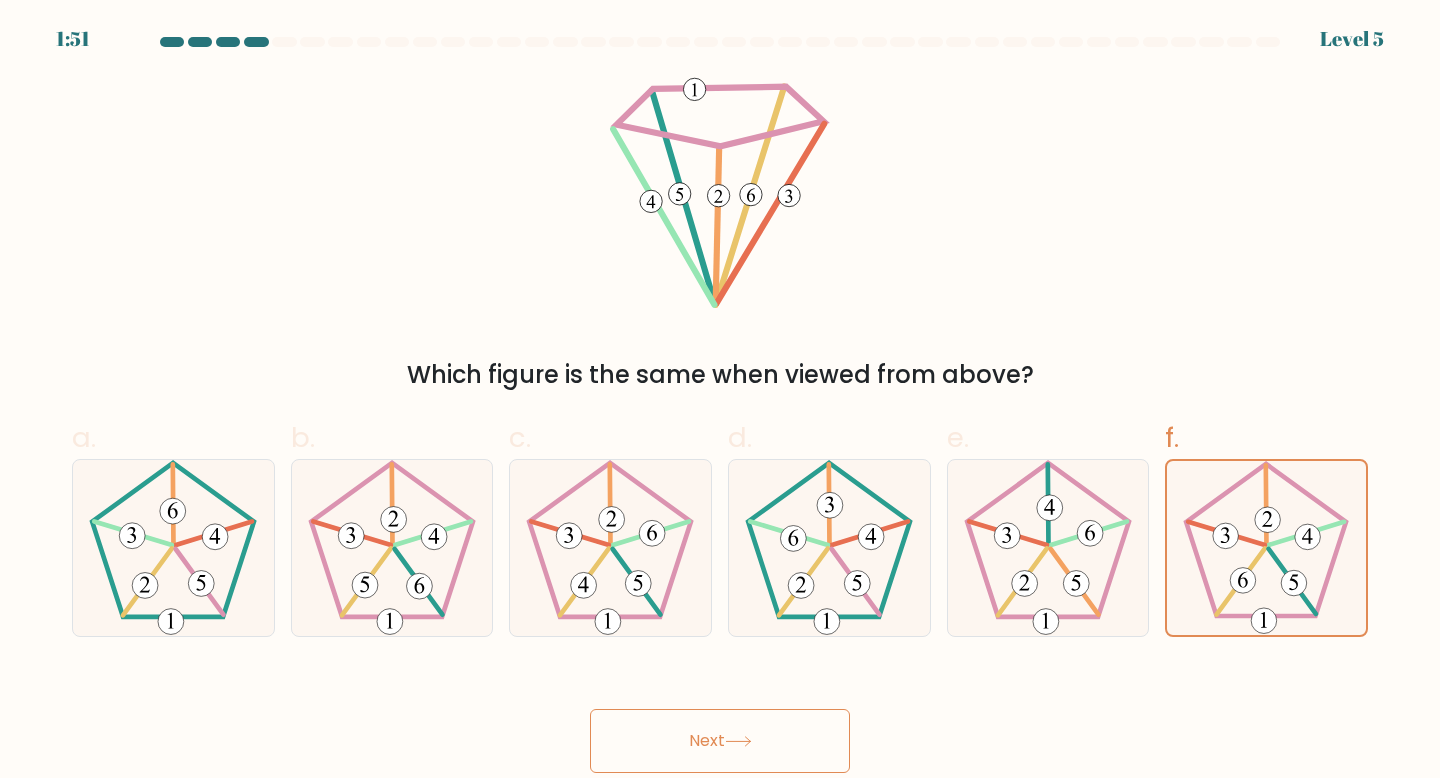 click on "Next" at bounding box center (720, 741) 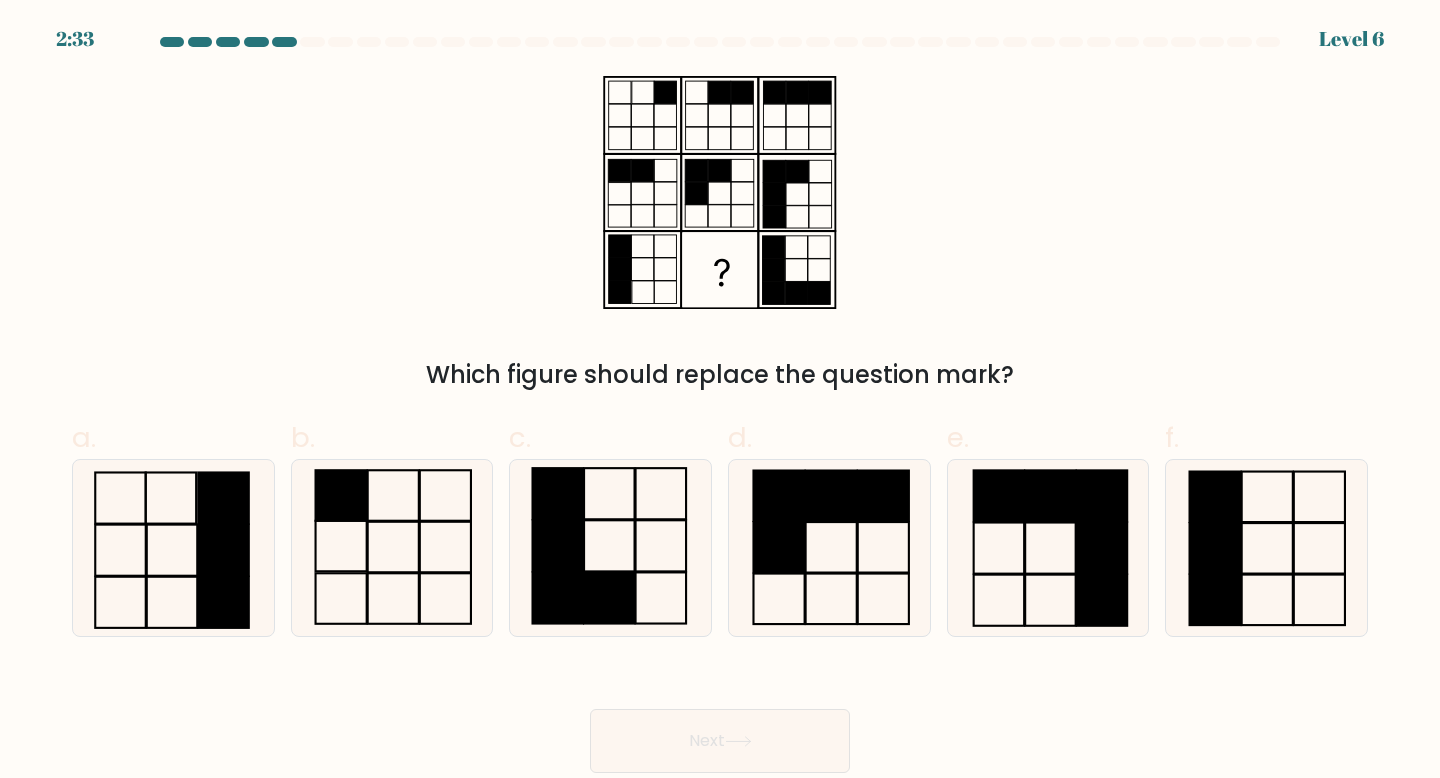type 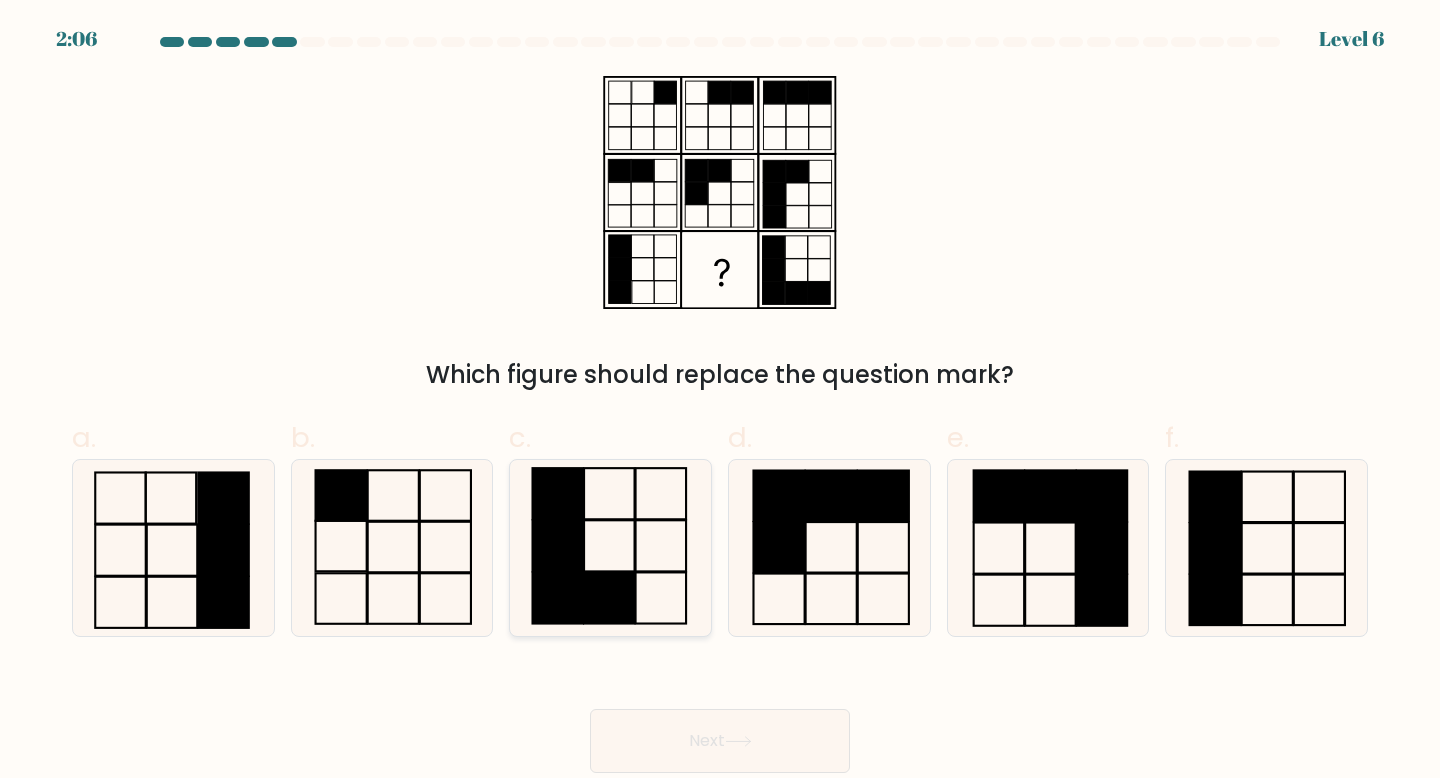 click 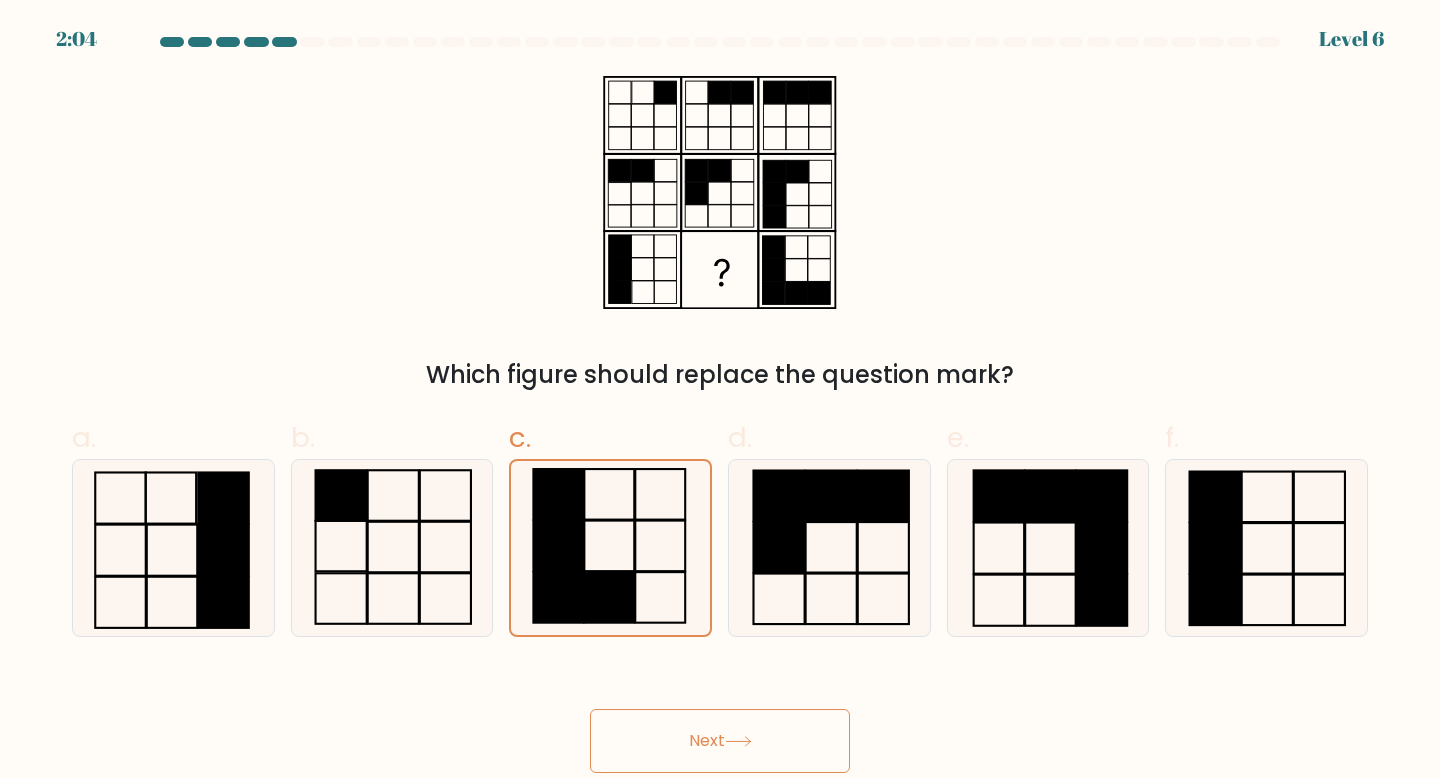 click on "Next" at bounding box center [720, 741] 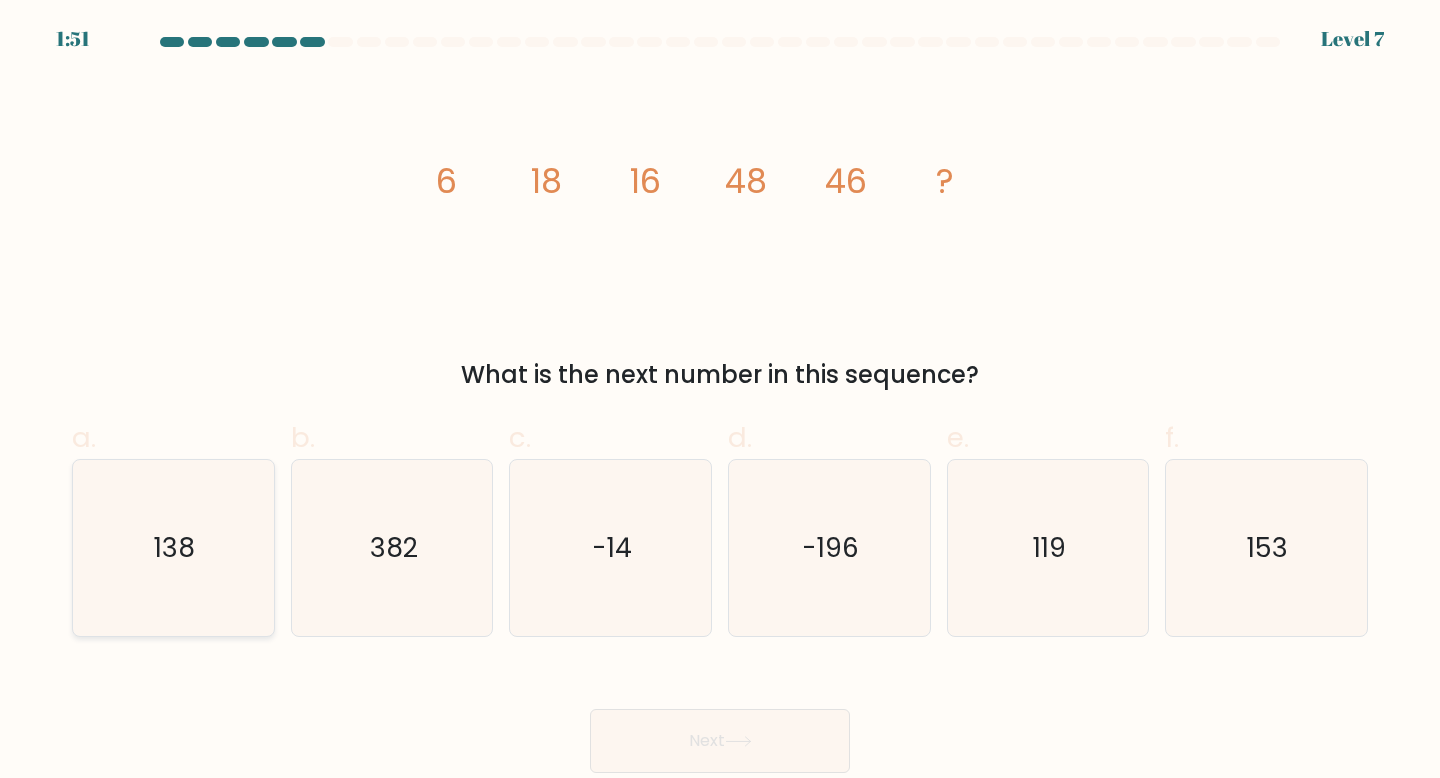 click on "138" 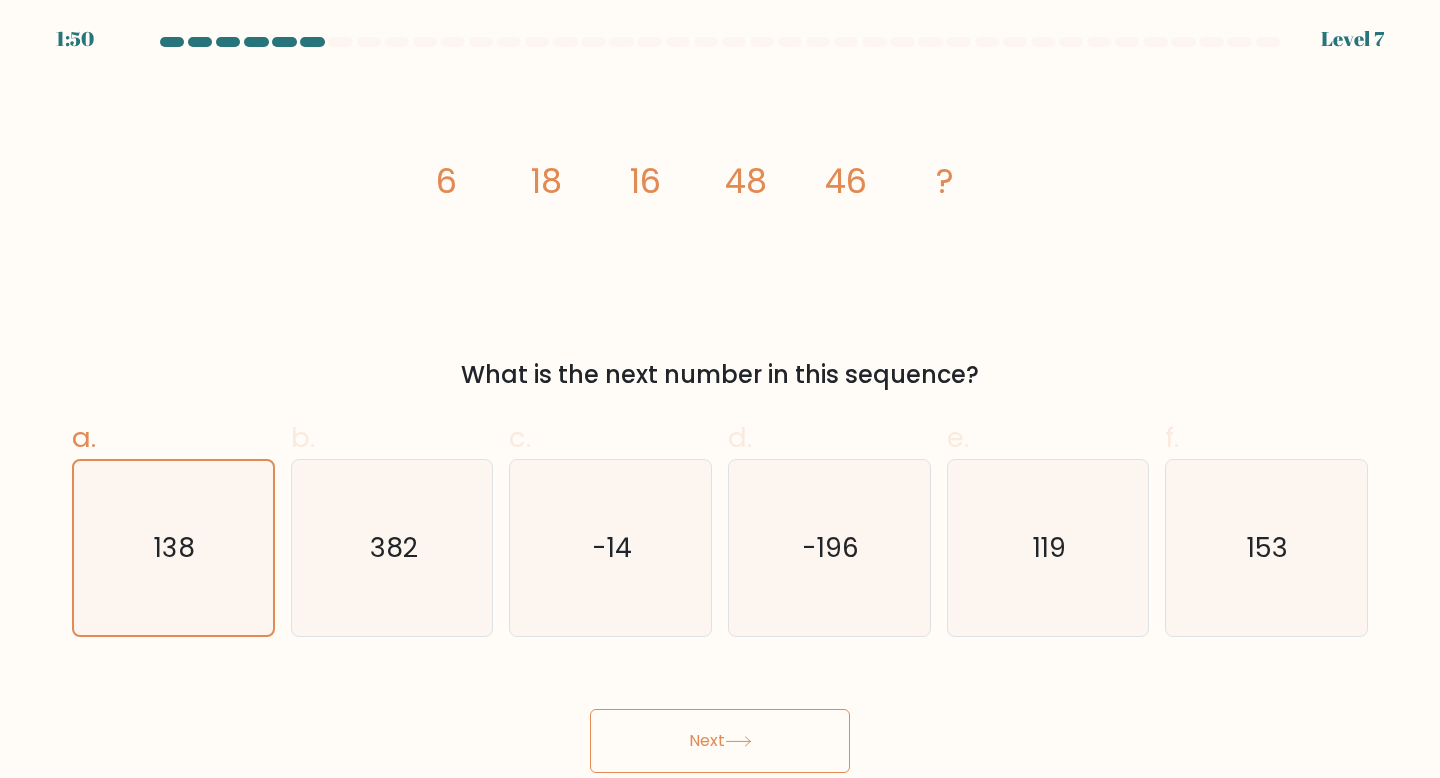 click on "Next" at bounding box center (720, 741) 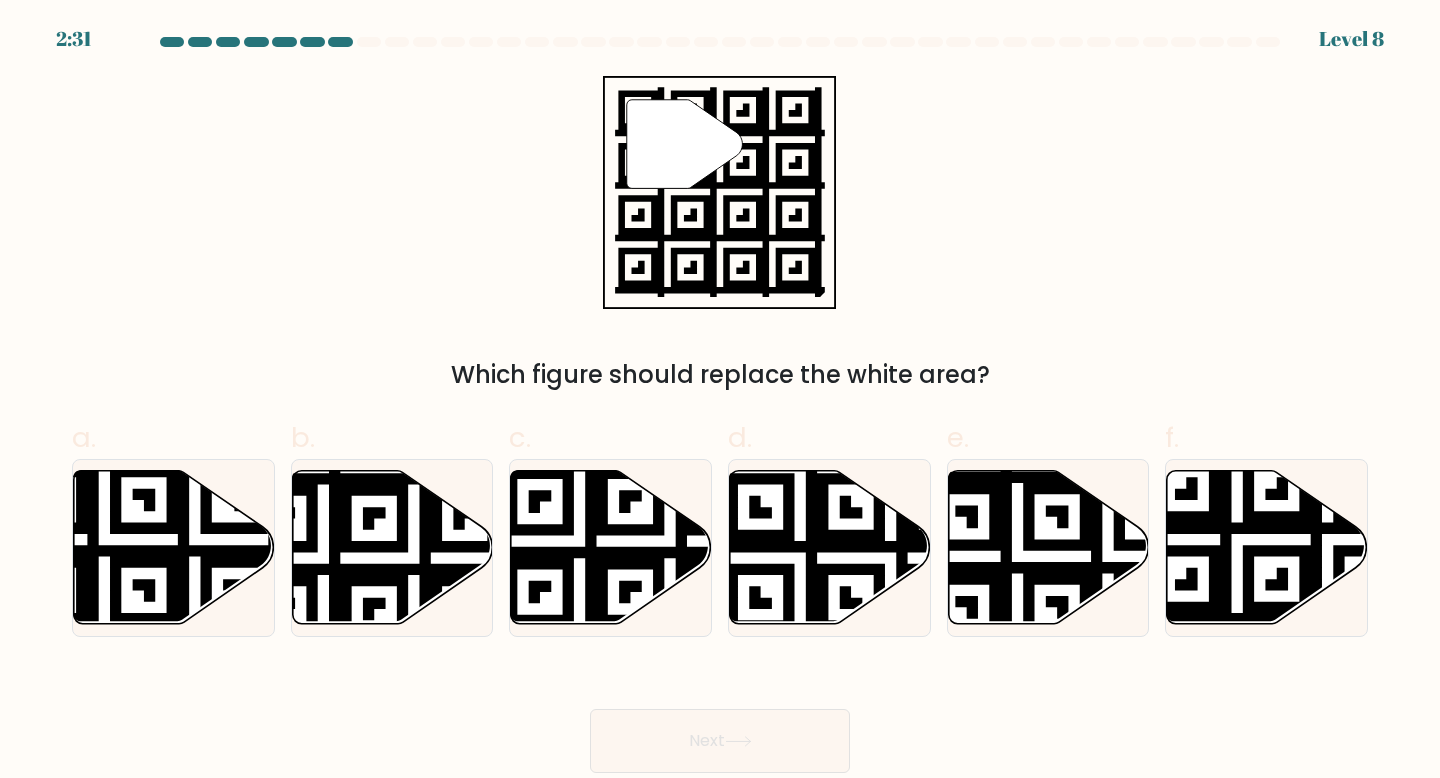 type 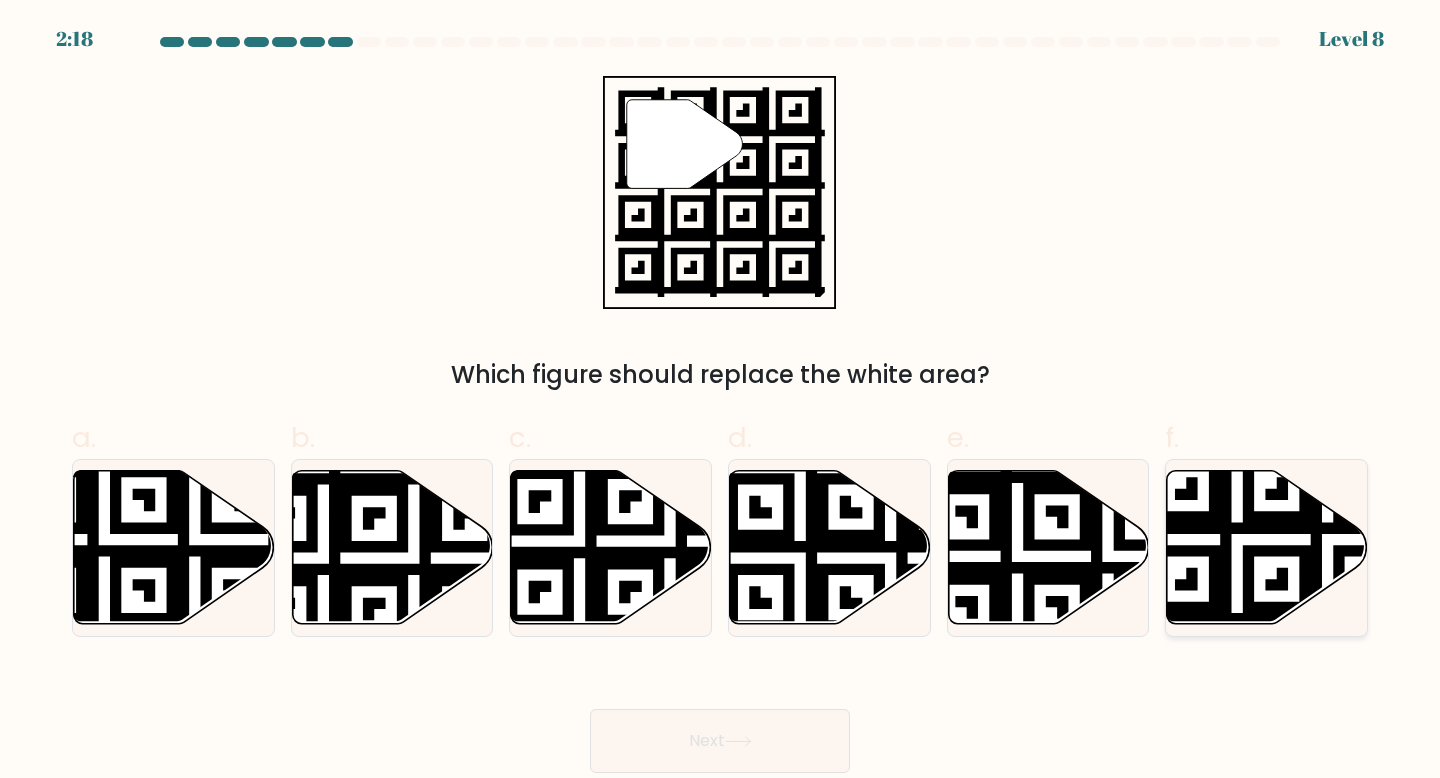 click 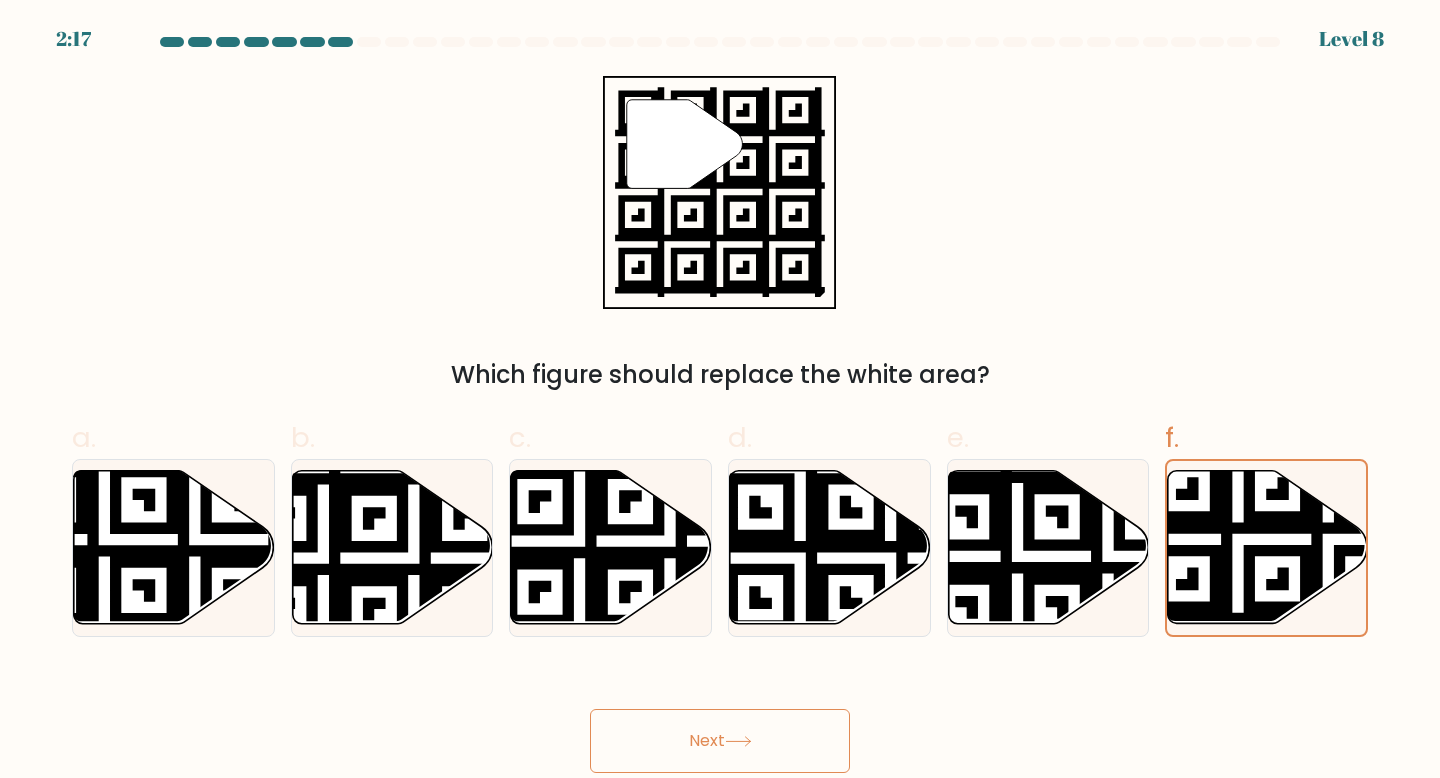 click on "Next" at bounding box center [720, 741] 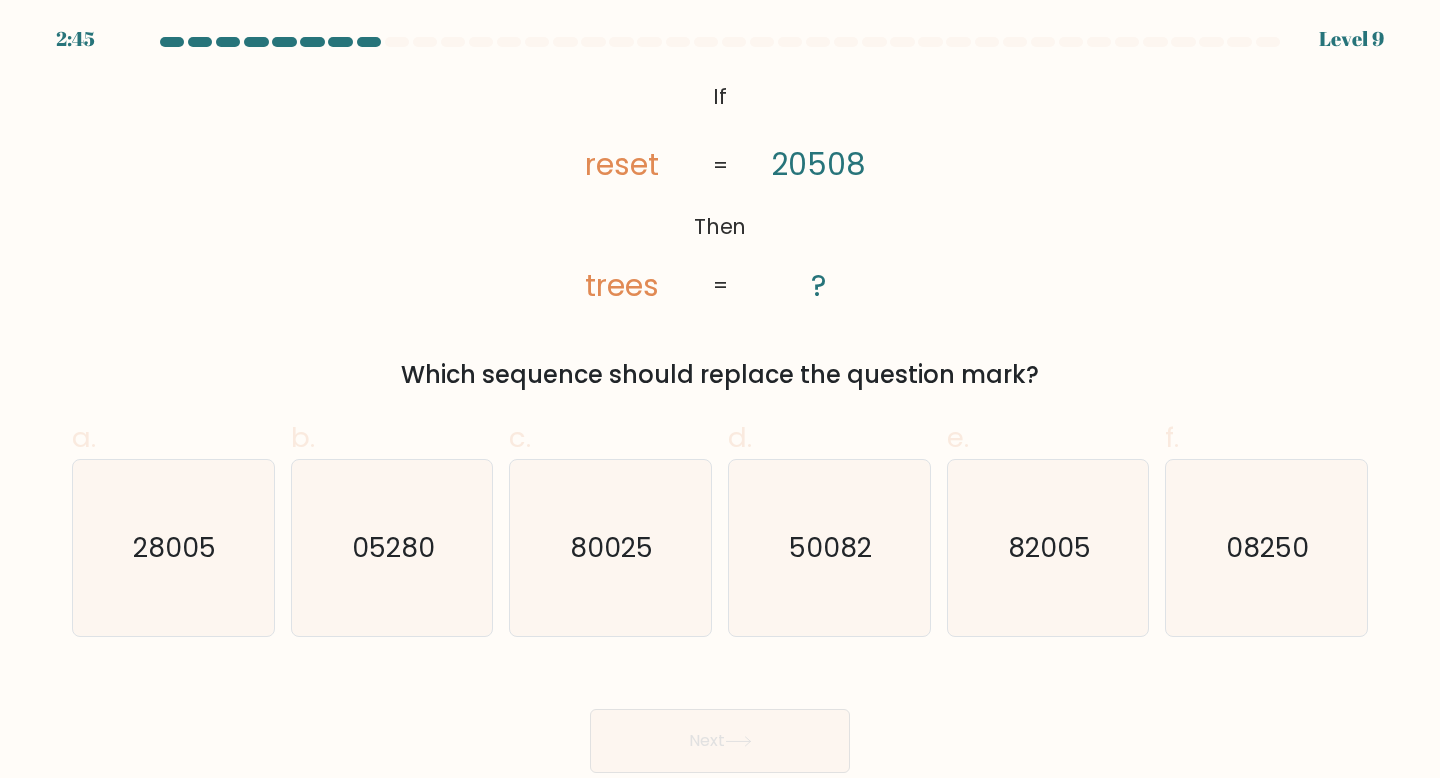 type 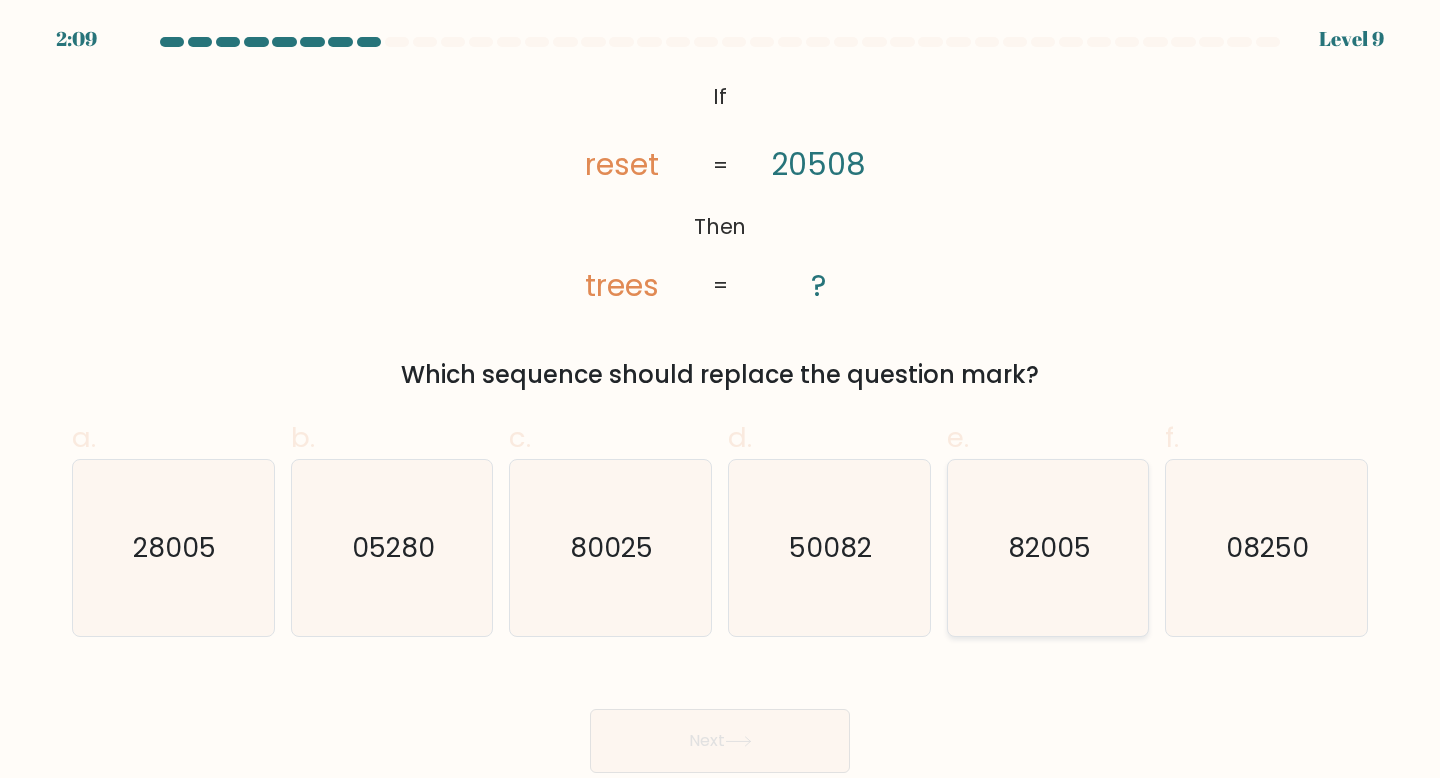 click on "82005" 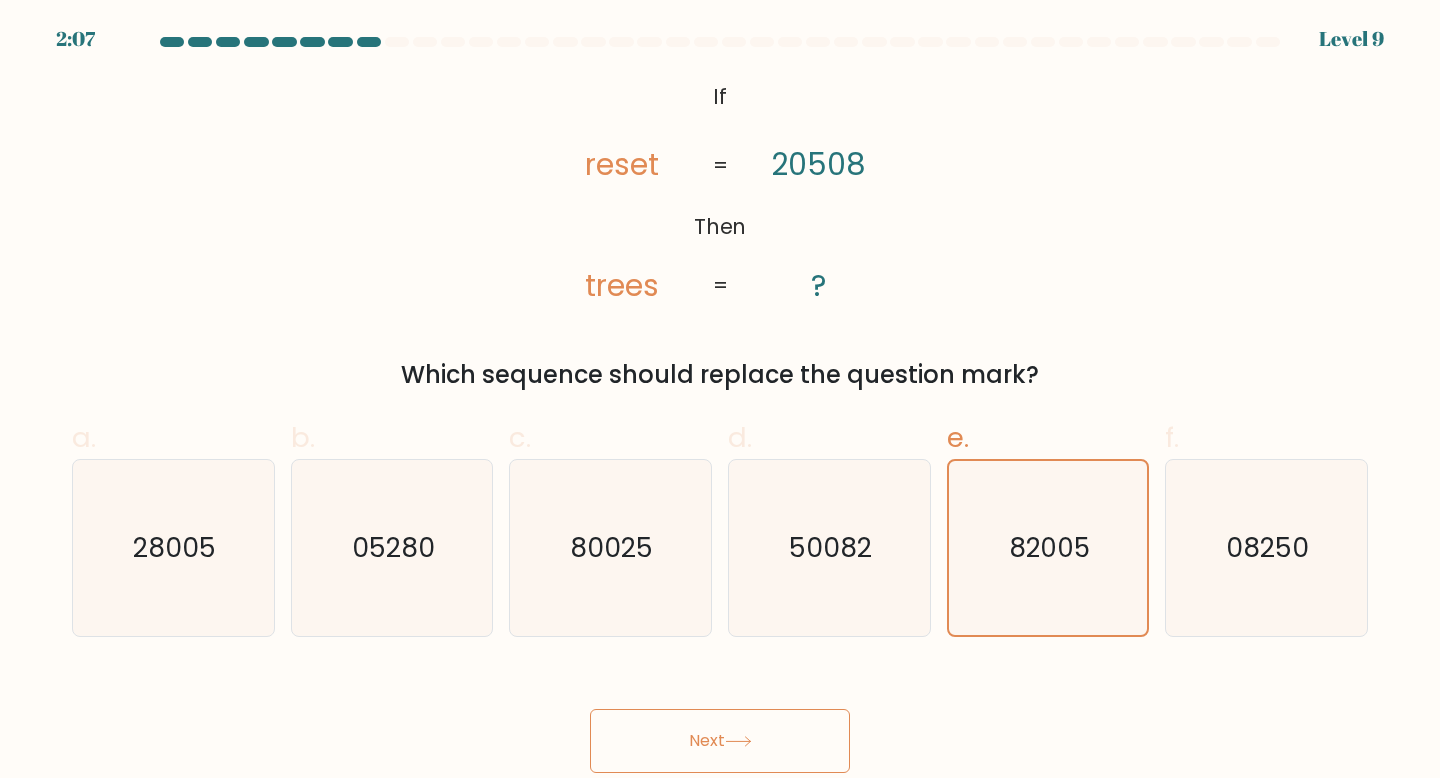 click 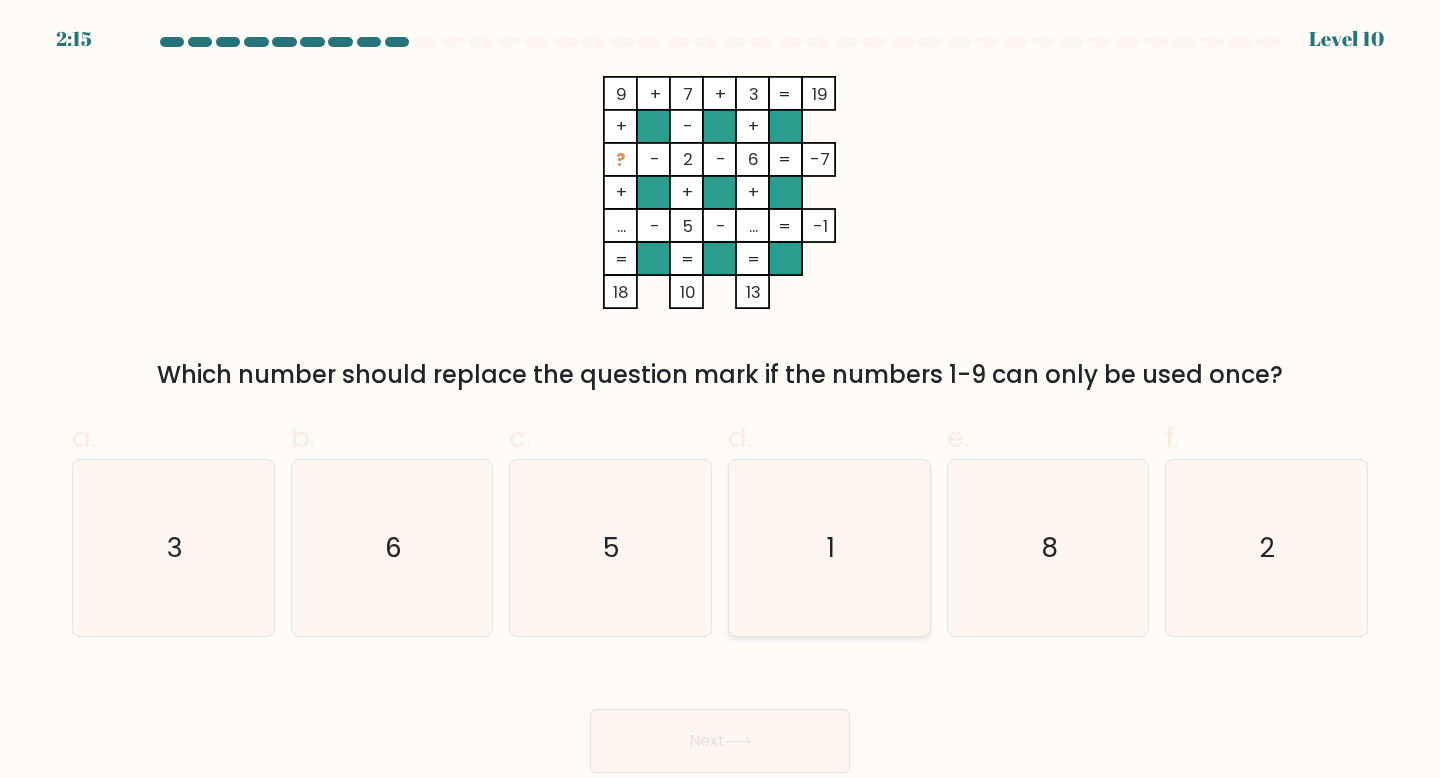 click on "1" 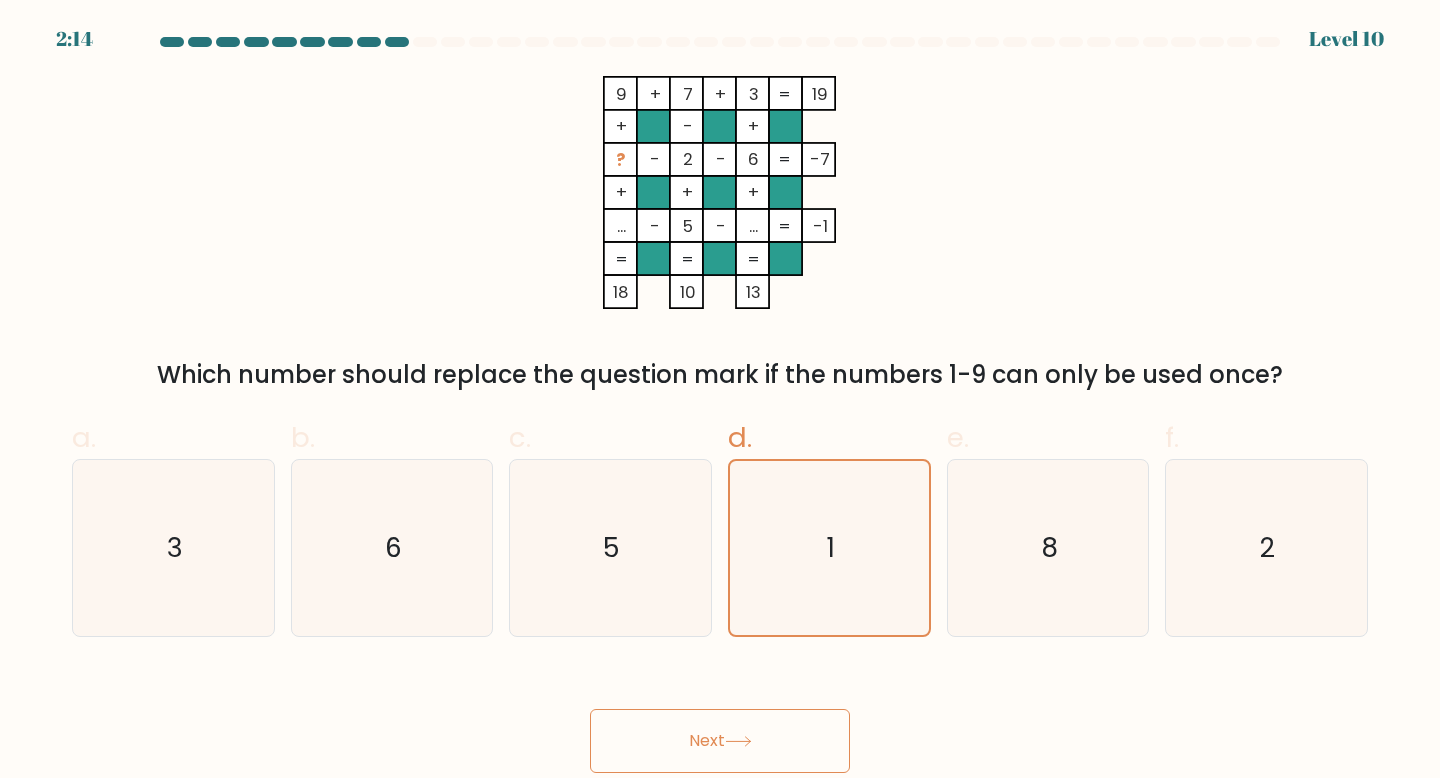 click on "Next" at bounding box center (720, 741) 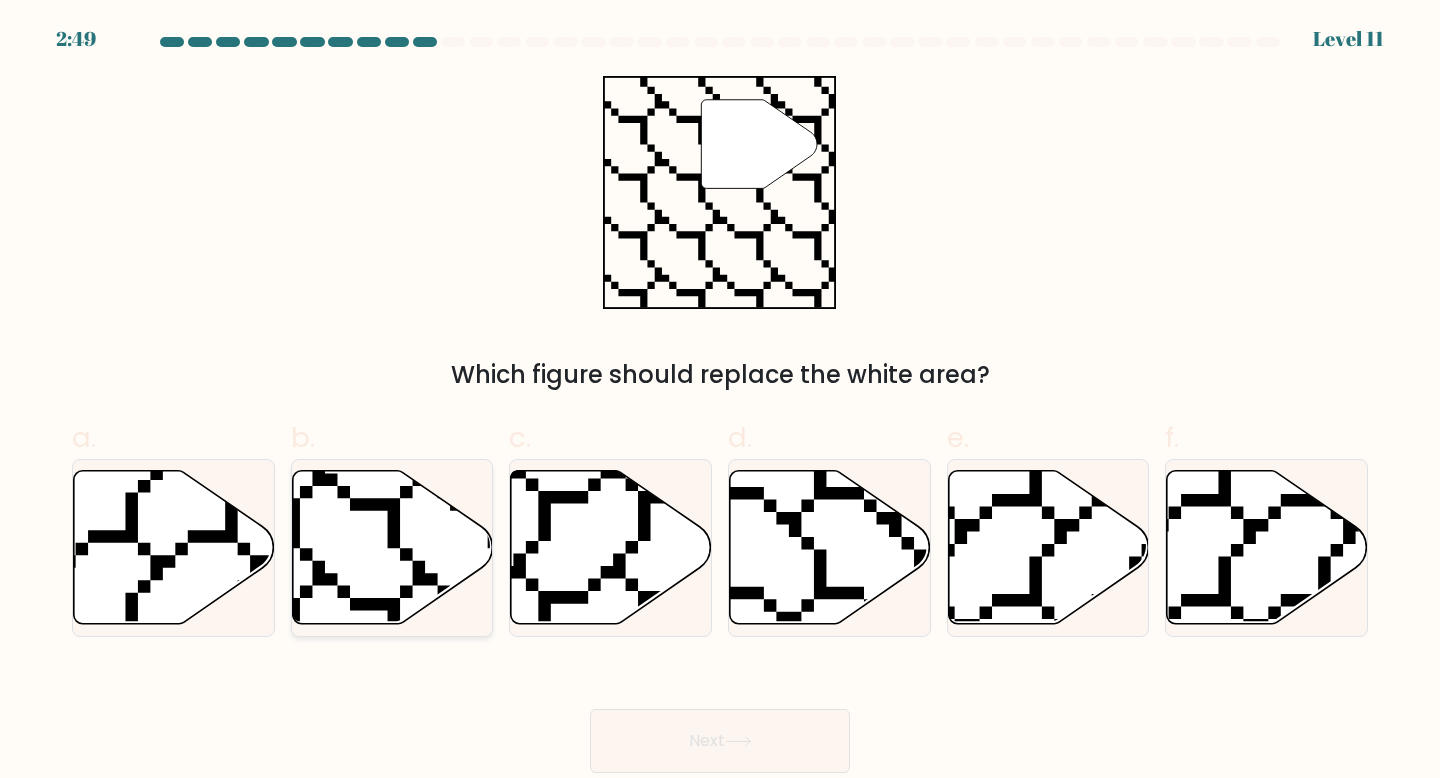click 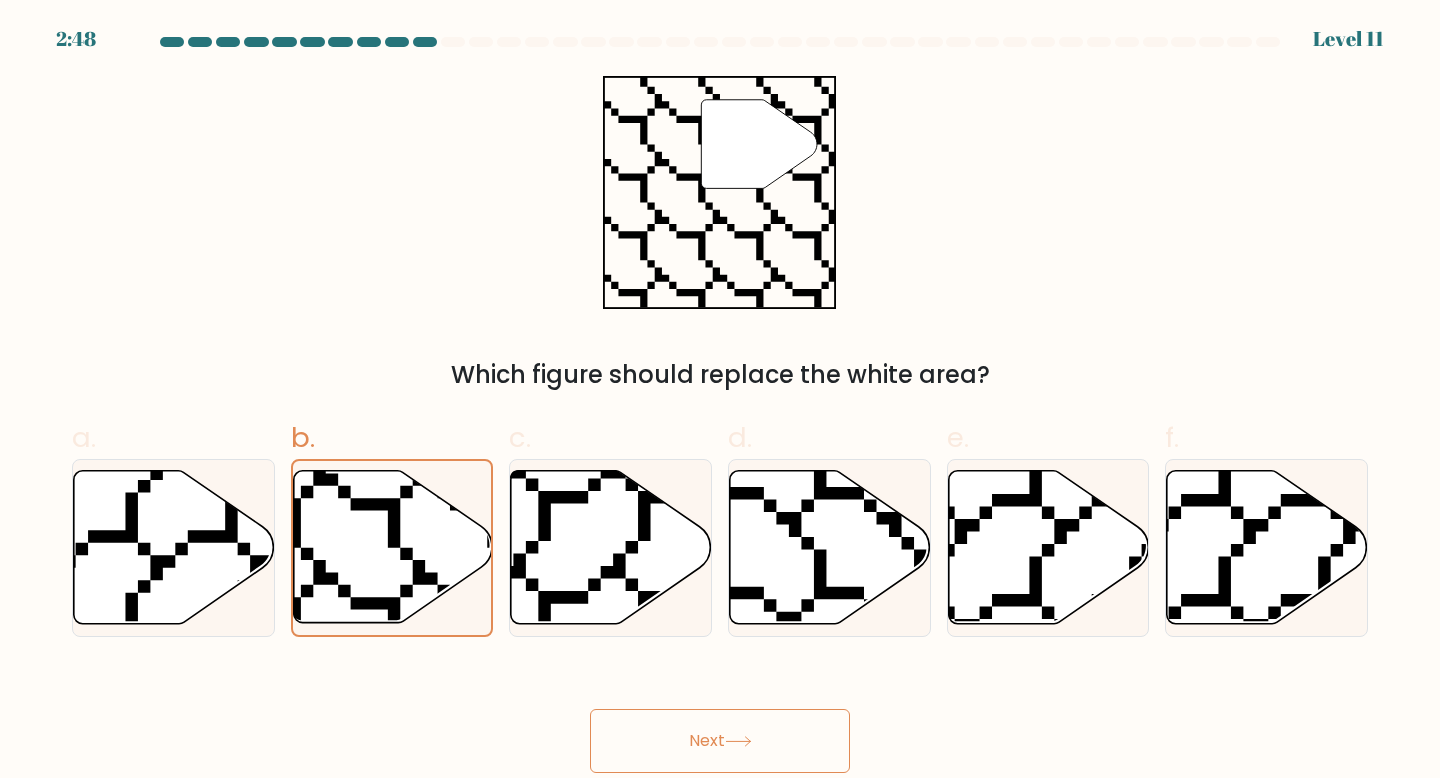 click on "Next" at bounding box center [720, 741] 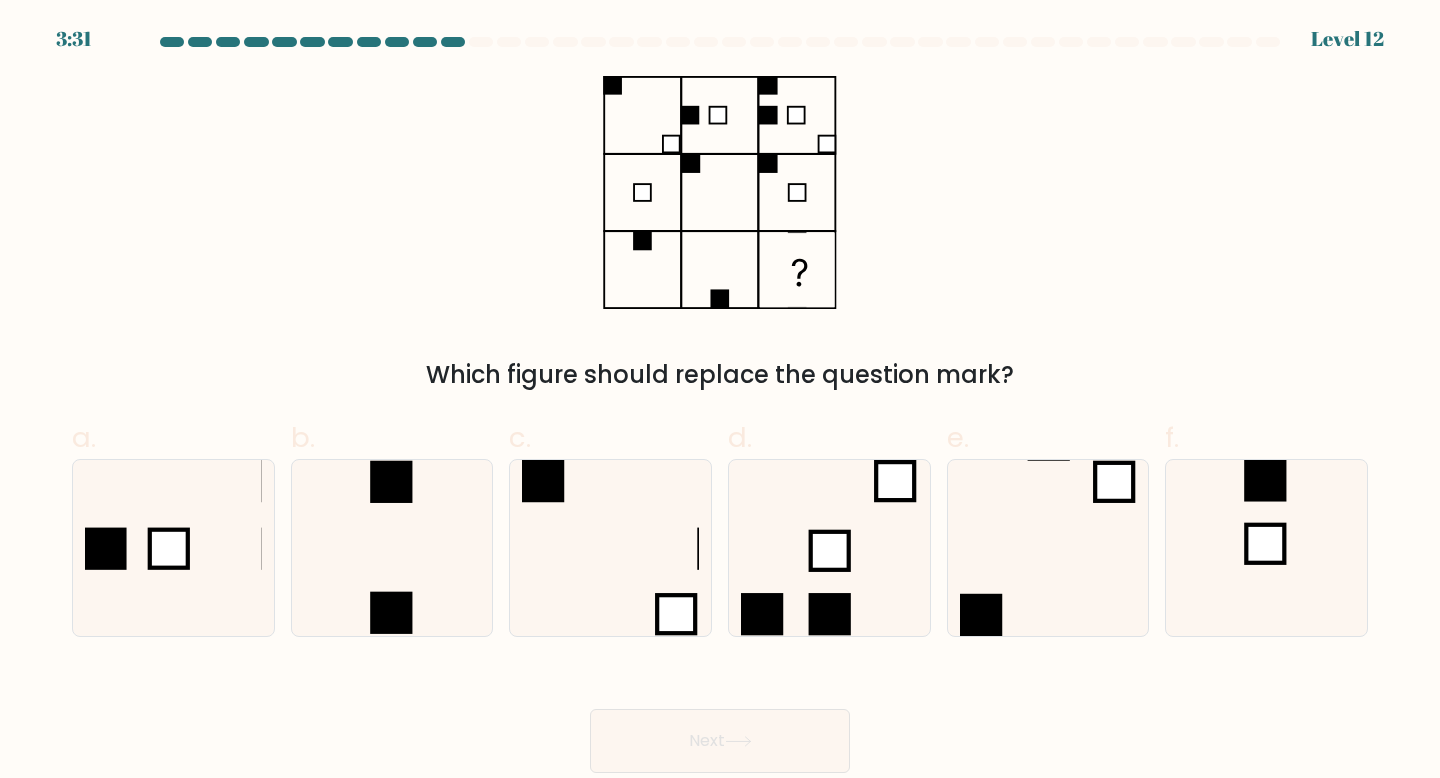 type 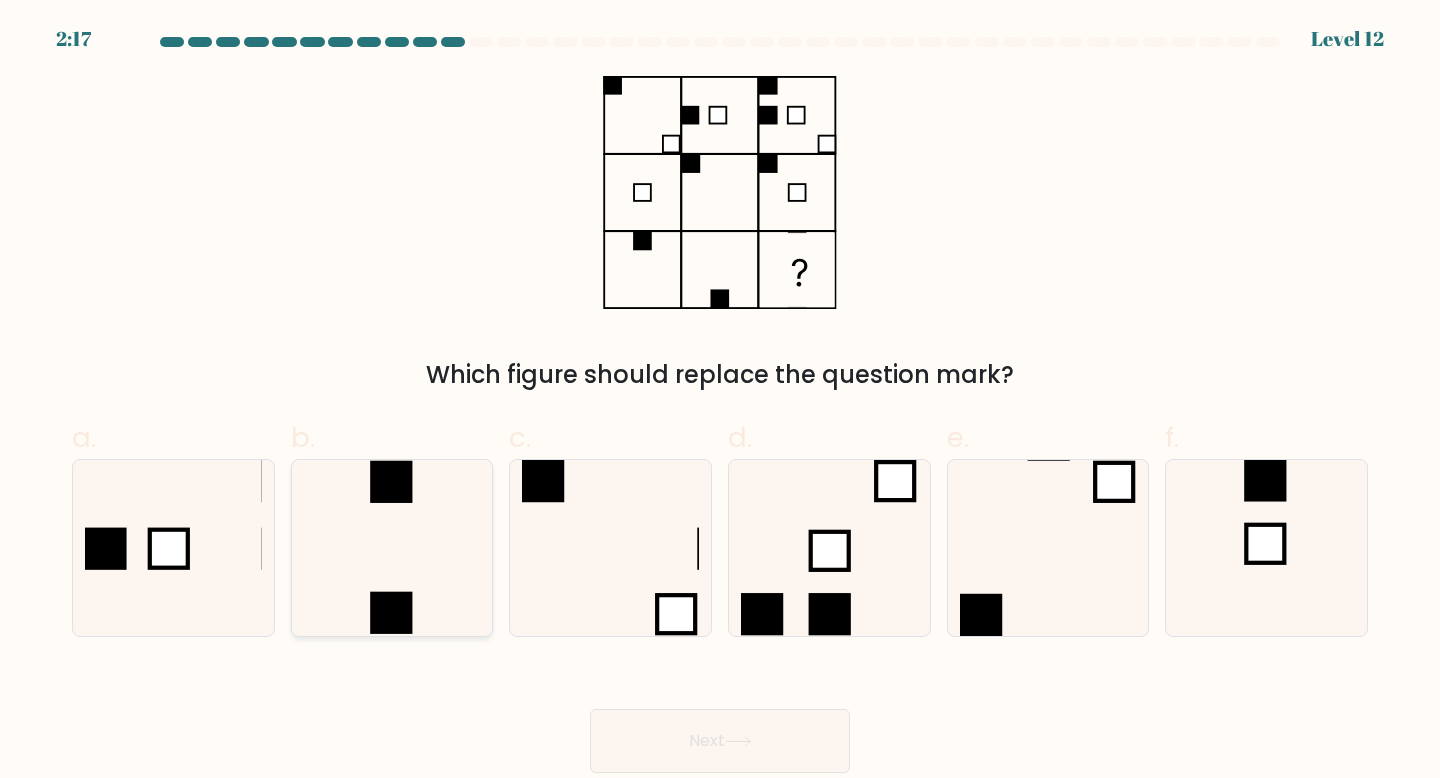 click 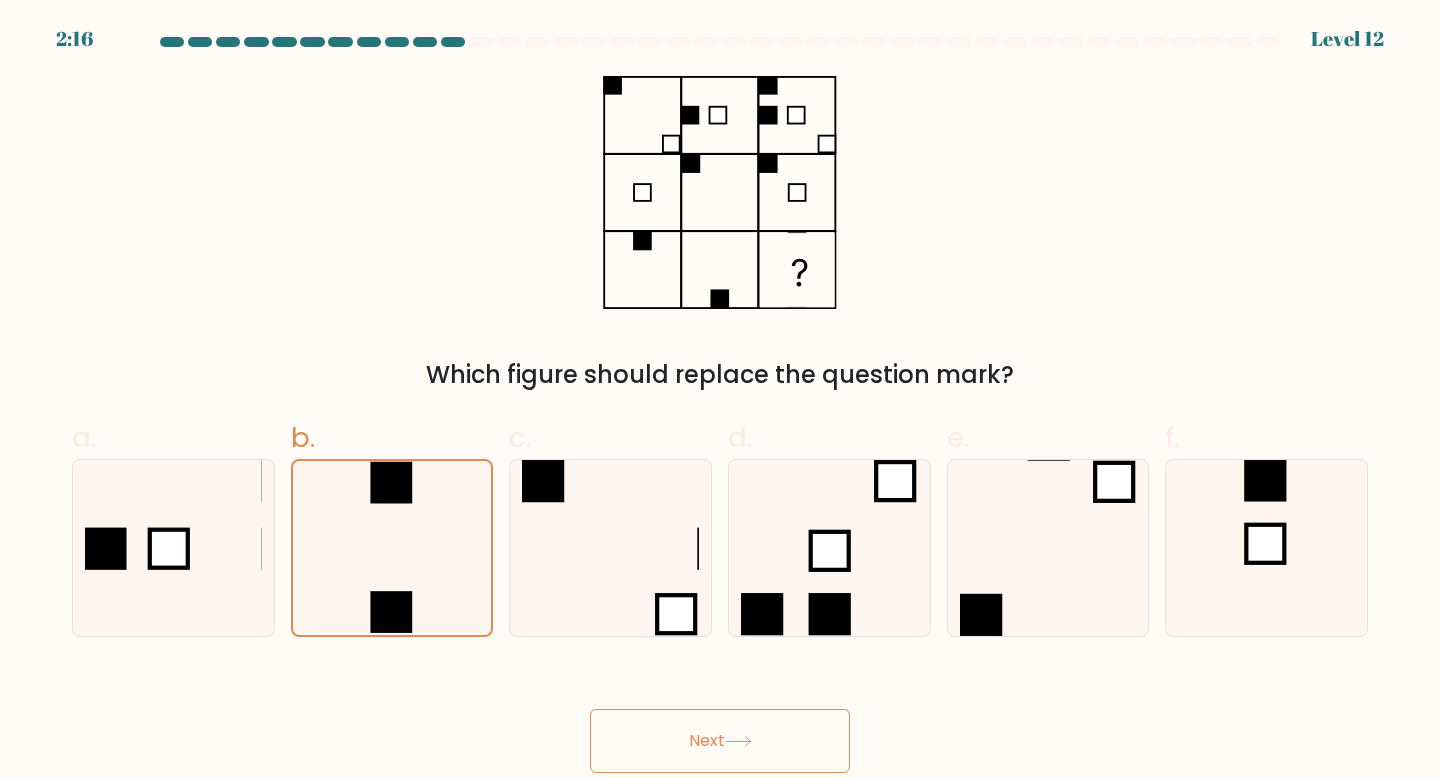 click on "Next" at bounding box center [720, 741] 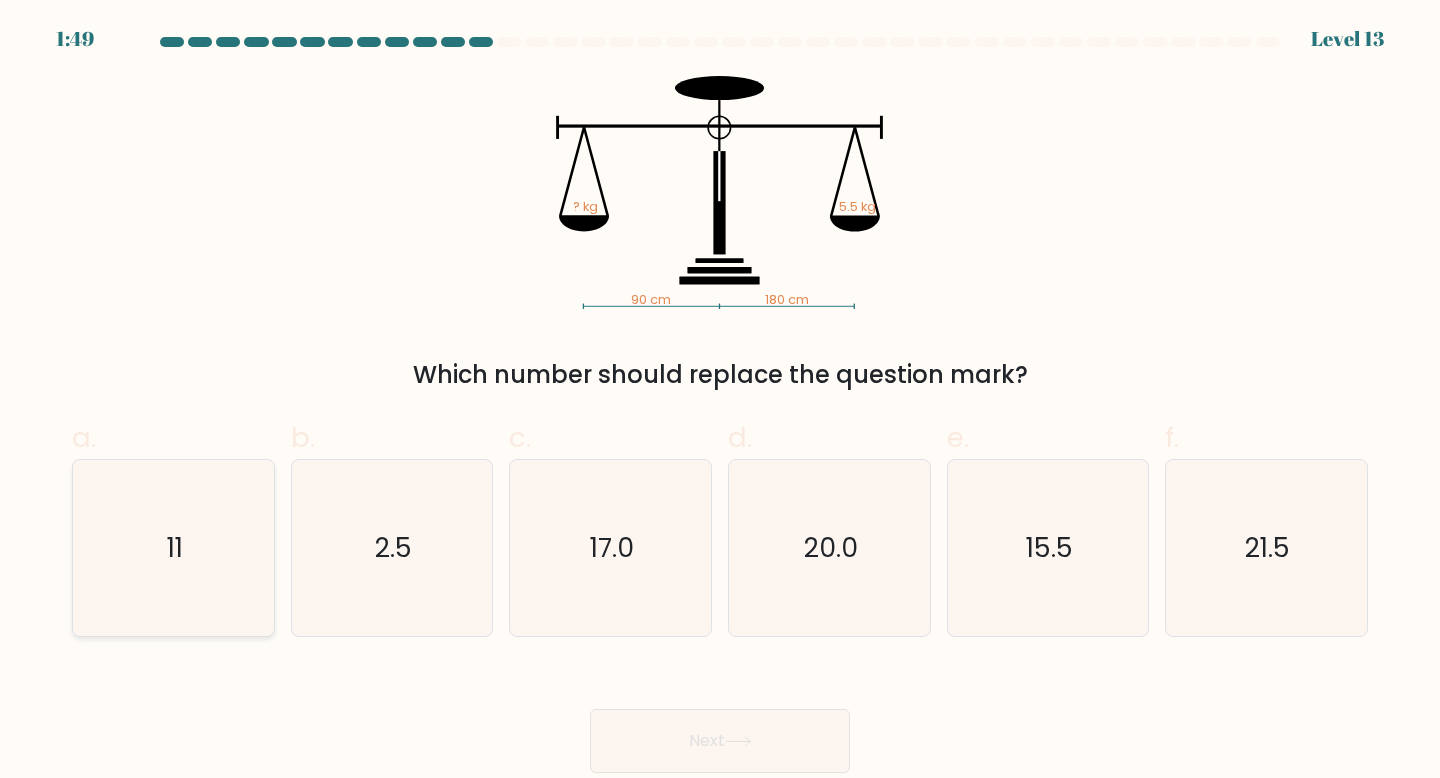 click on "11" 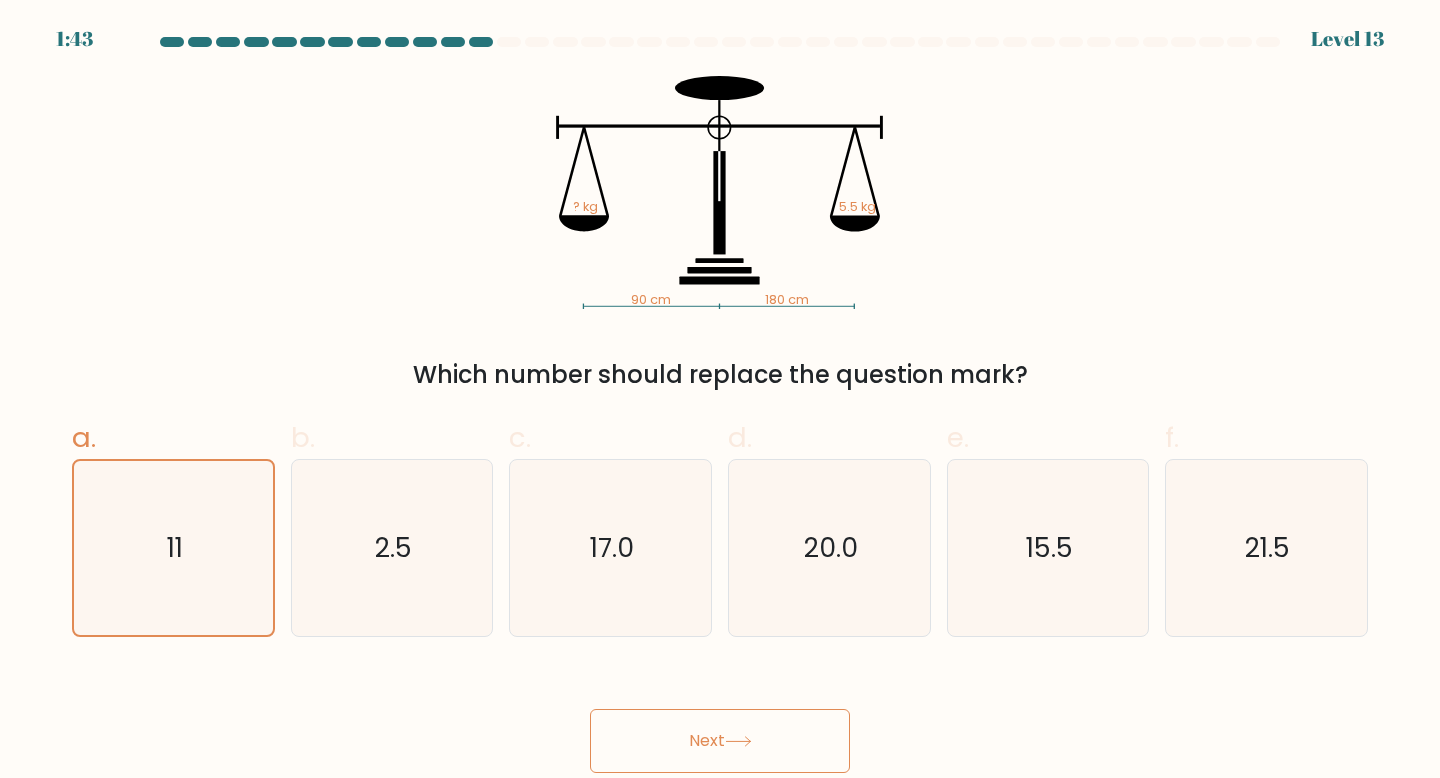click on "Next" at bounding box center (720, 717) 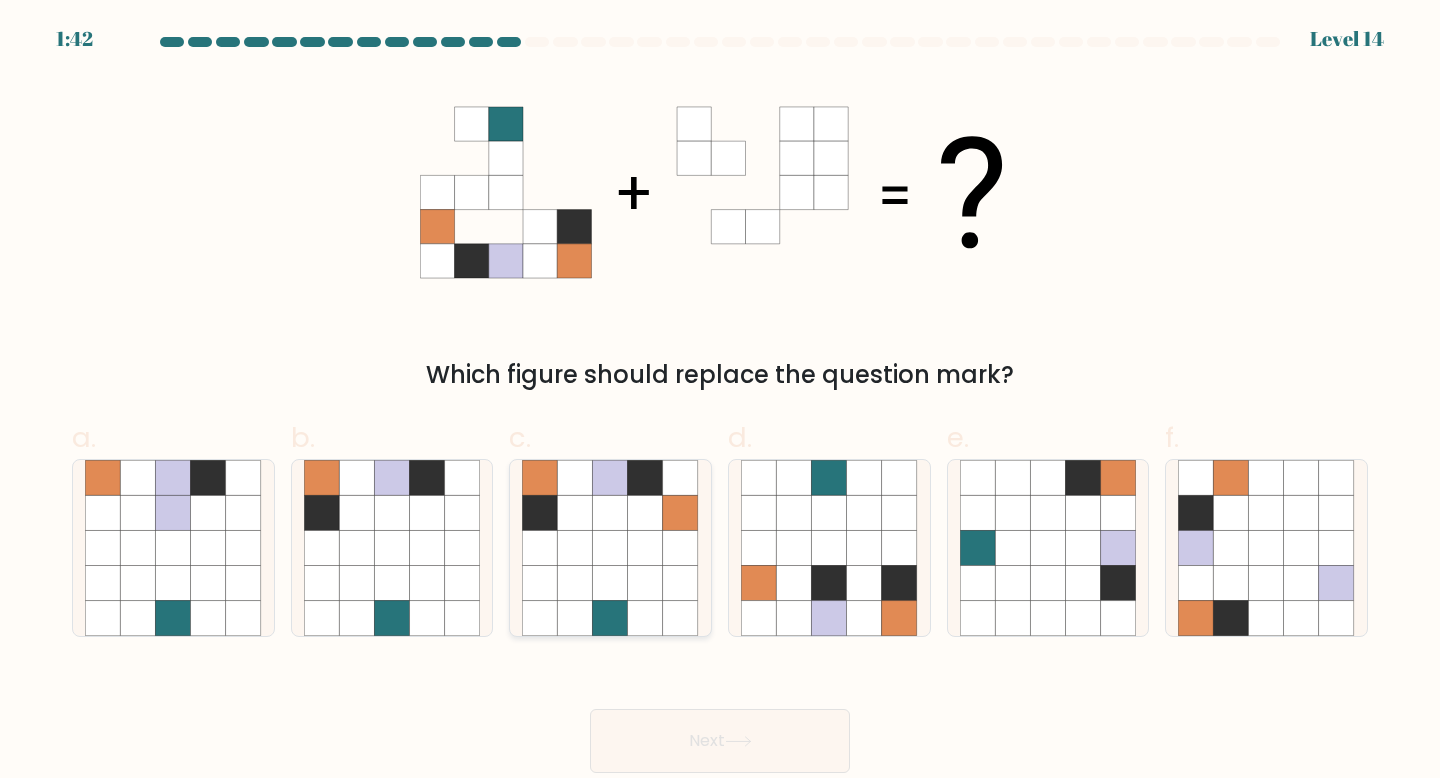 click 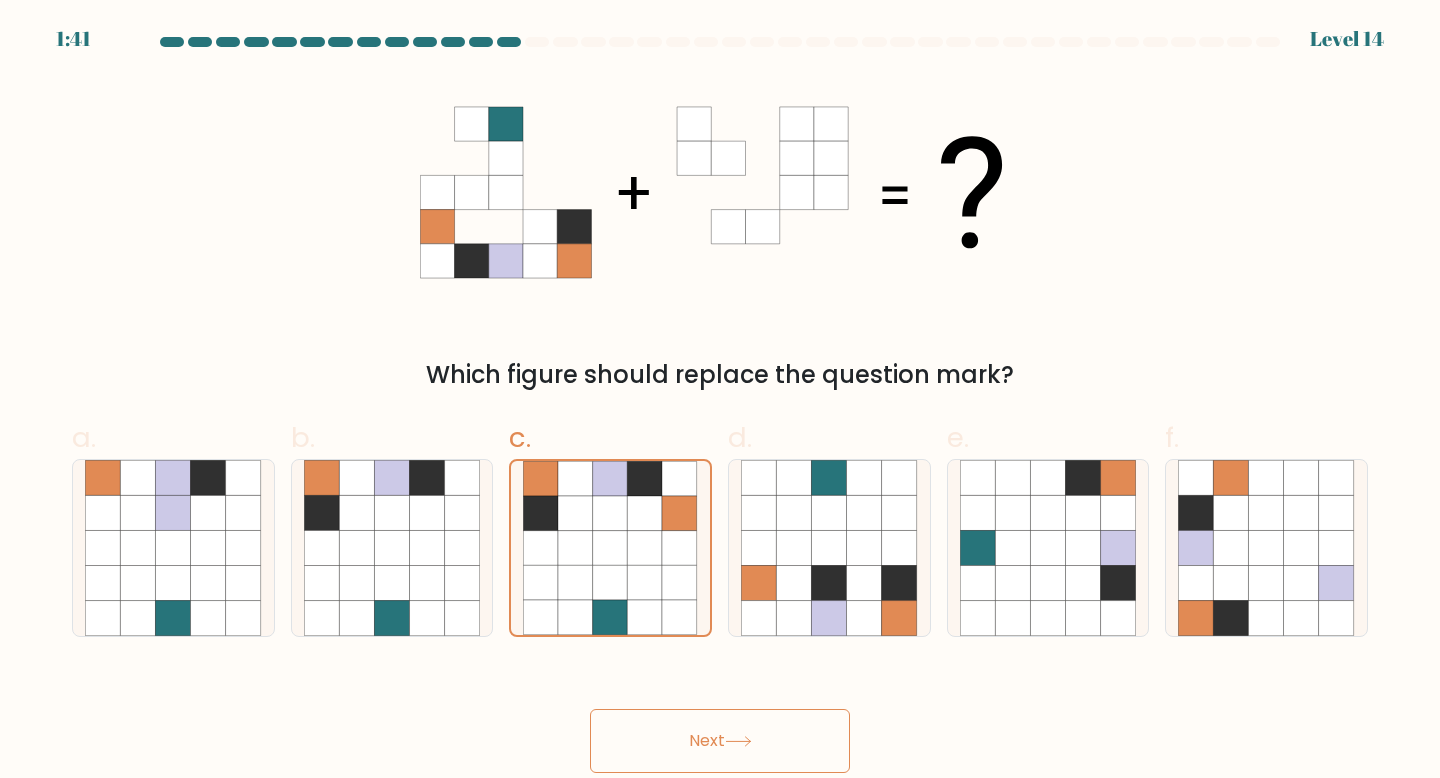 click on "Next" at bounding box center [720, 741] 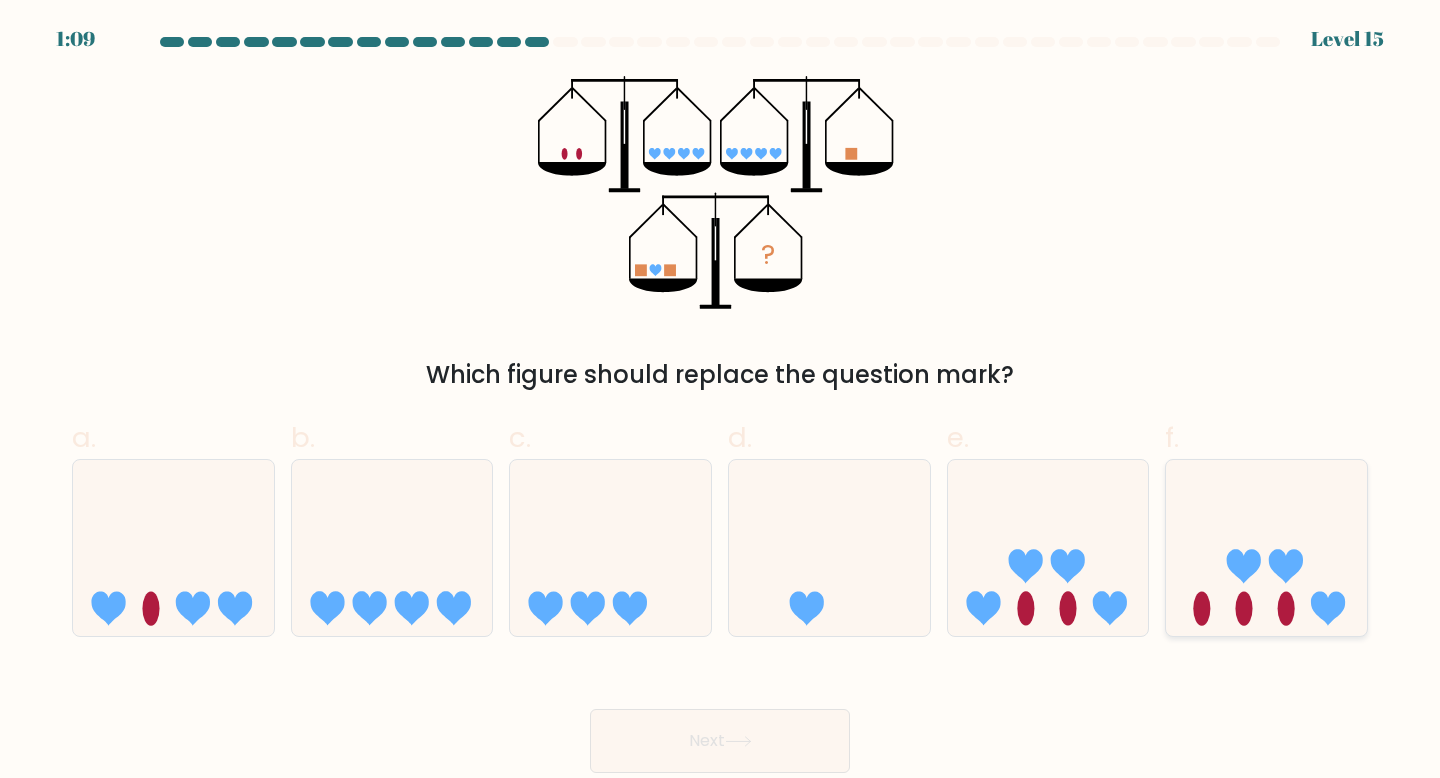 click 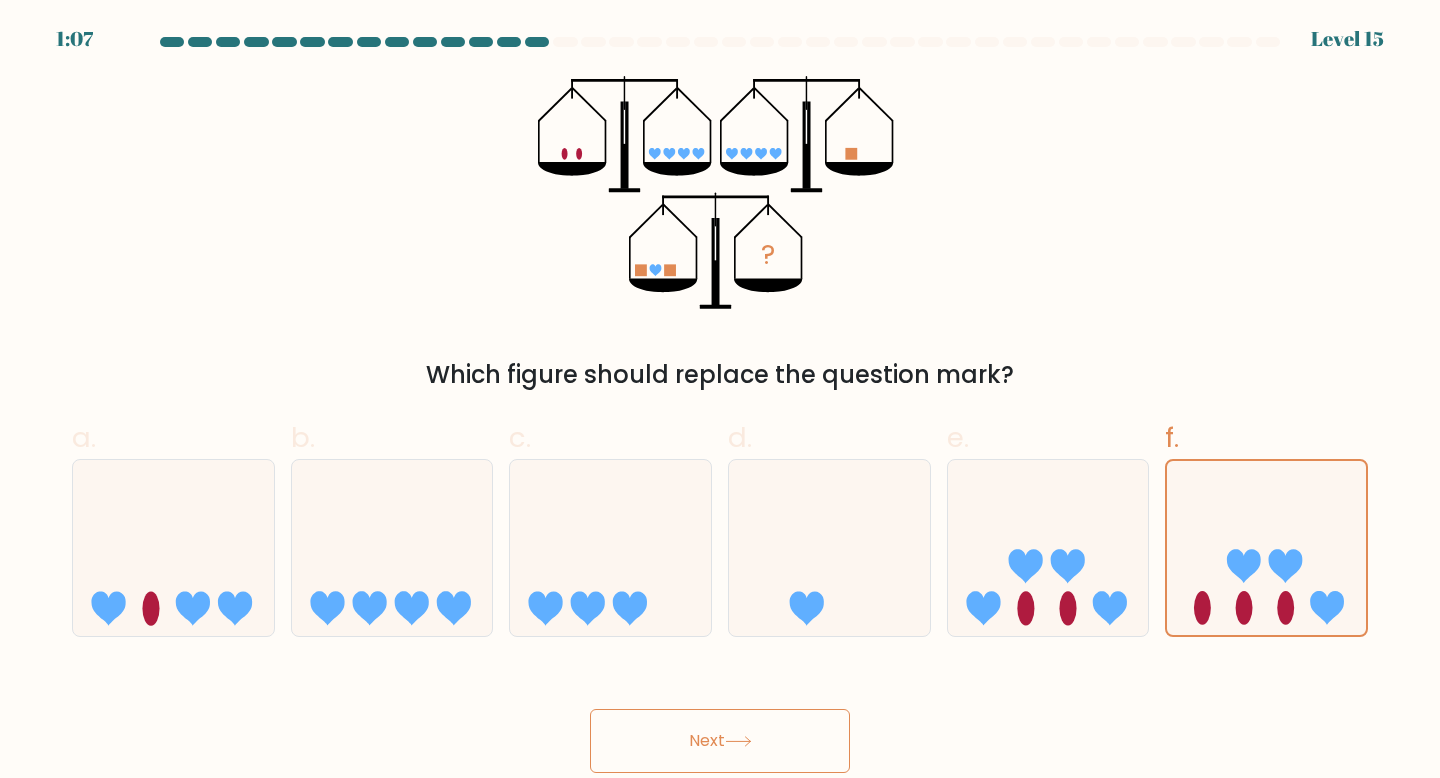 click on "Next" at bounding box center [720, 741] 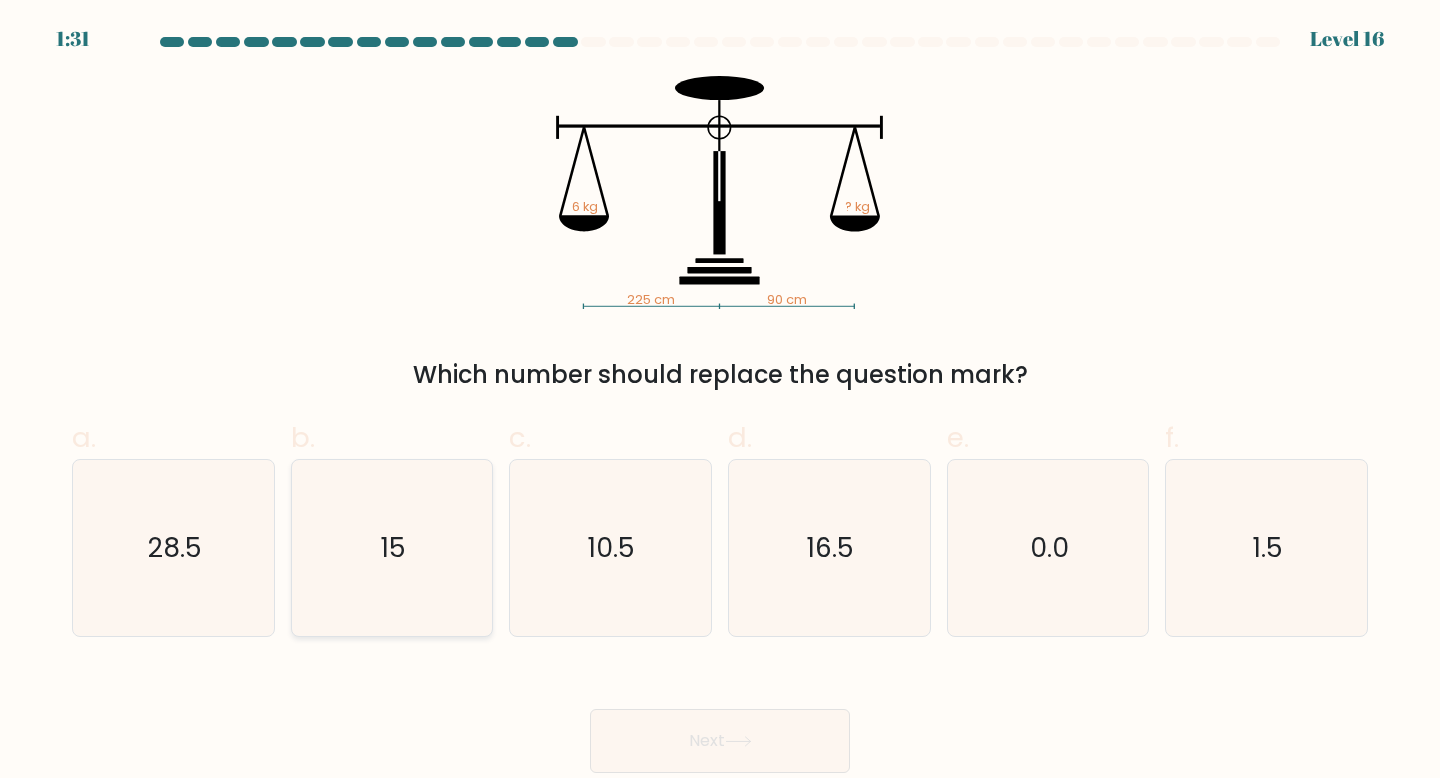 click on "15" 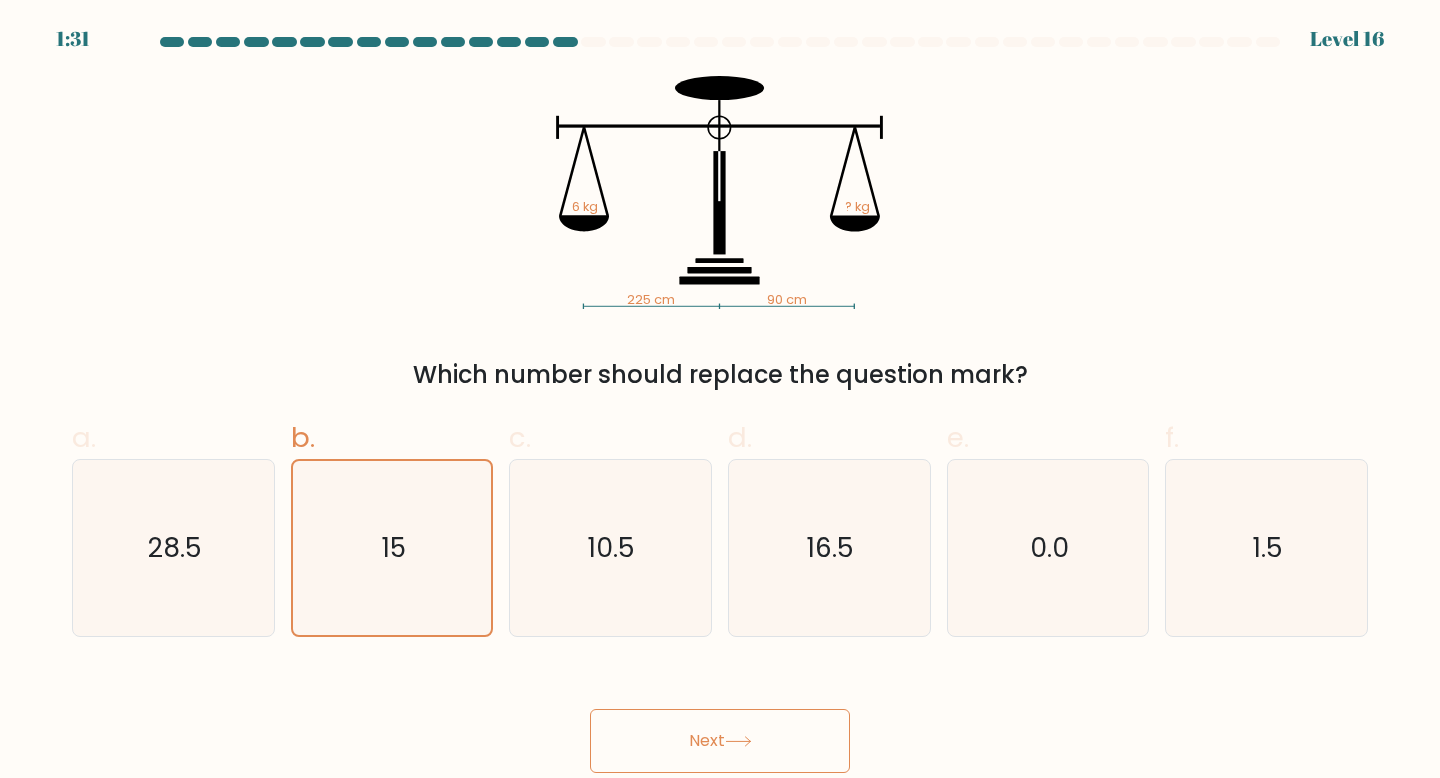 click on "Next" at bounding box center (720, 741) 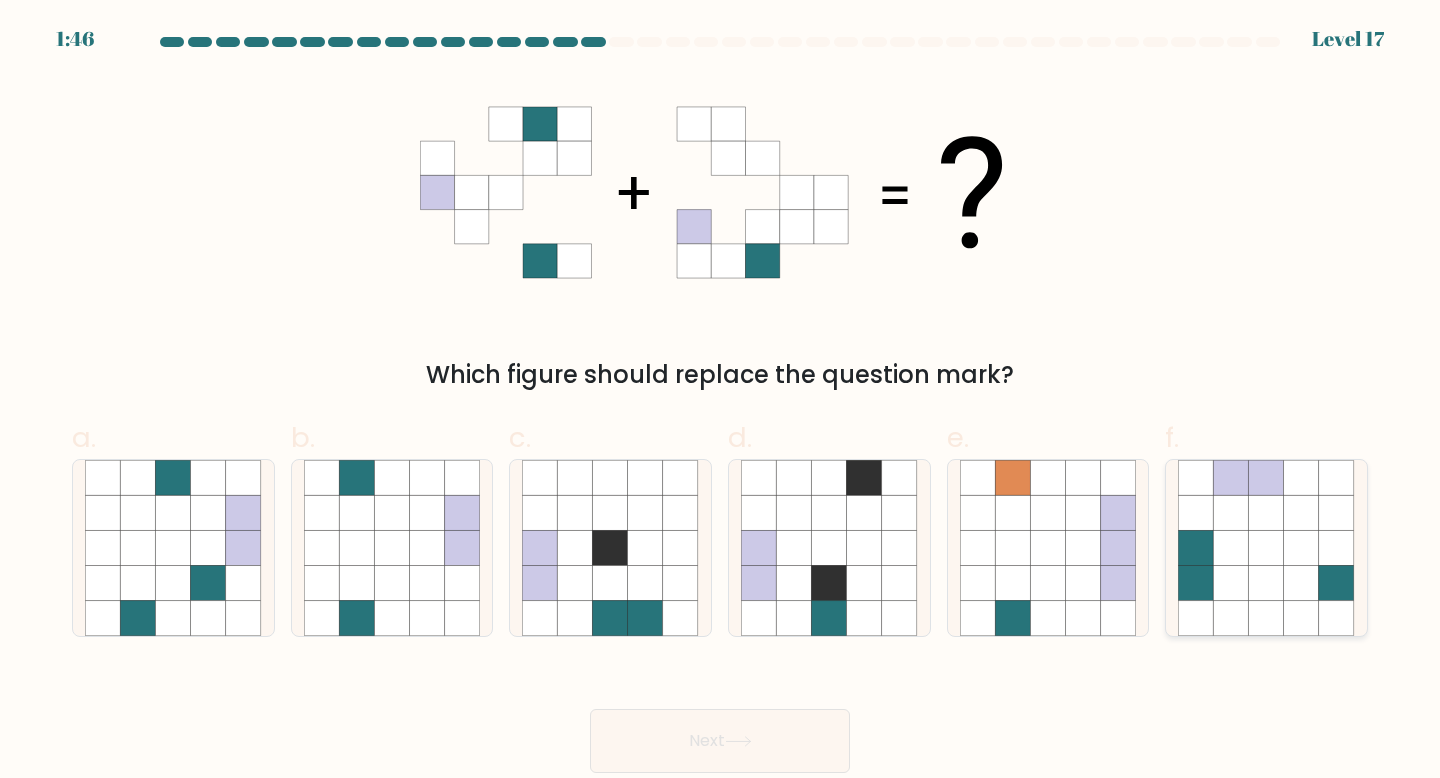 click 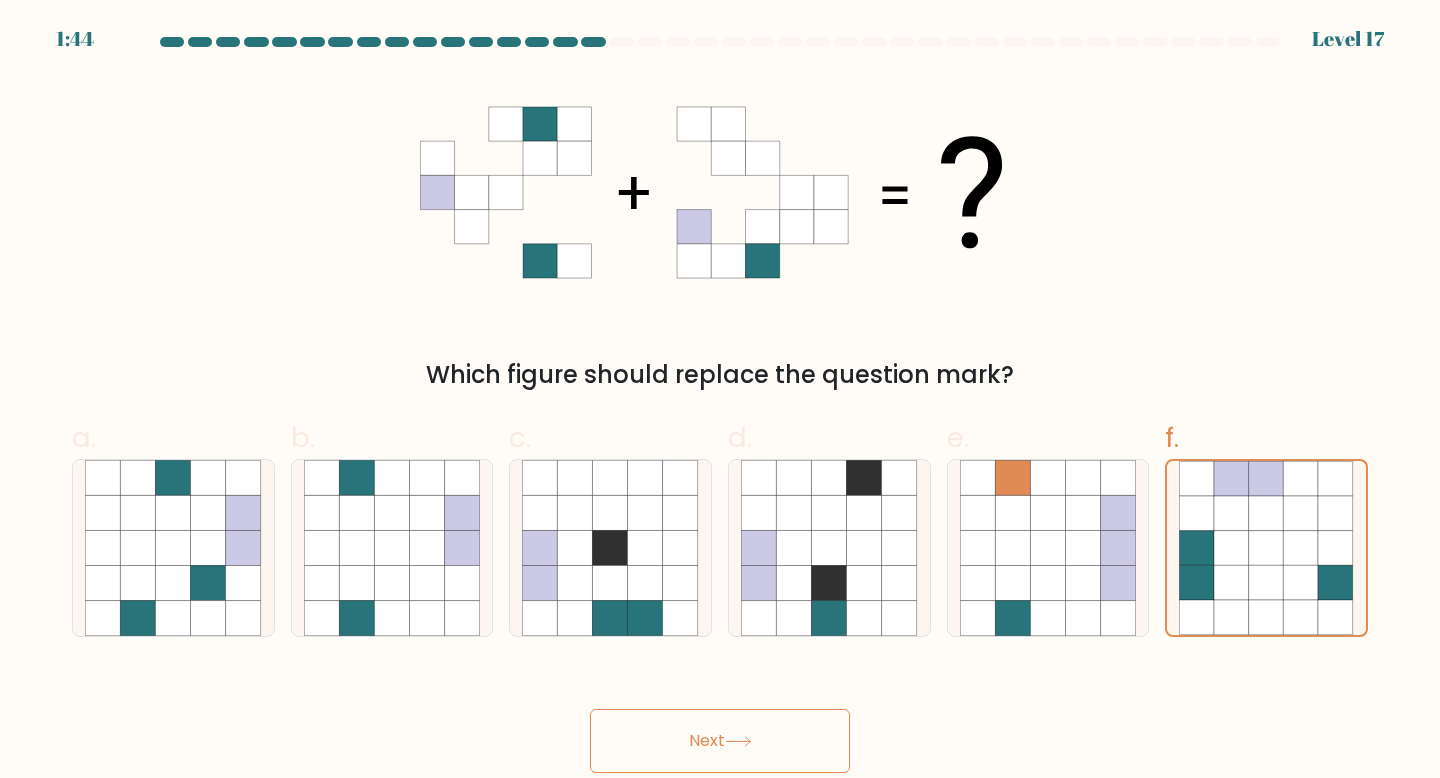 click on "Next" at bounding box center (720, 741) 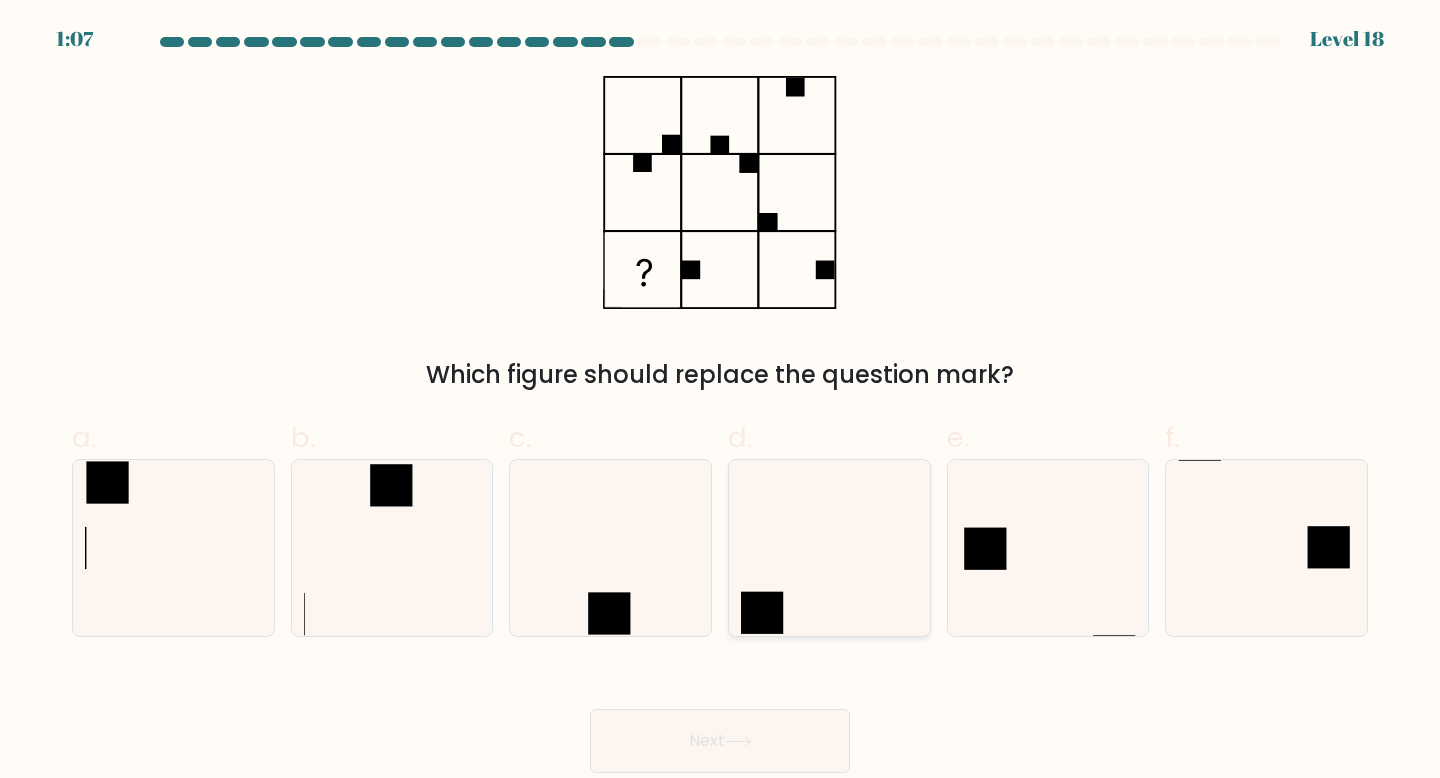 click 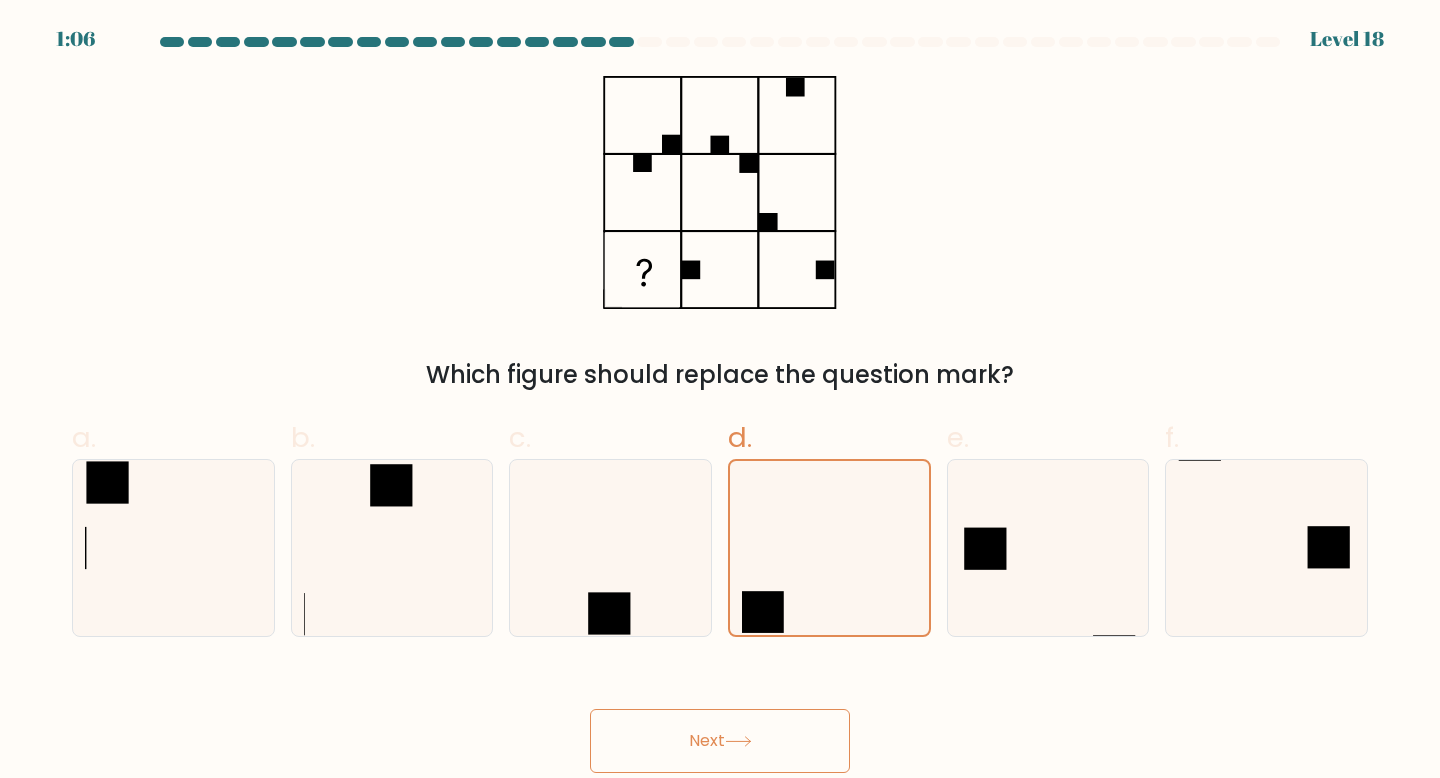 click on "Next" at bounding box center [720, 741] 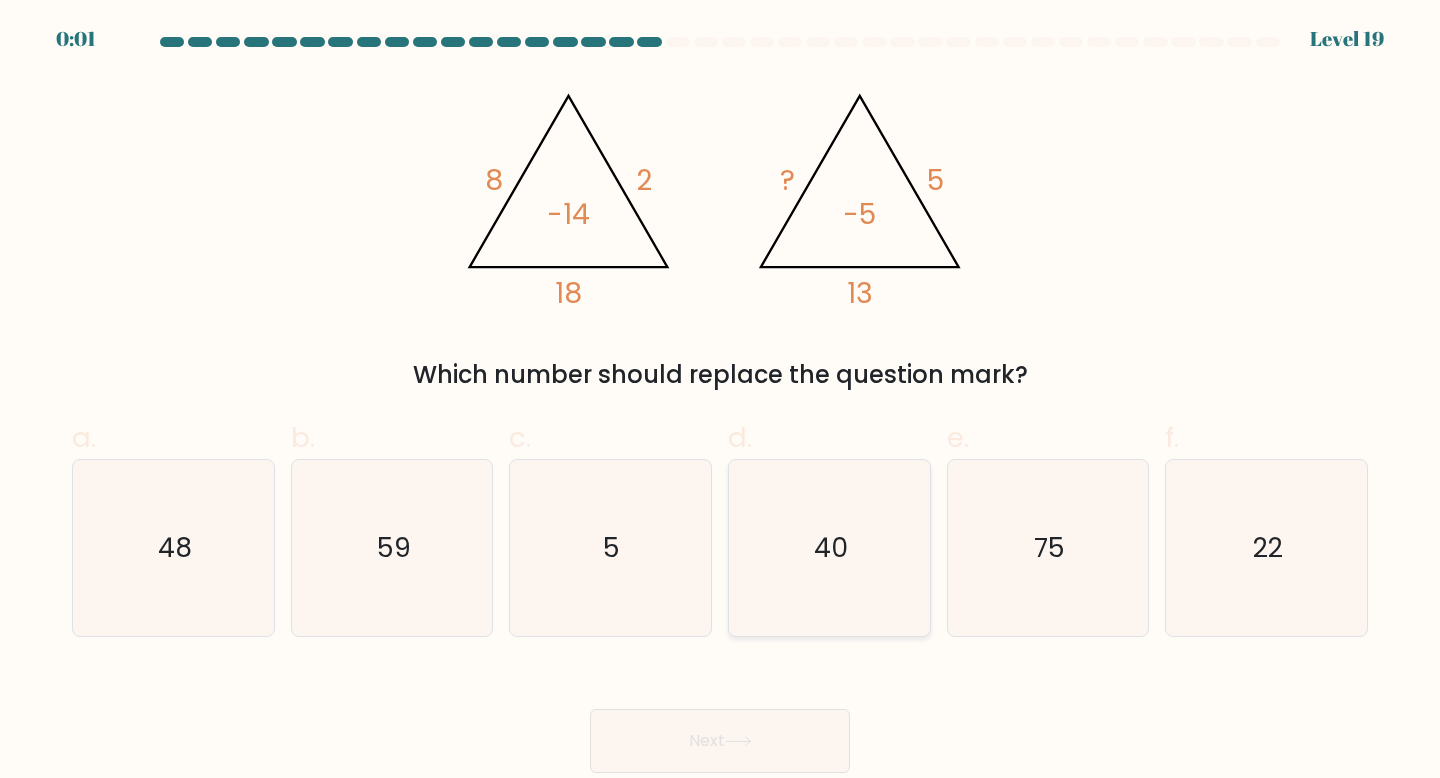 click on "40" 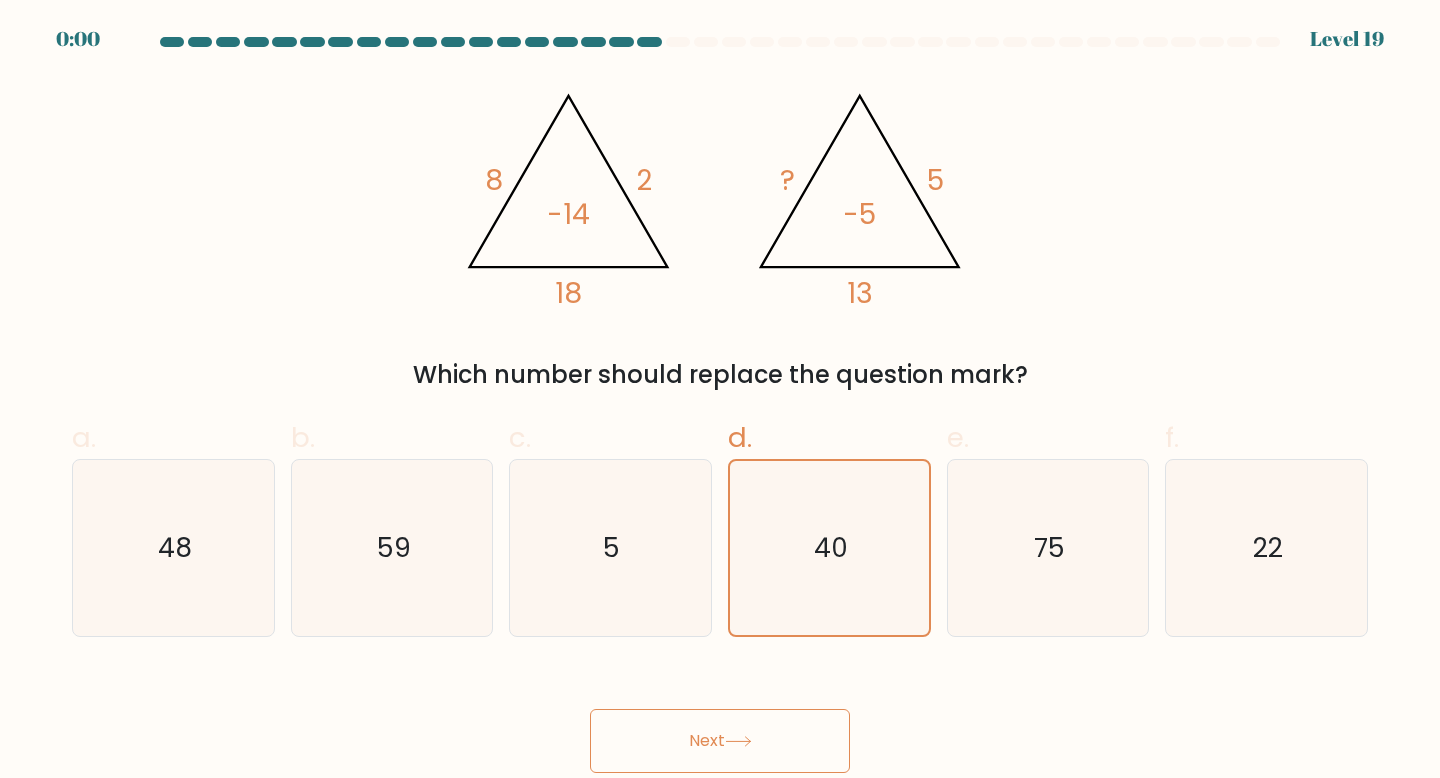 click on "Next" at bounding box center [720, 741] 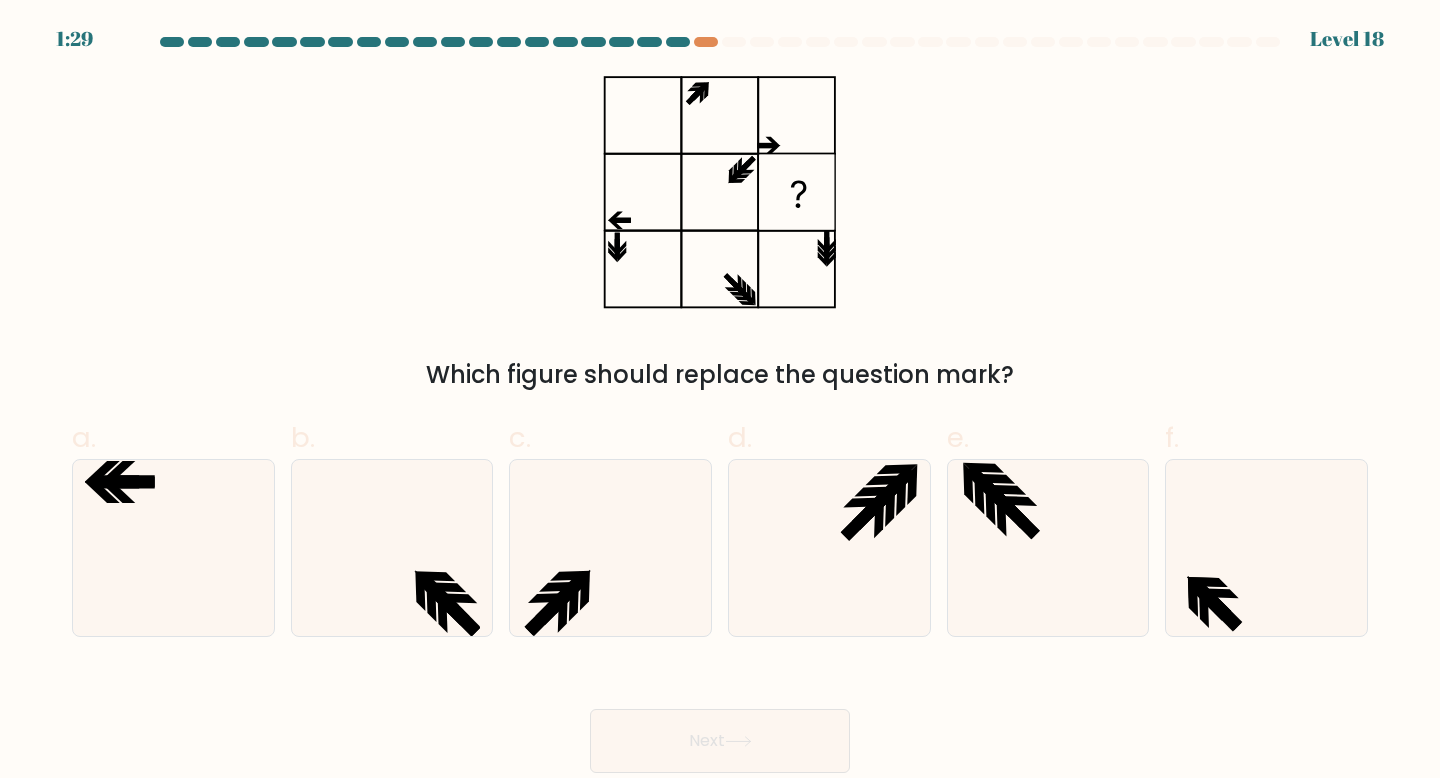 scroll, scrollTop: 0, scrollLeft: 0, axis: both 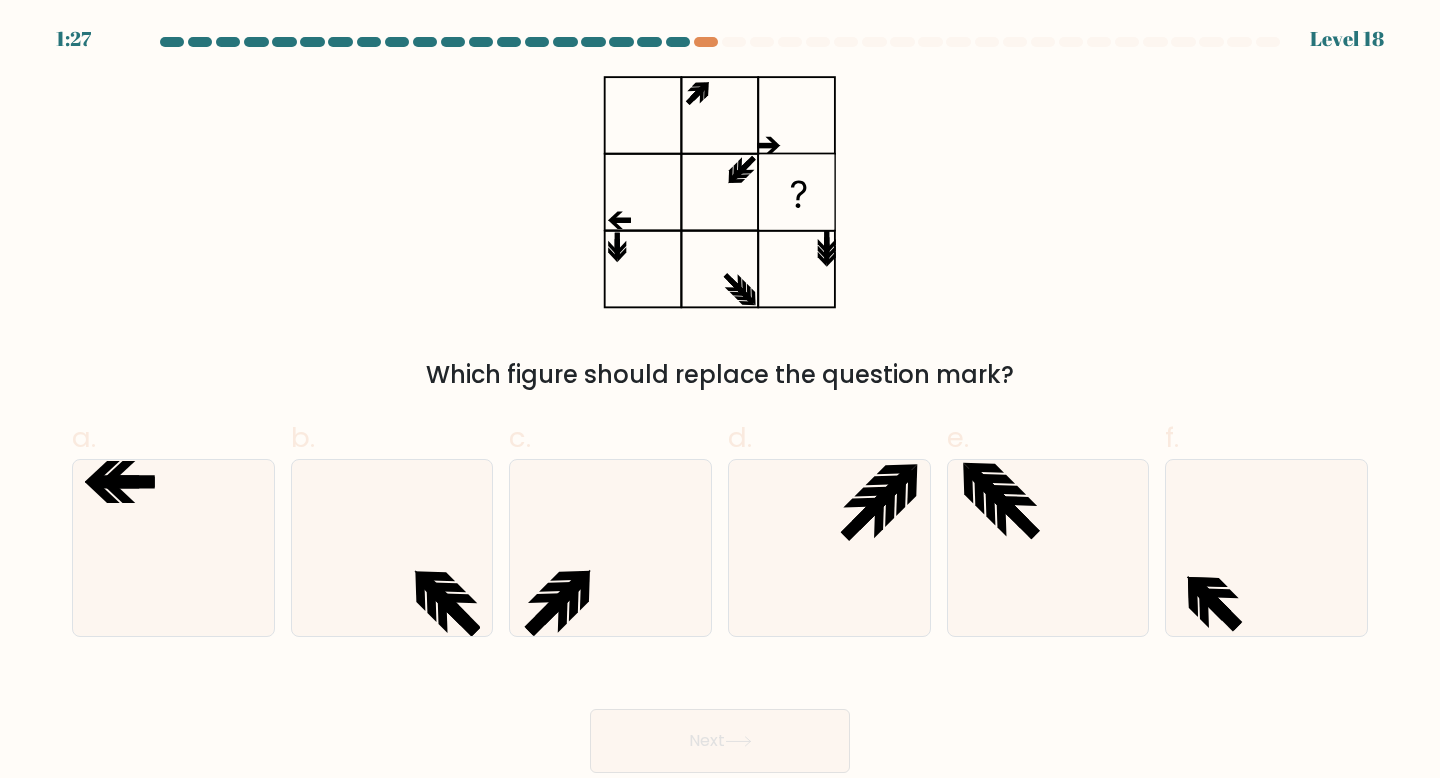 click at bounding box center [678, 42] 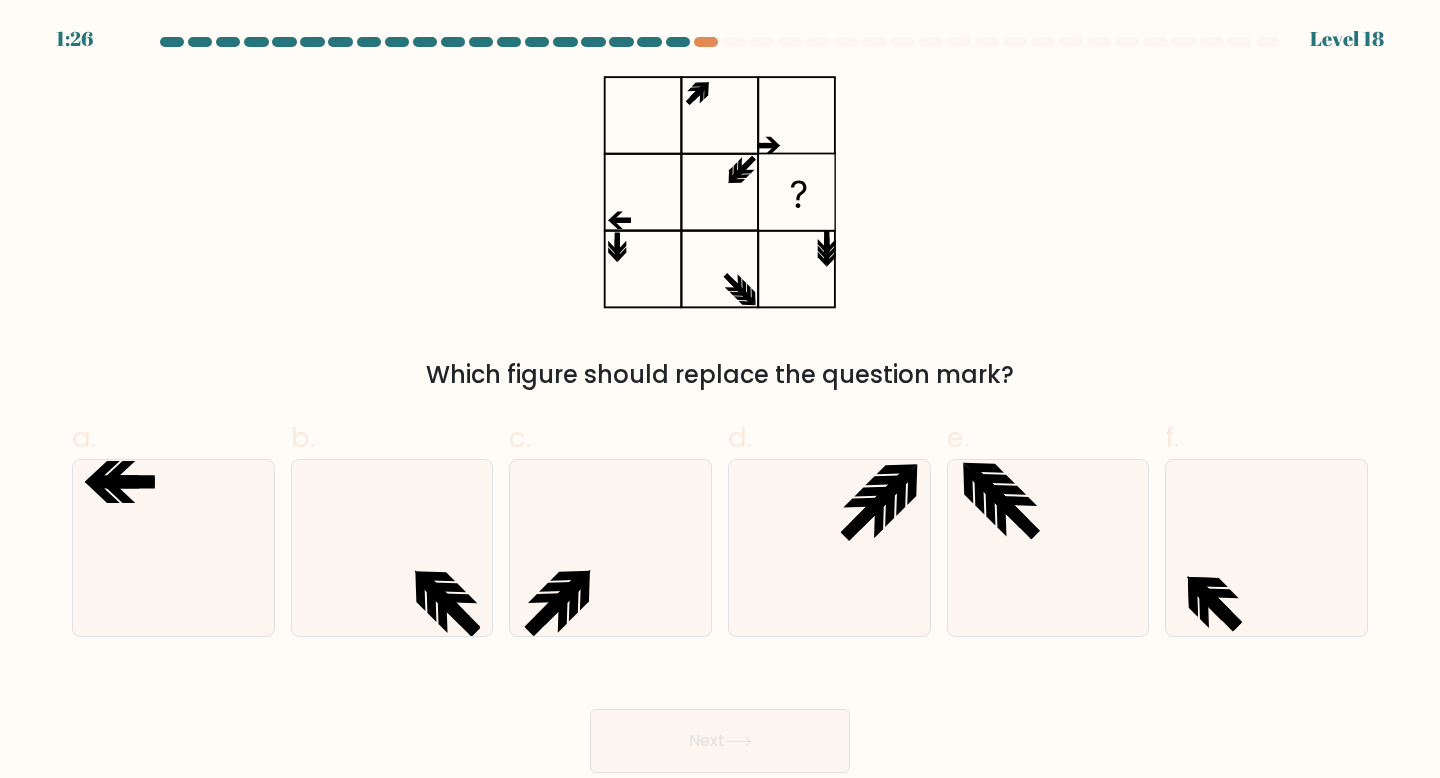 click at bounding box center [678, 42] 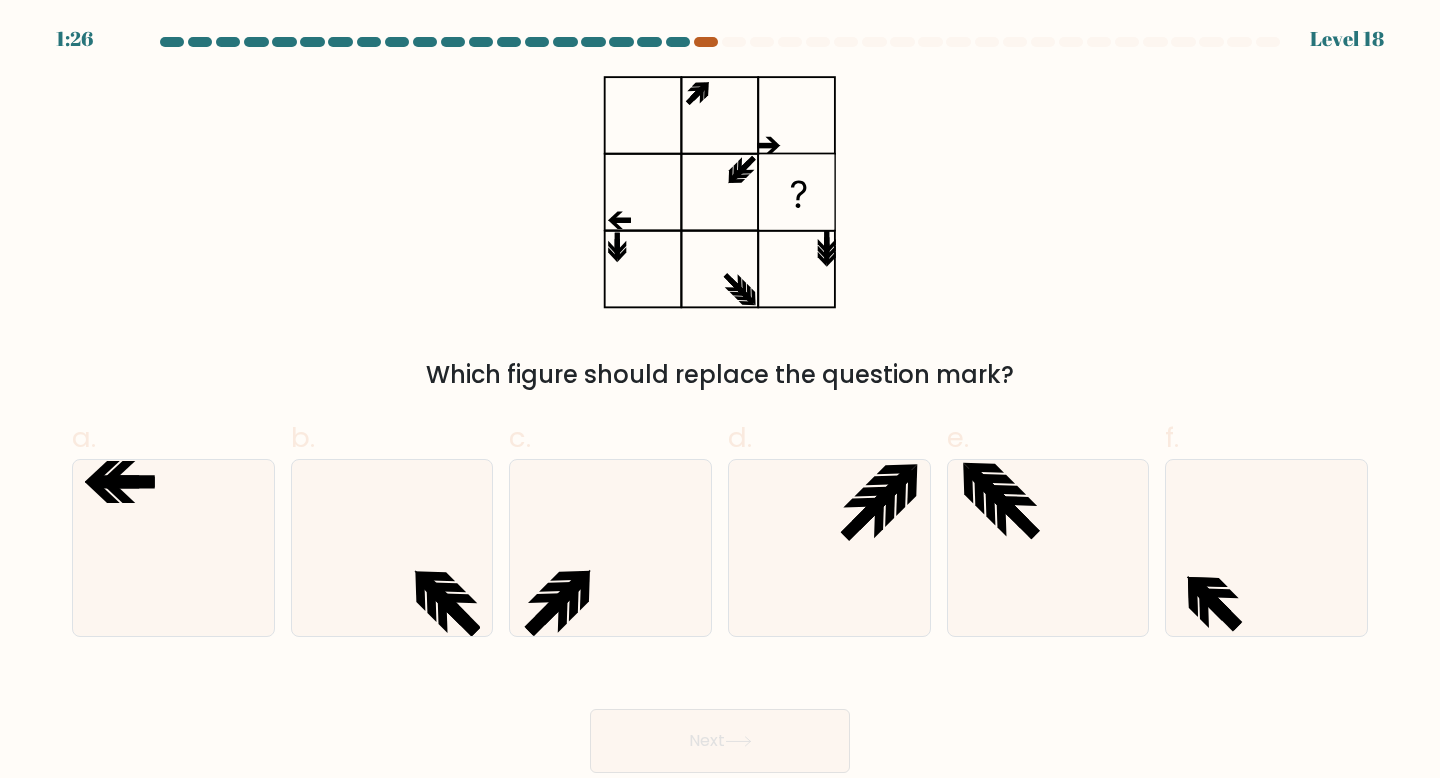 click at bounding box center [706, 42] 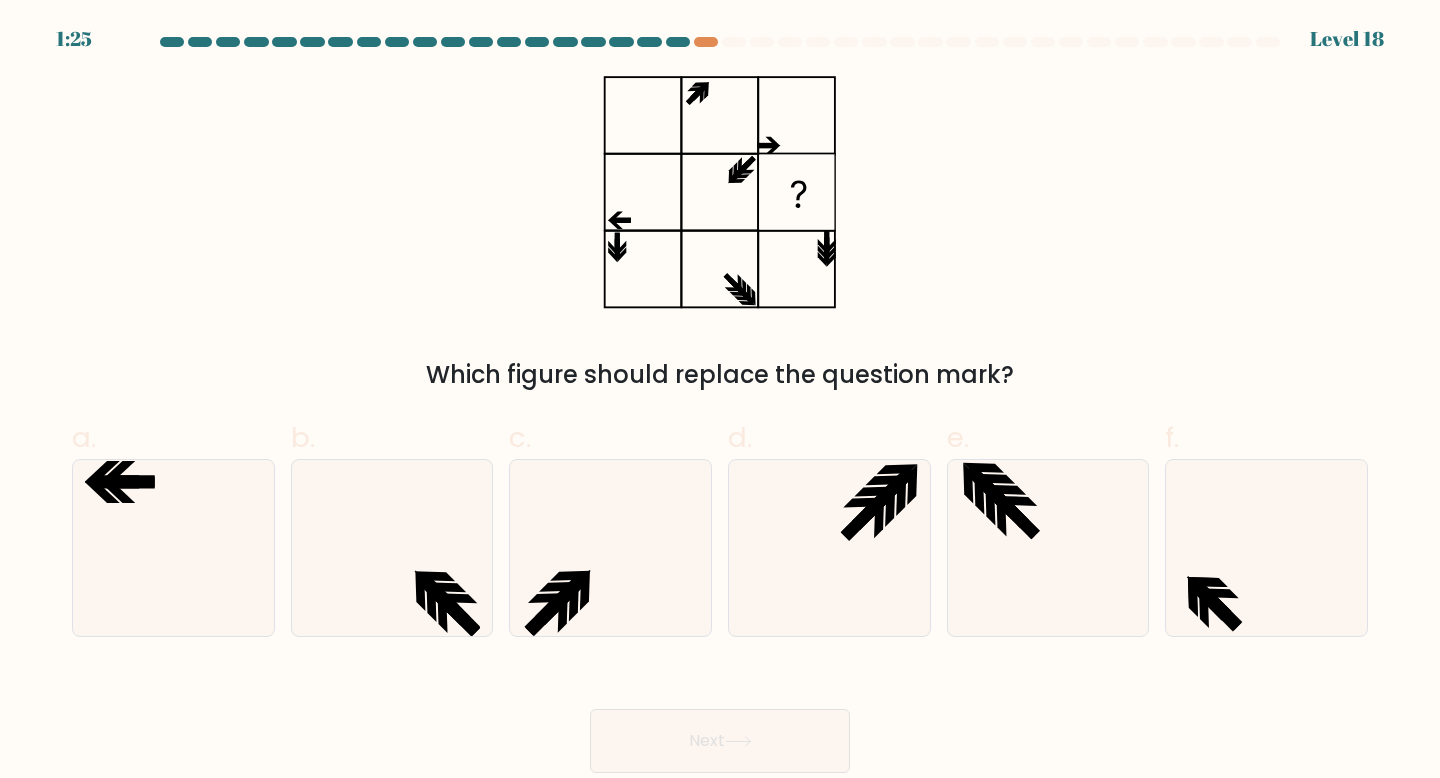 click at bounding box center (678, 42) 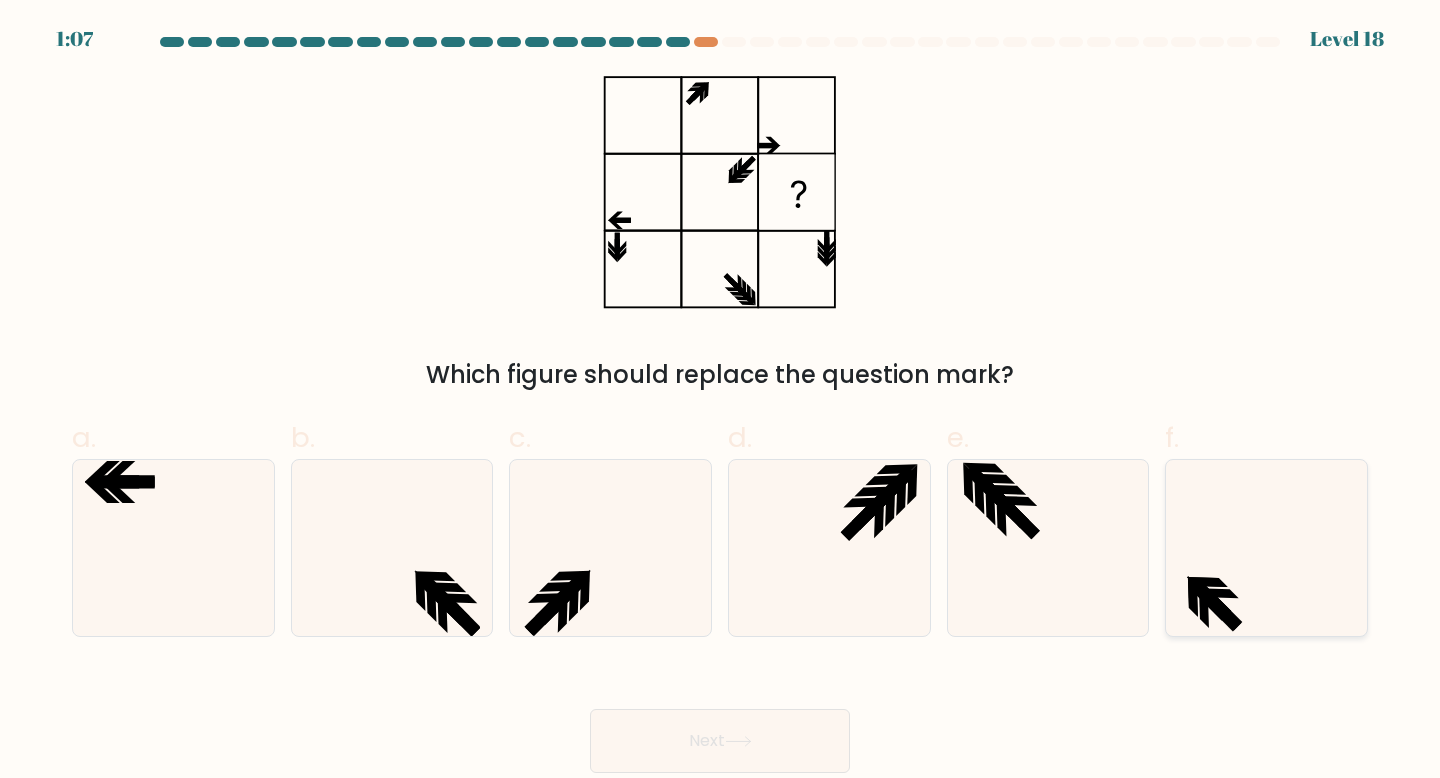 click 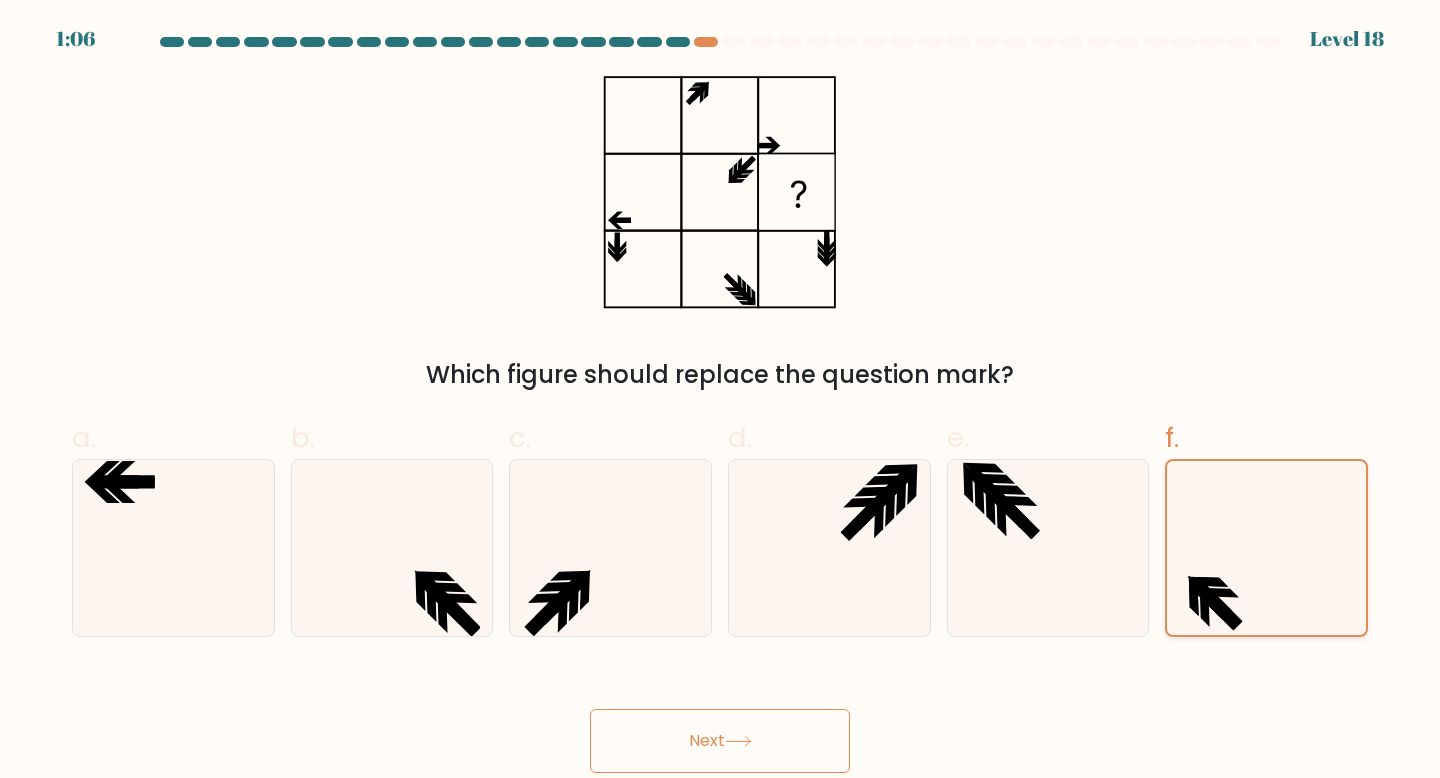 click 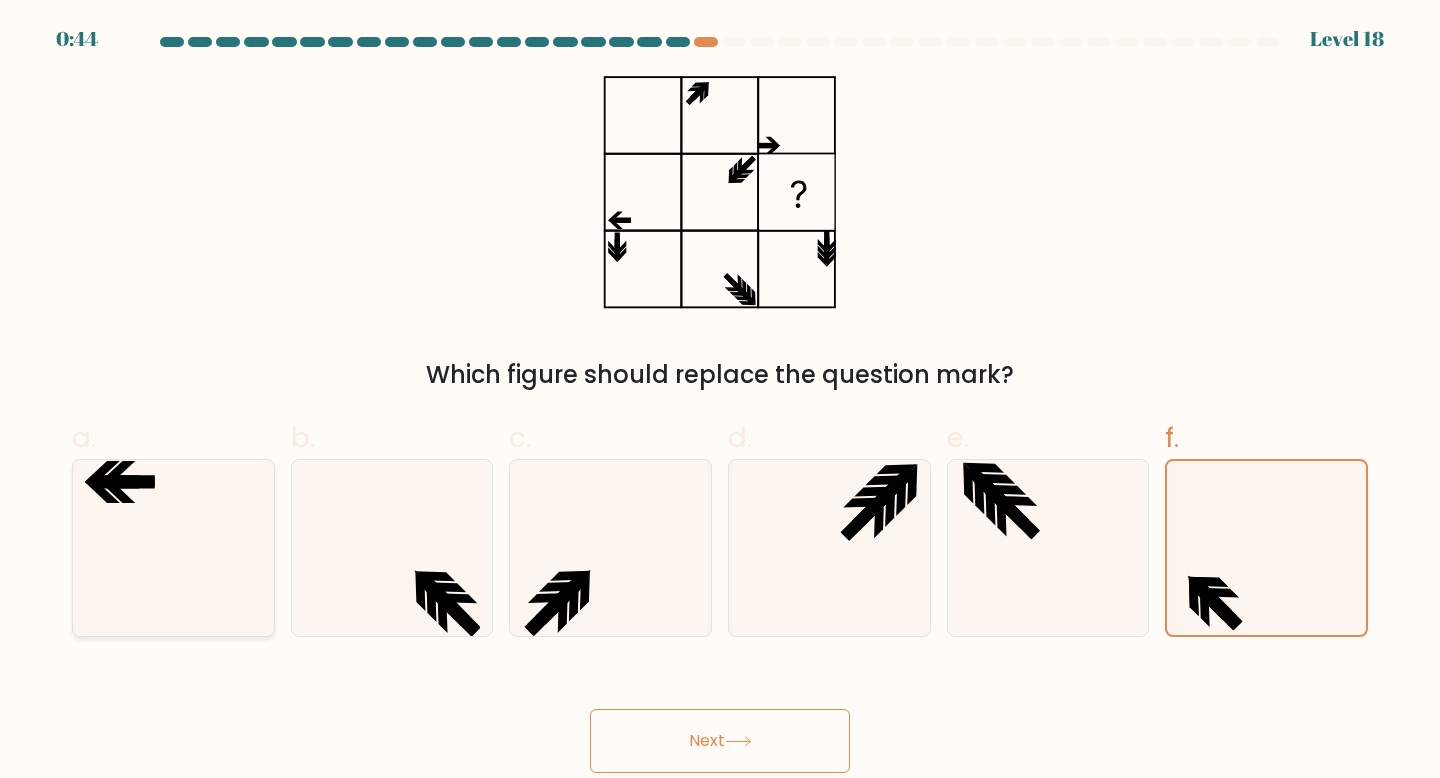 click 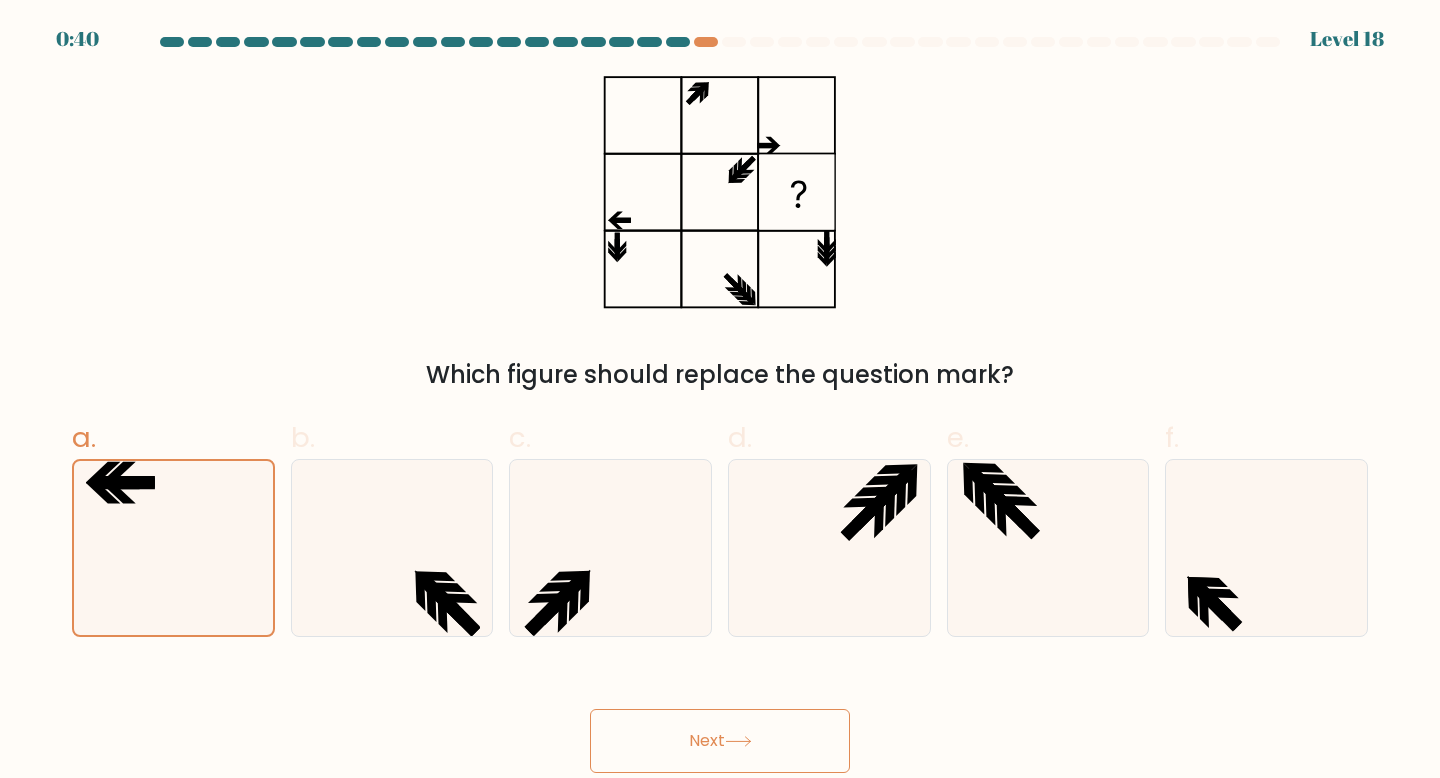 click on "Next" at bounding box center [720, 741] 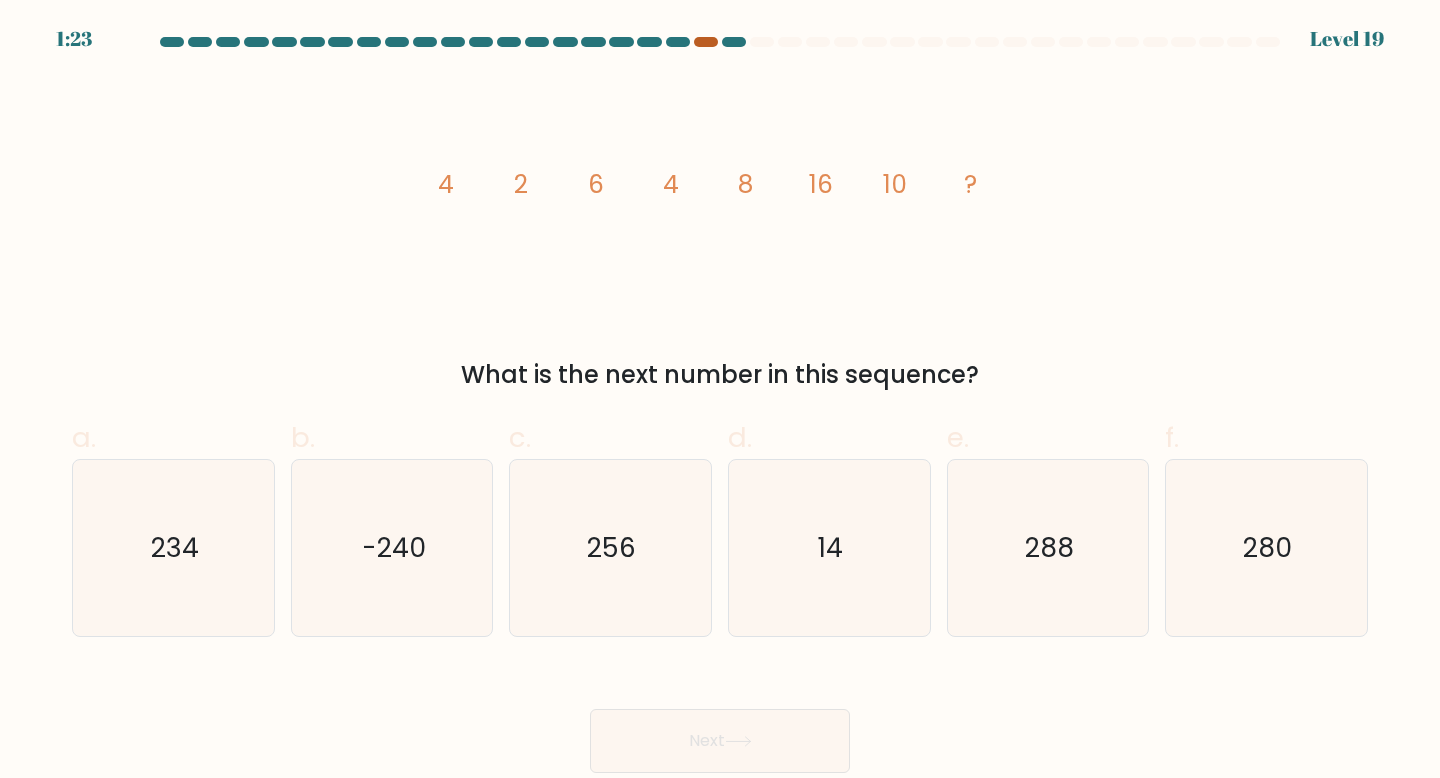 click at bounding box center [706, 42] 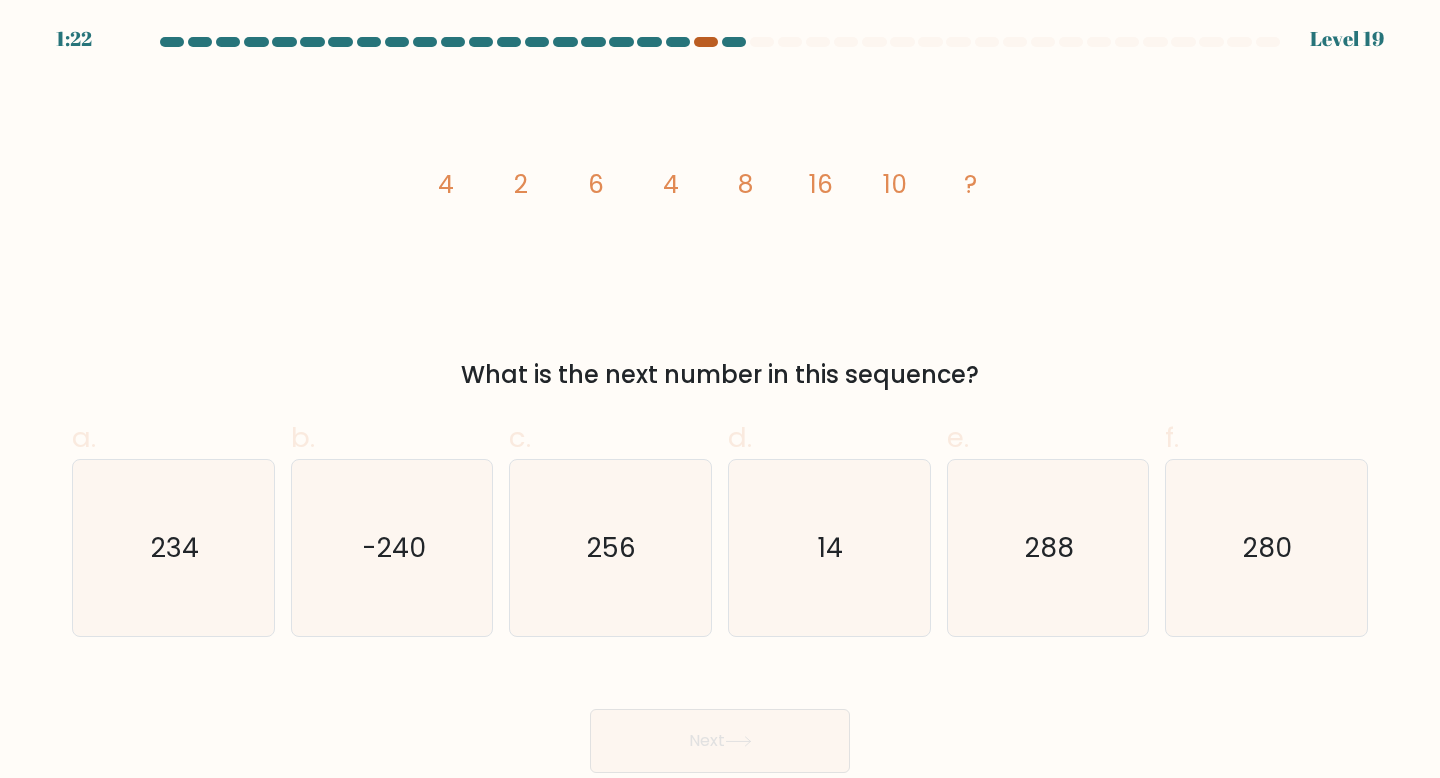 click at bounding box center [706, 42] 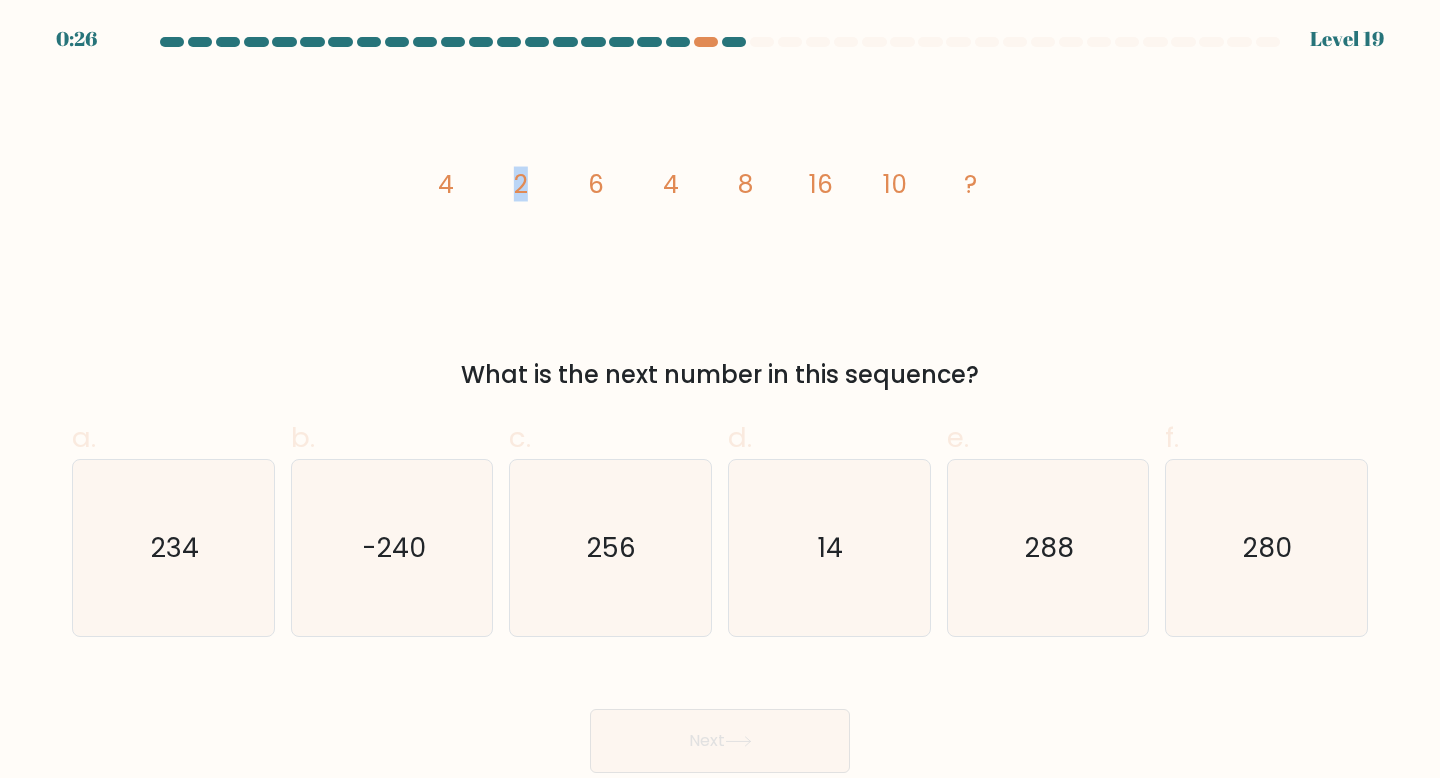 drag, startPoint x: 508, startPoint y: 185, endPoint x: 536, endPoint y: 185, distance: 28 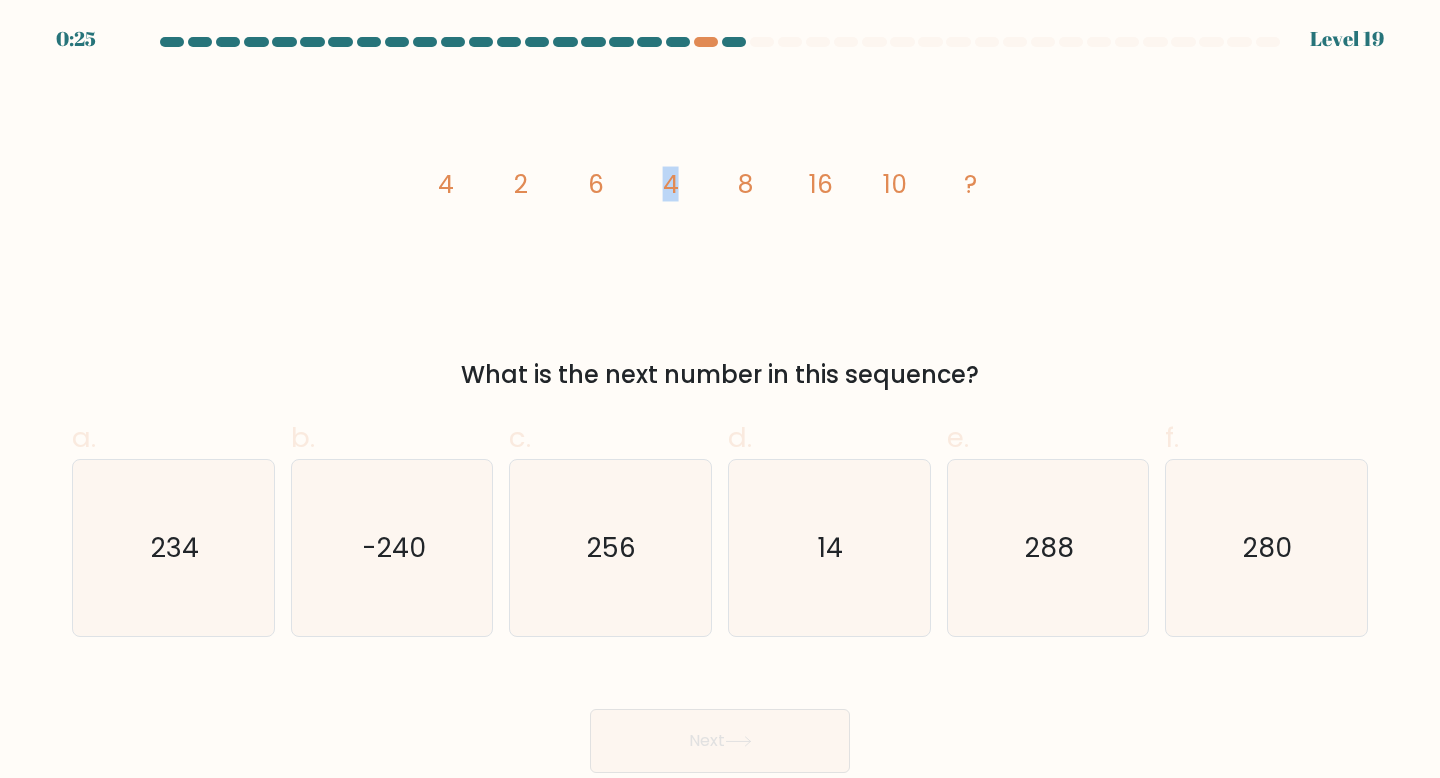 drag, startPoint x: 661, startPoint y: 182, endPoint x: 683, endPoint y: 182, distance: 22 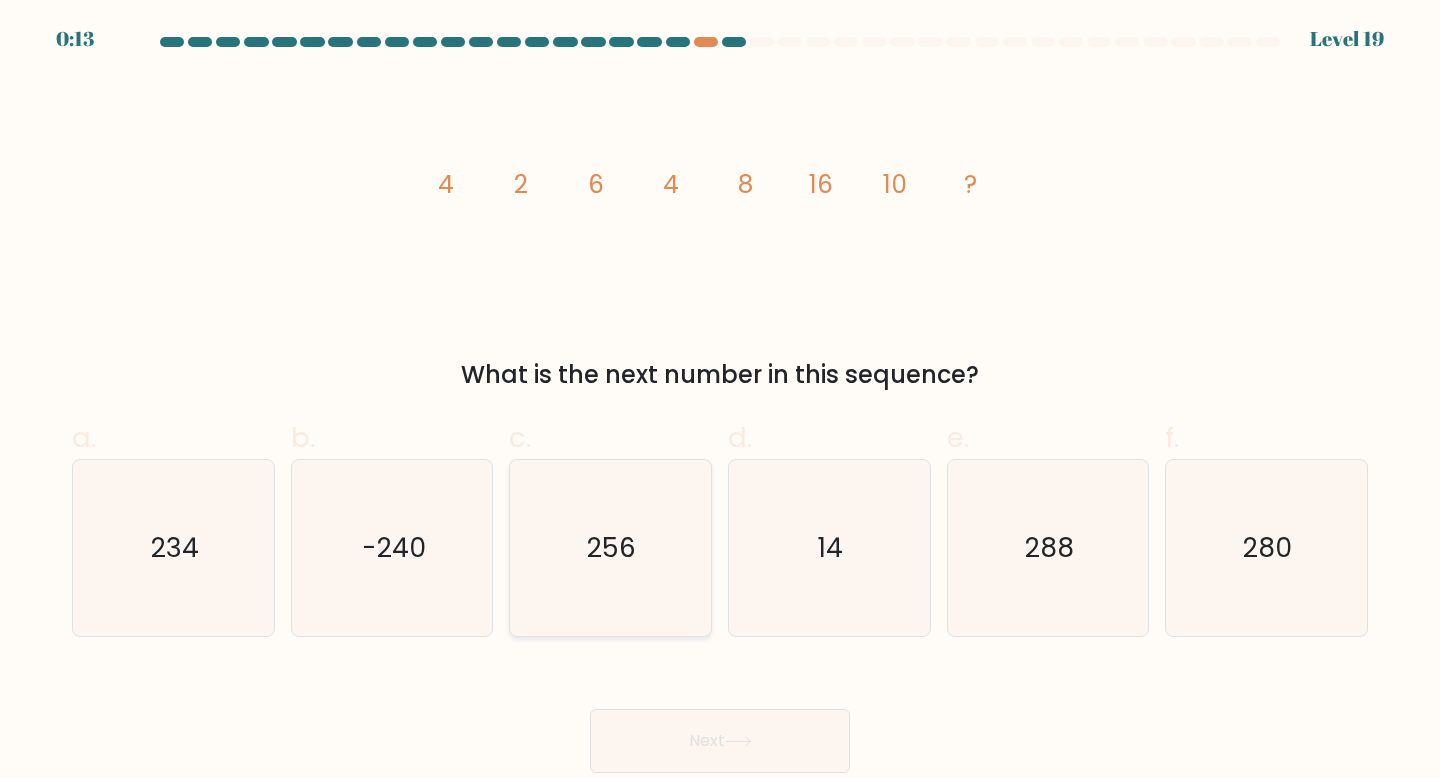 click on "256" 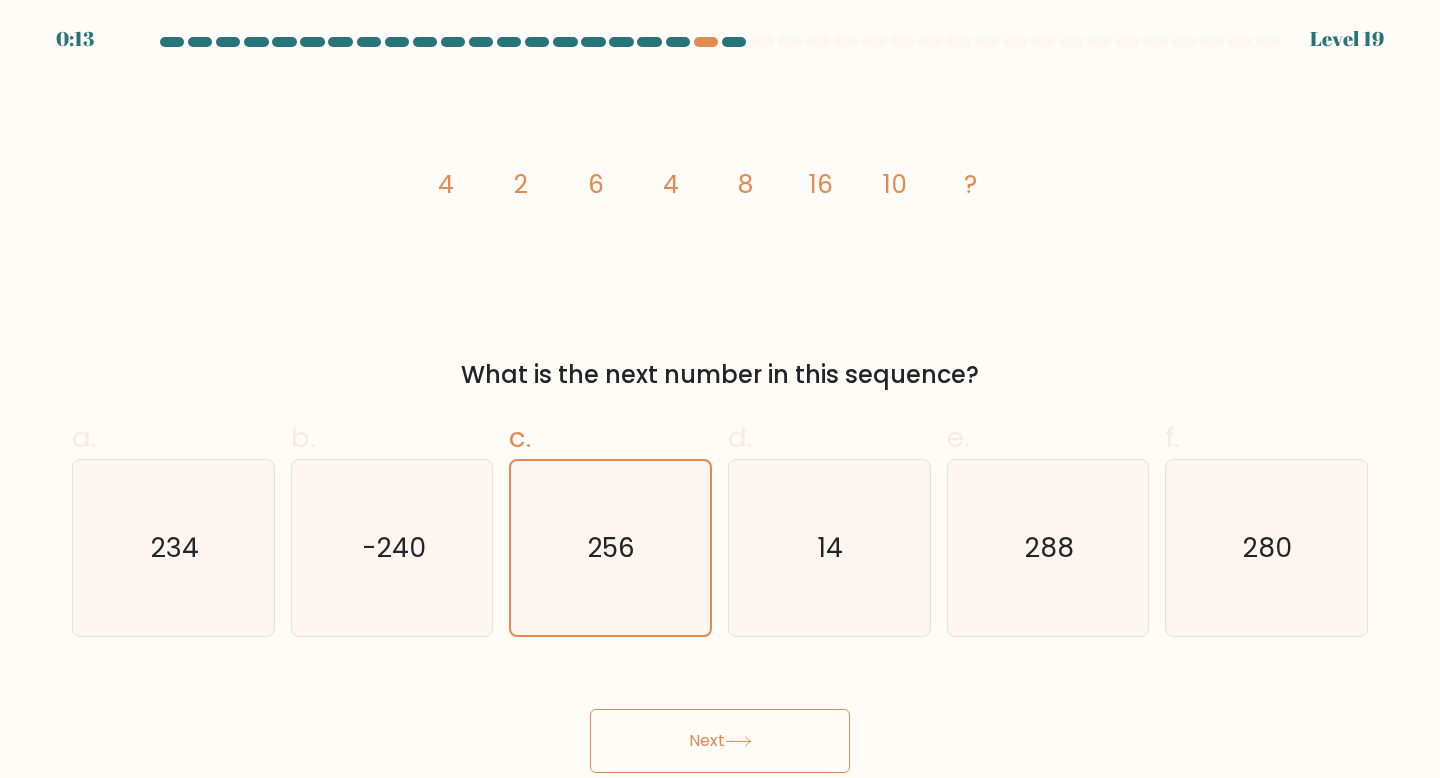 click on "Next" at bounding box center [720, 741] 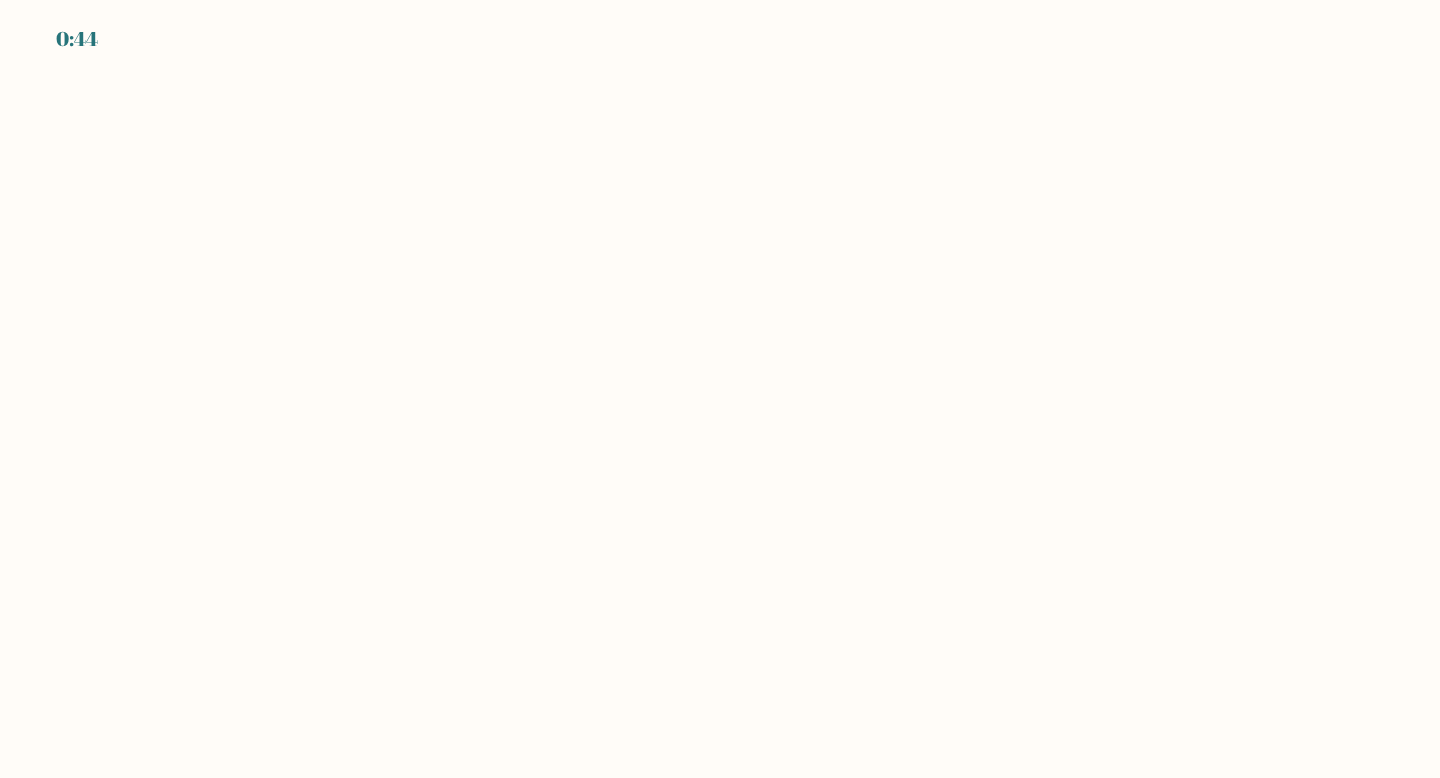 scroll, scrollTop: 0, scrollLeft: 0, axis: both 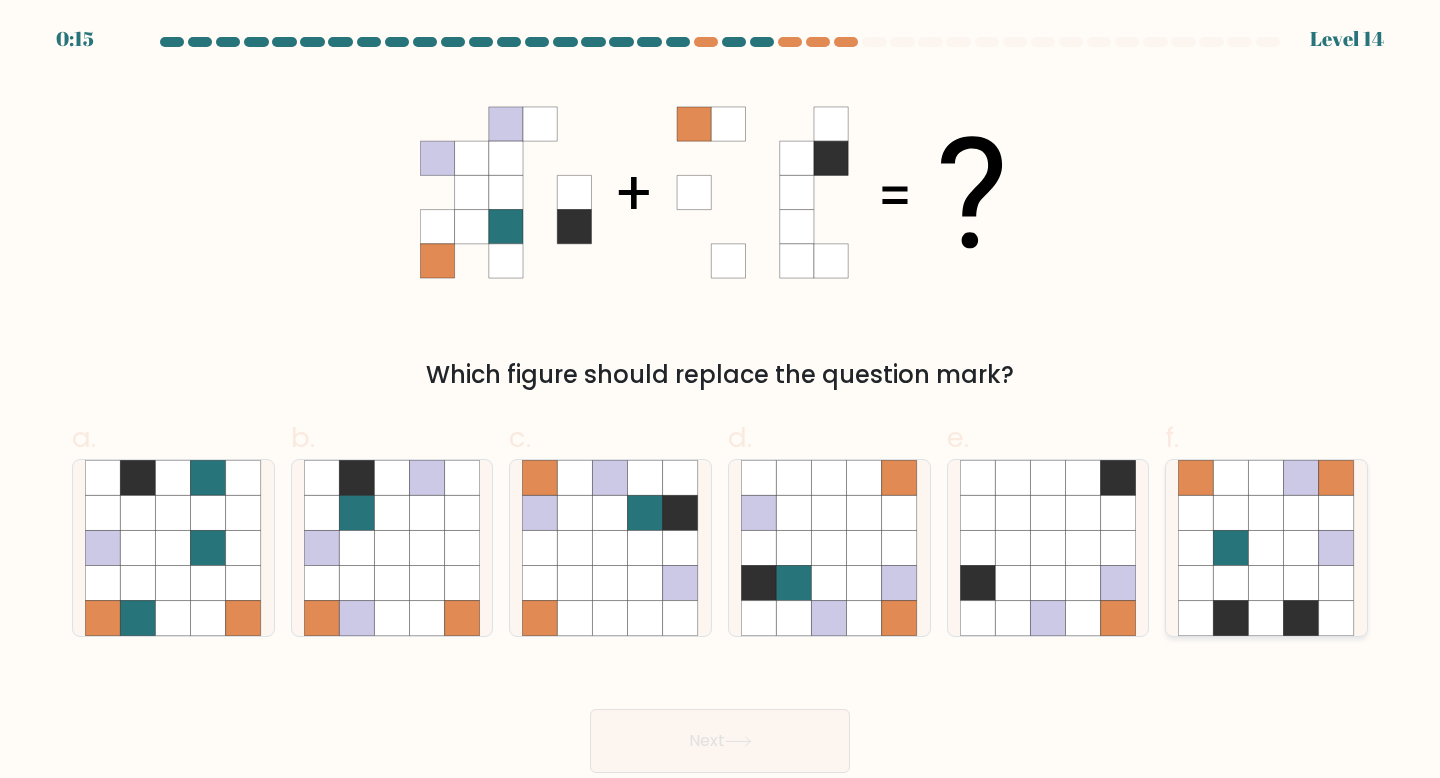 click 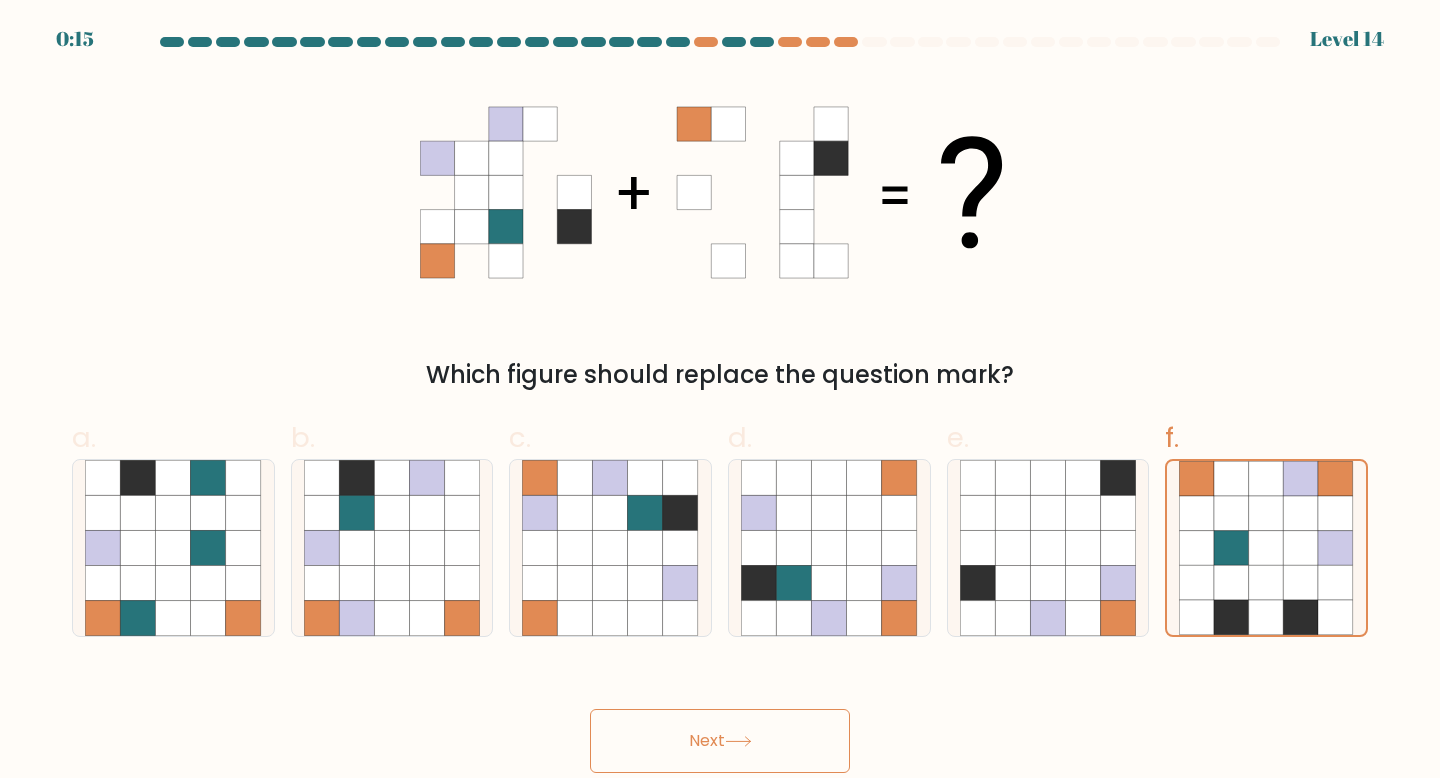 click on "Next" at bounding box center [720, 741] 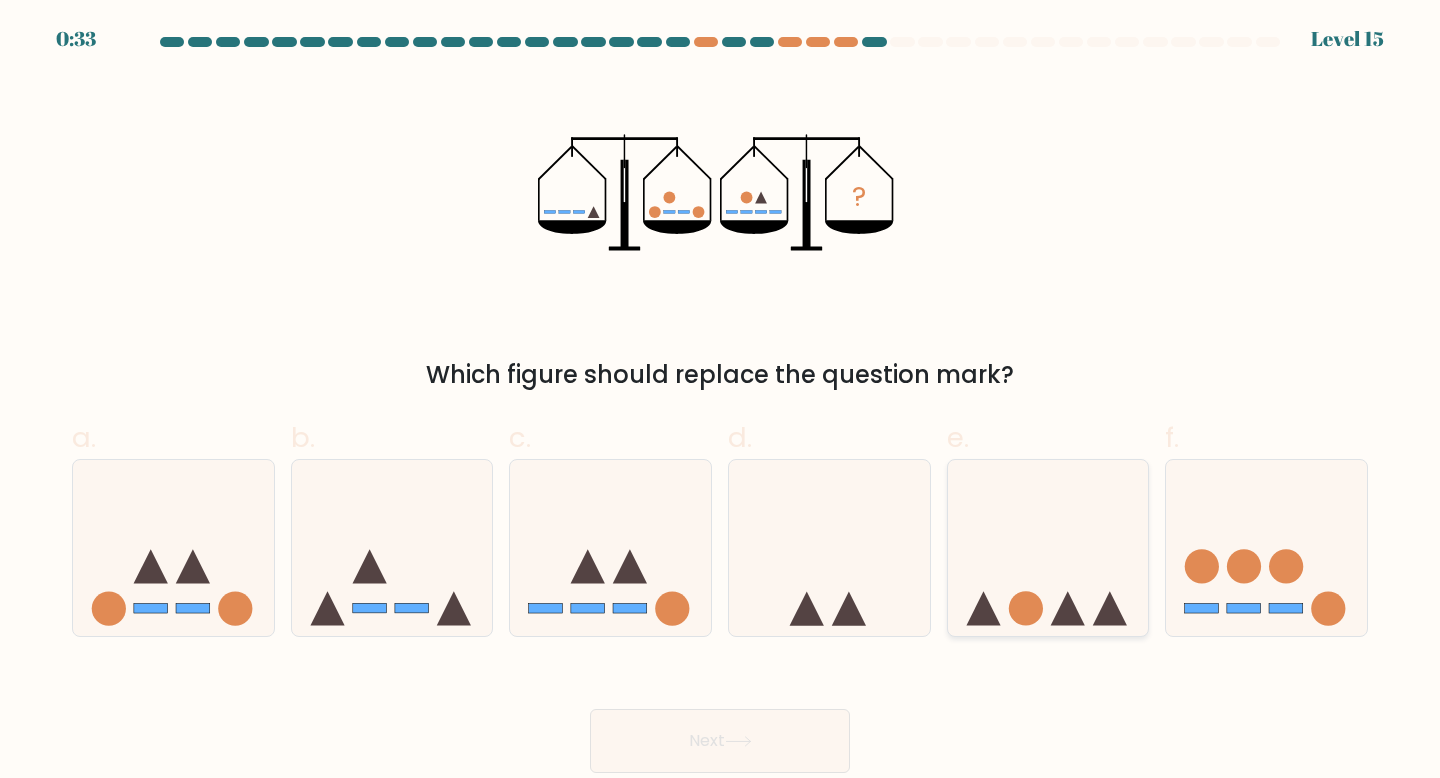 click 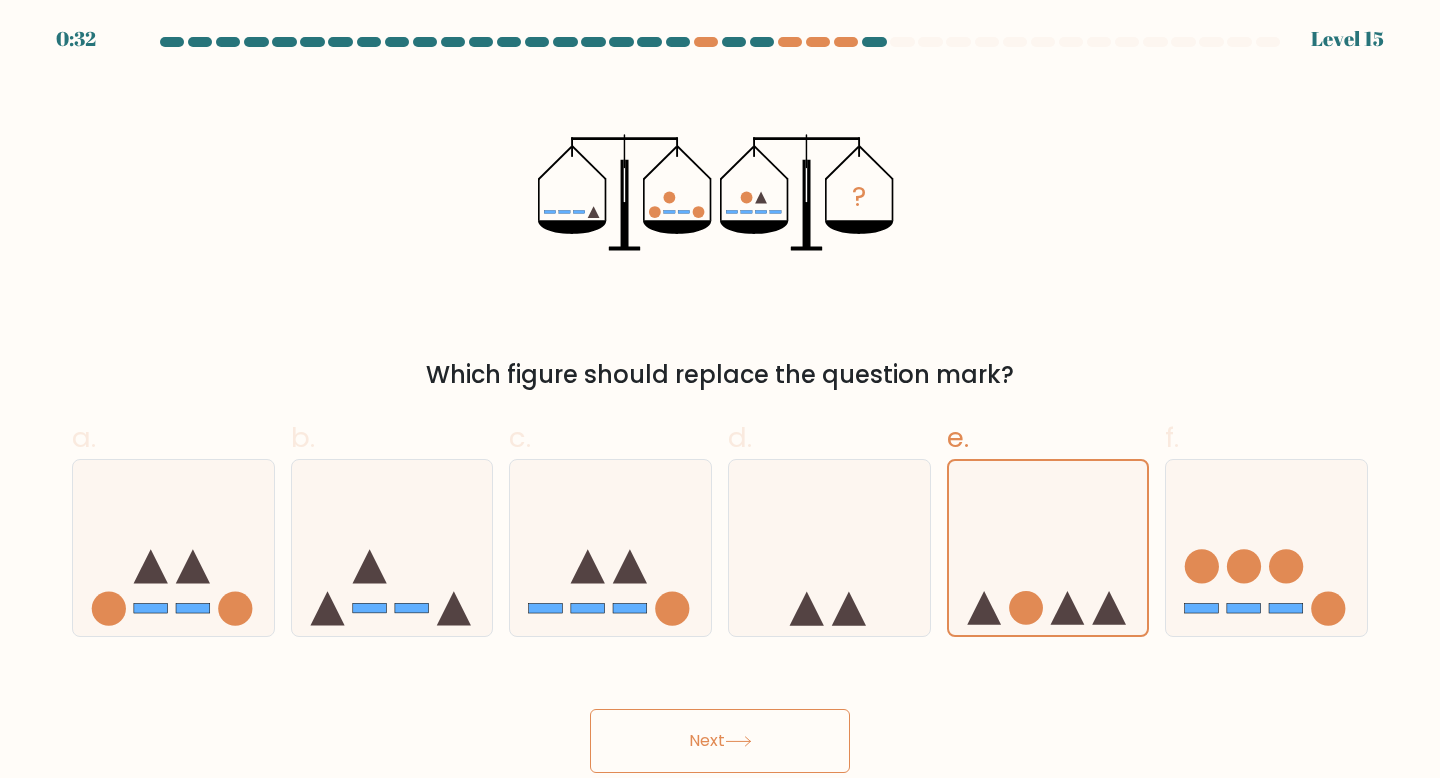click on "Next" at bounding box center (720, 741) 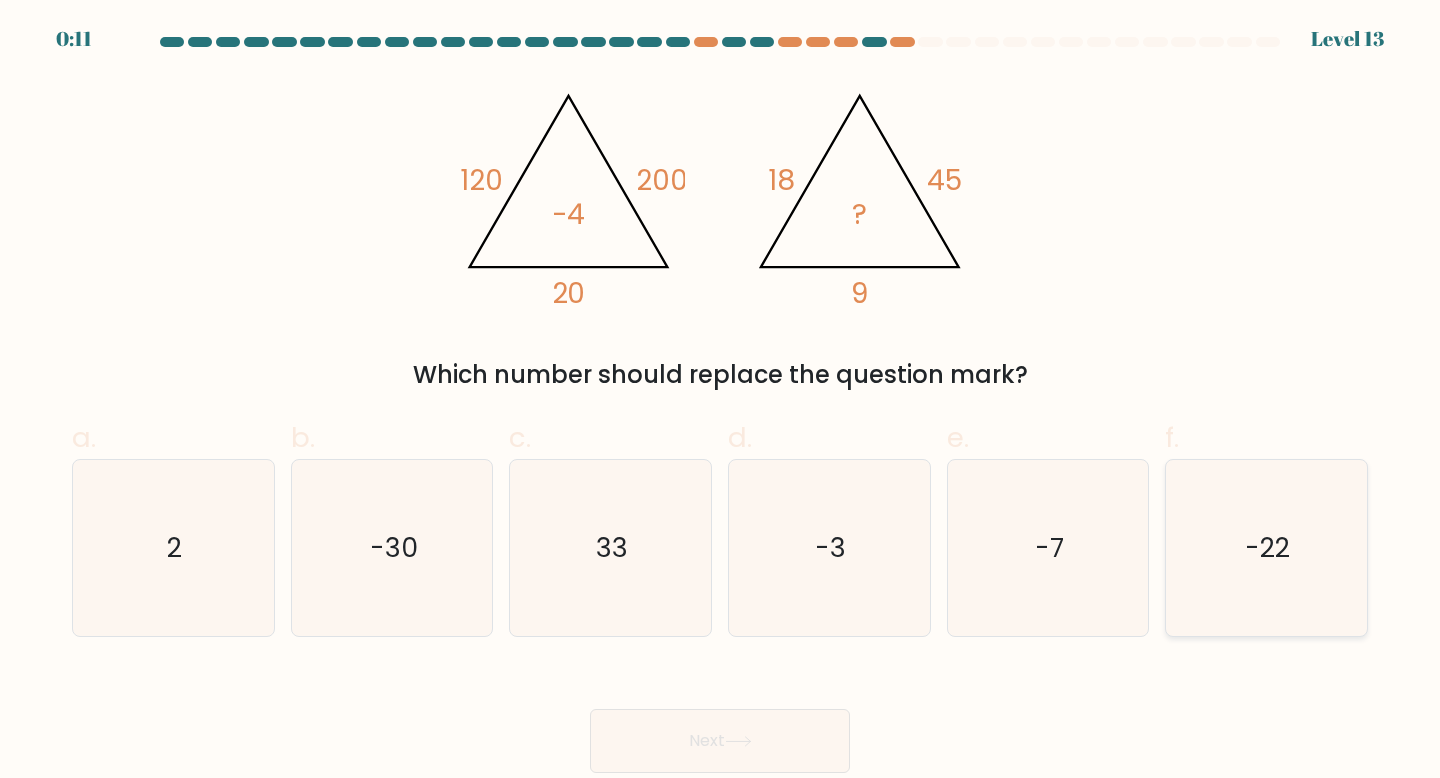 click on "-22" 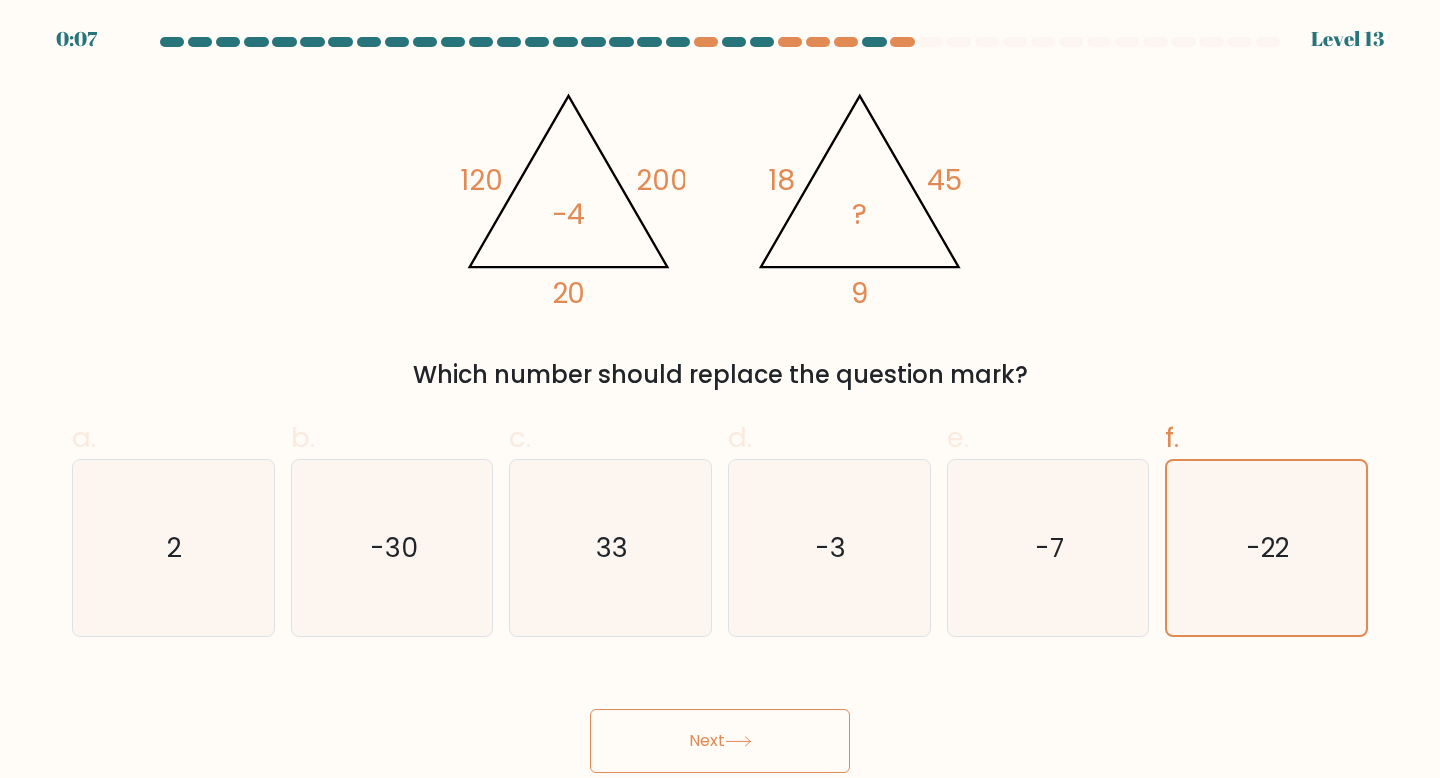 click 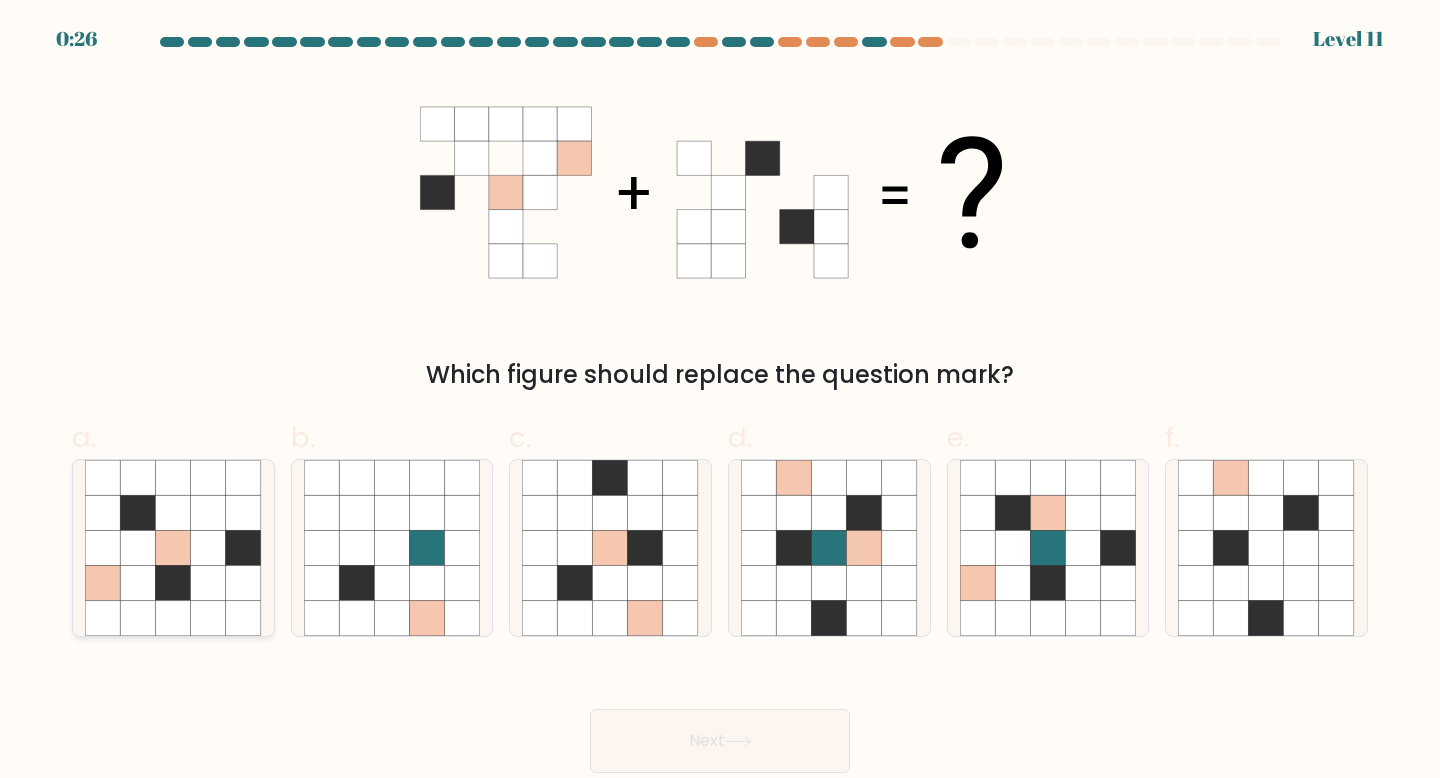 click 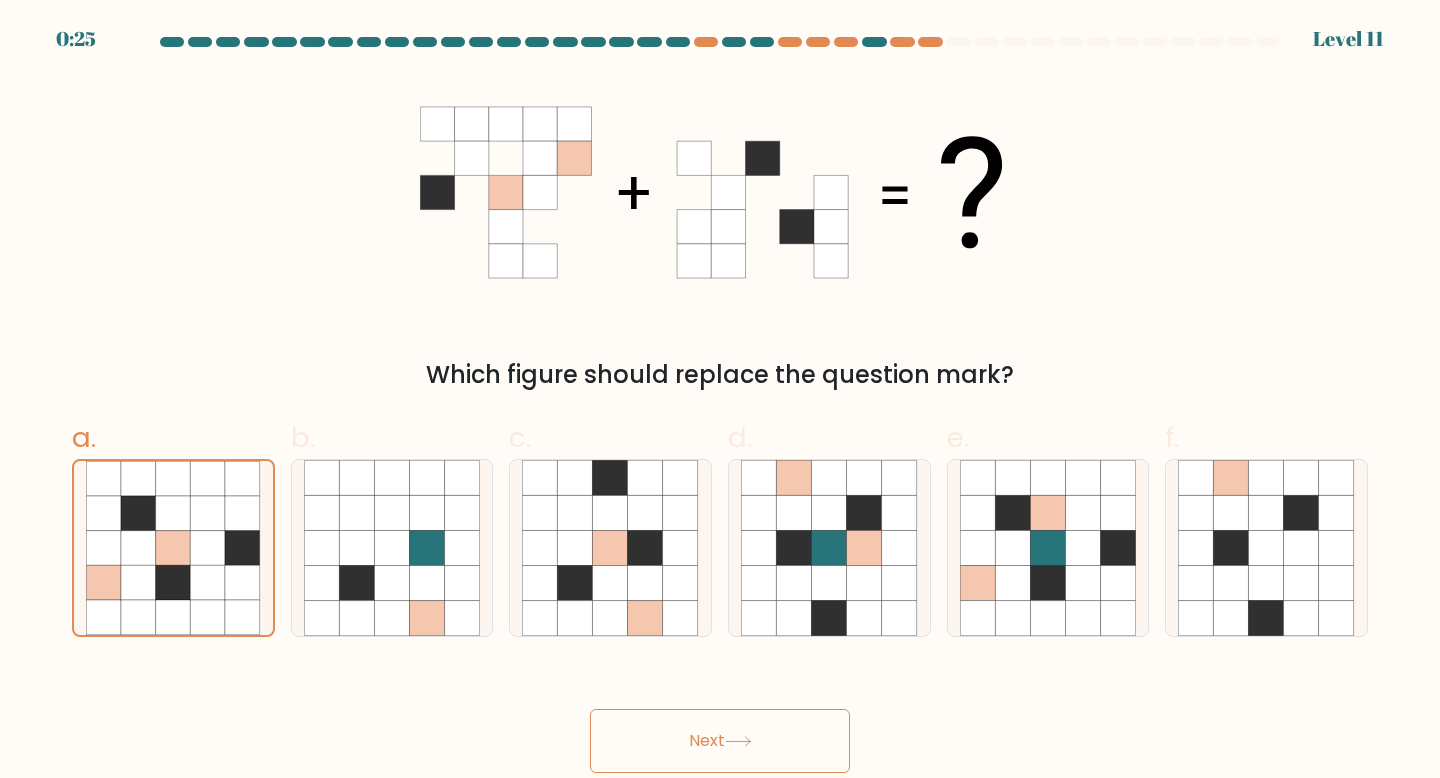 click on "Next" at bounding box center [720, 741] 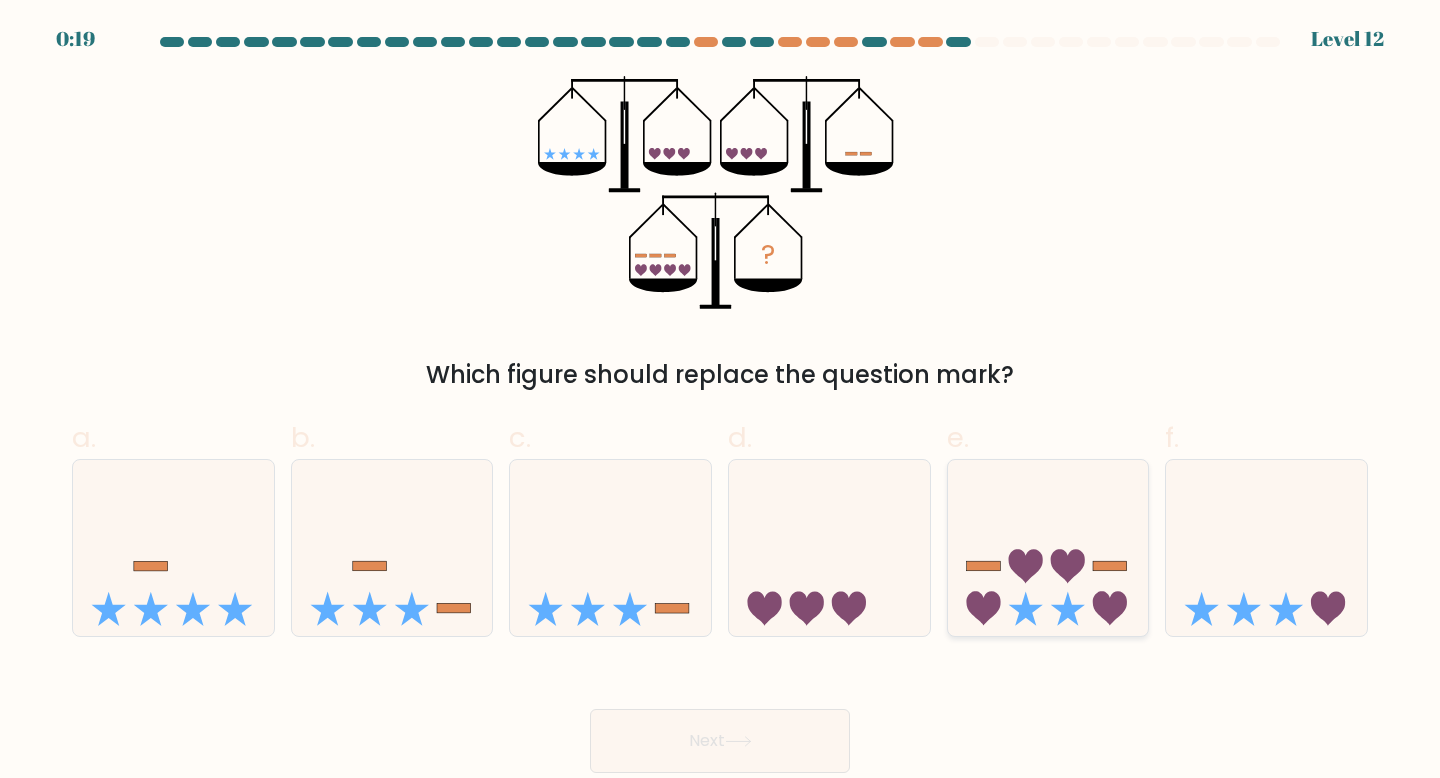 click 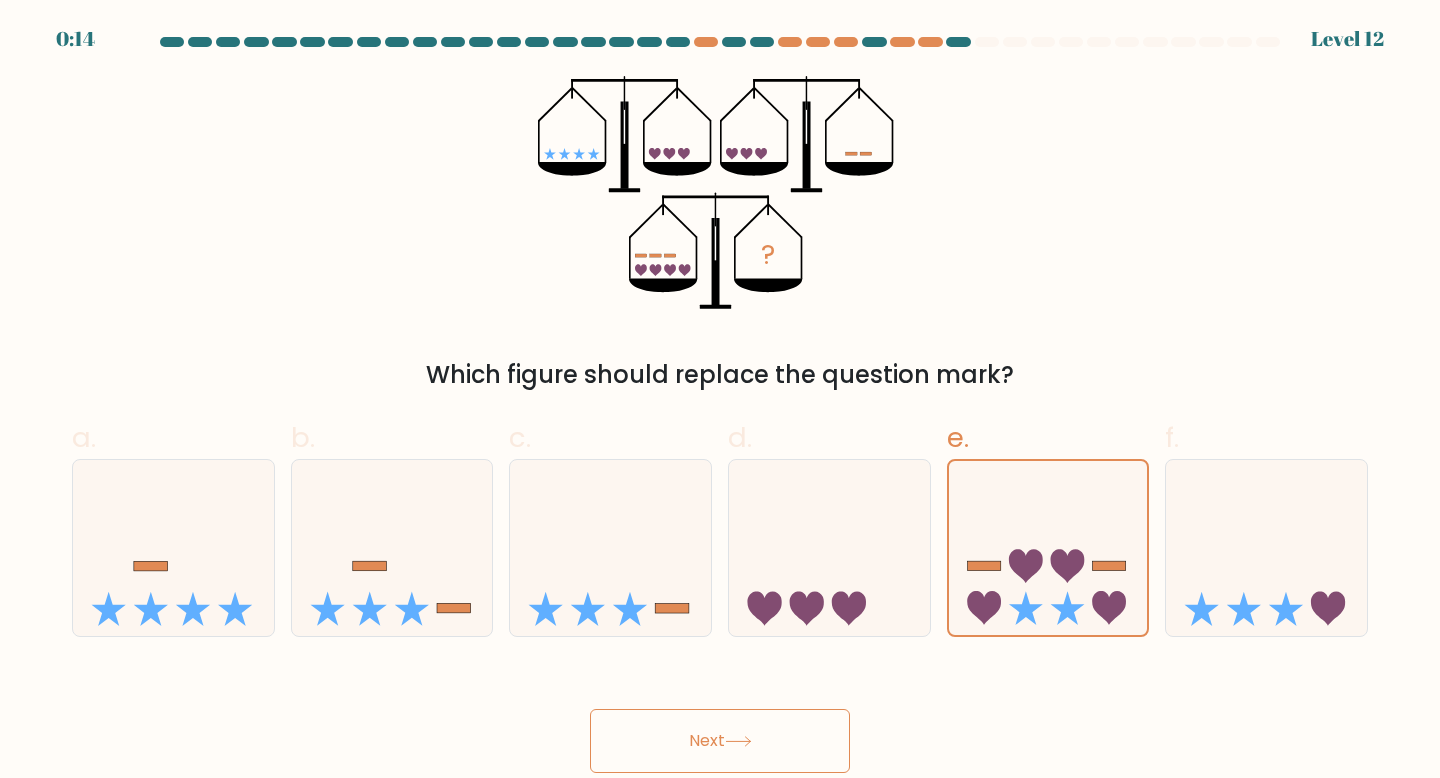 click on "Next" at bounding box center [720, 741] 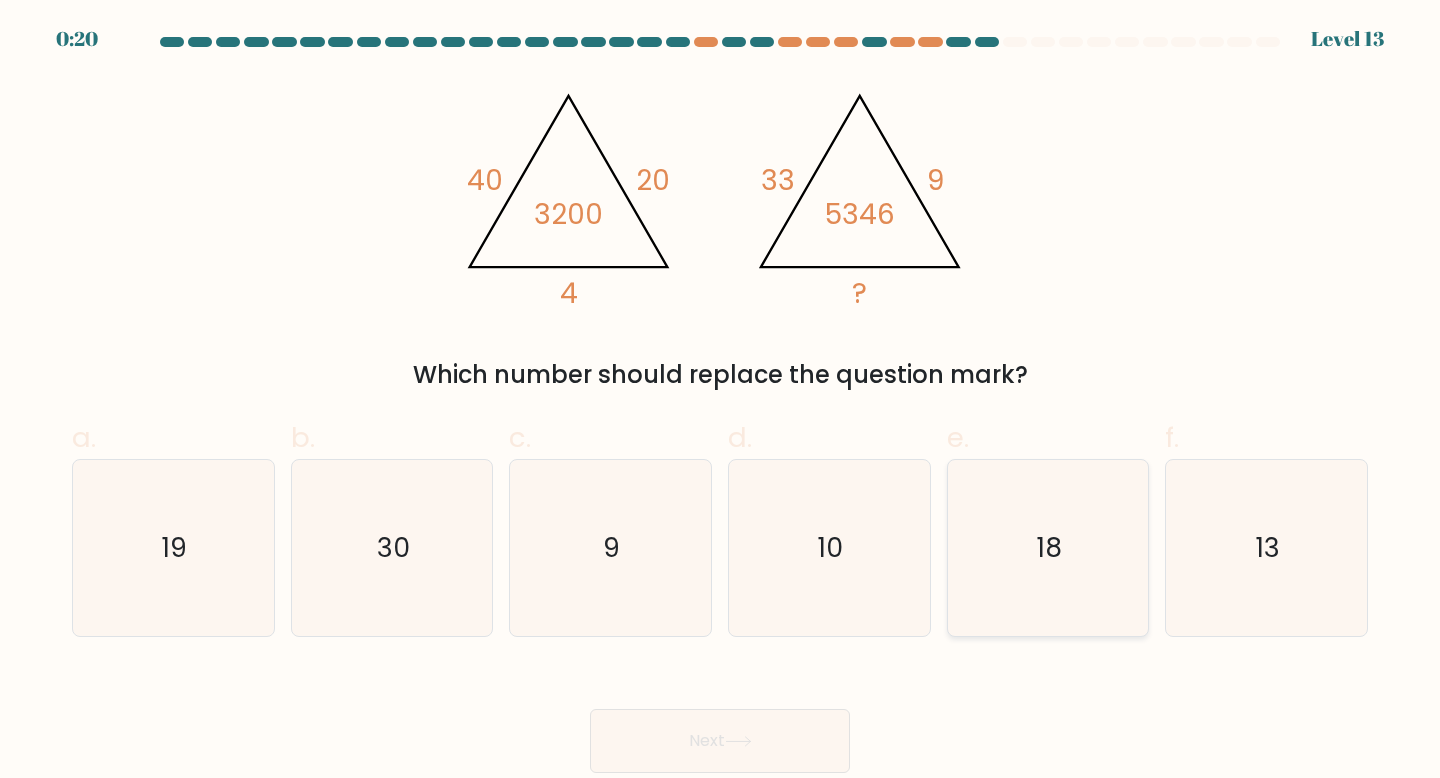 click on "18" 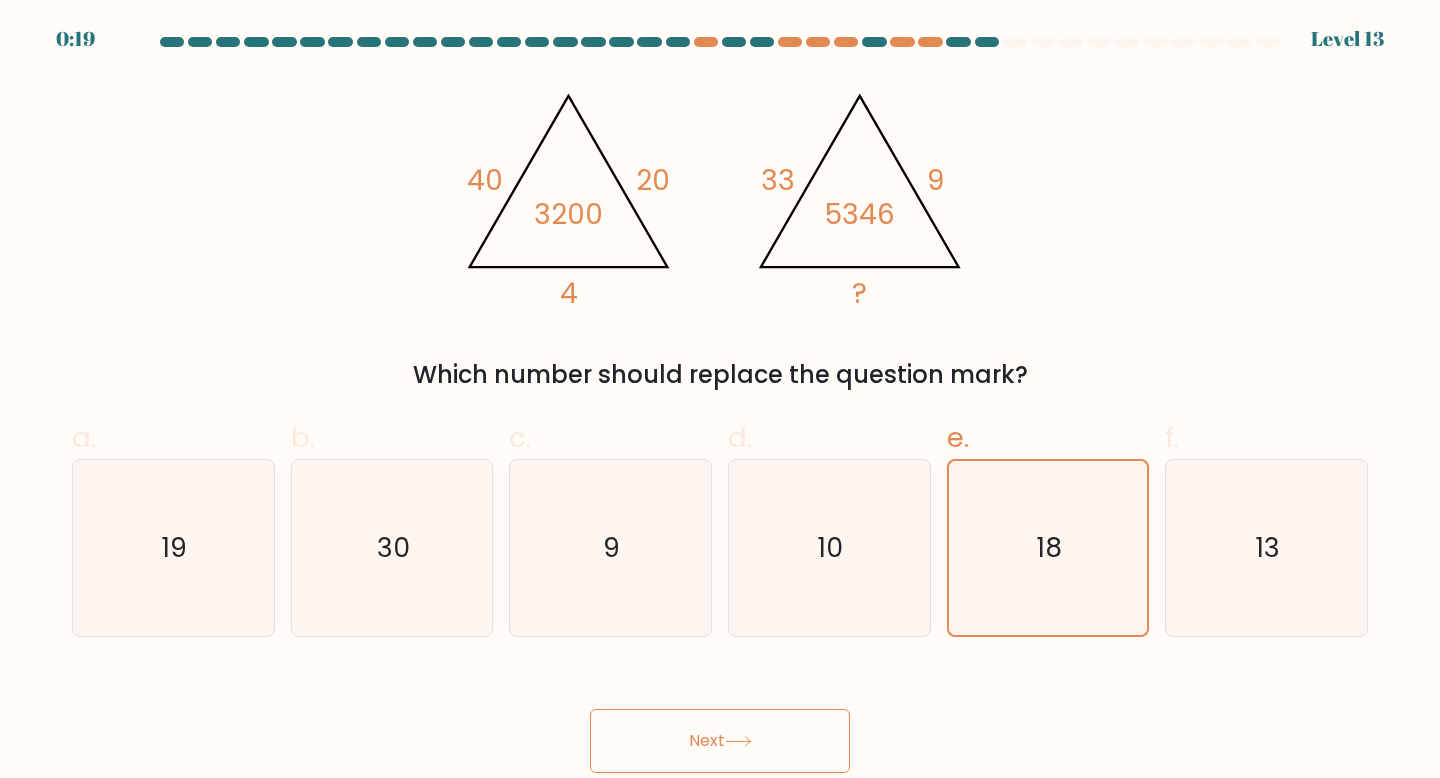 click on "Next" at bounding box center (720, 741) 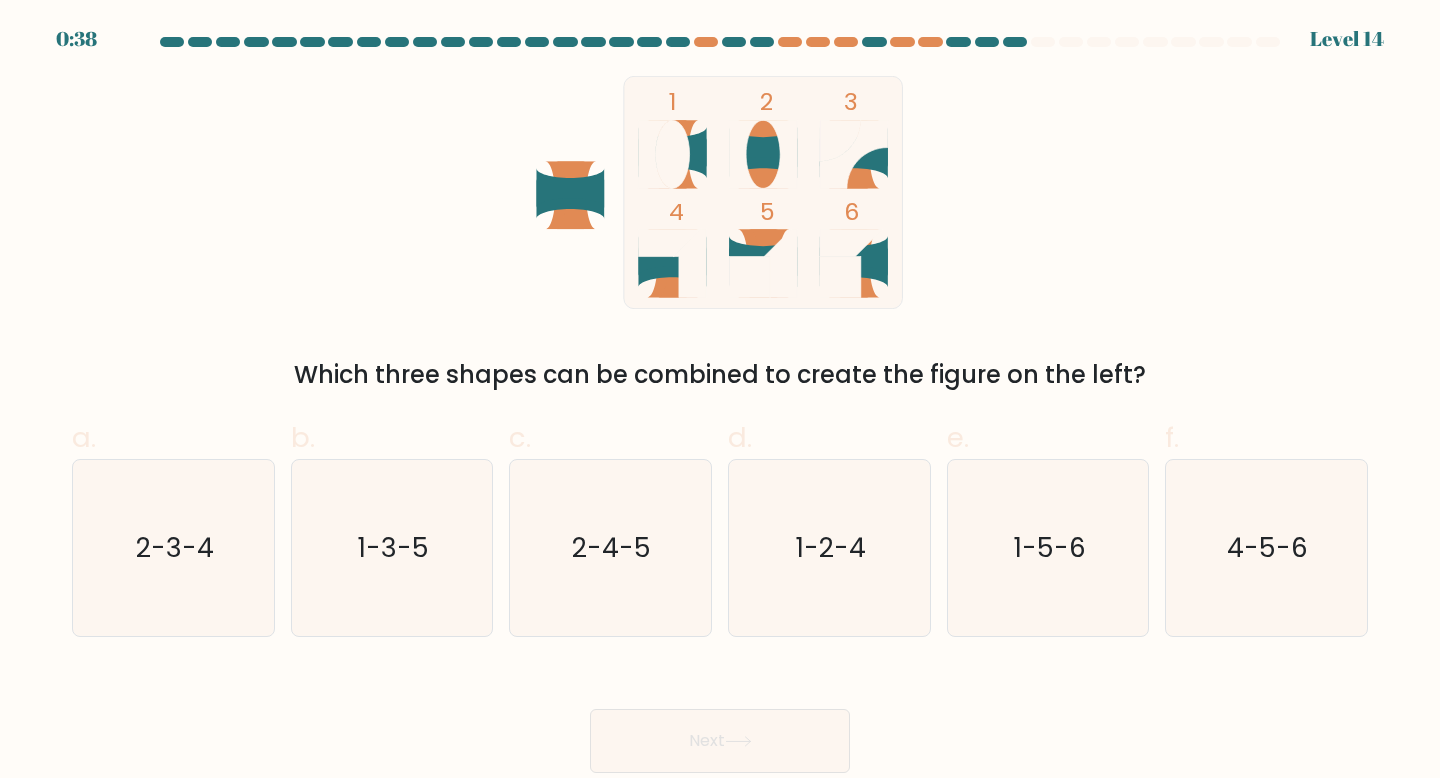 click 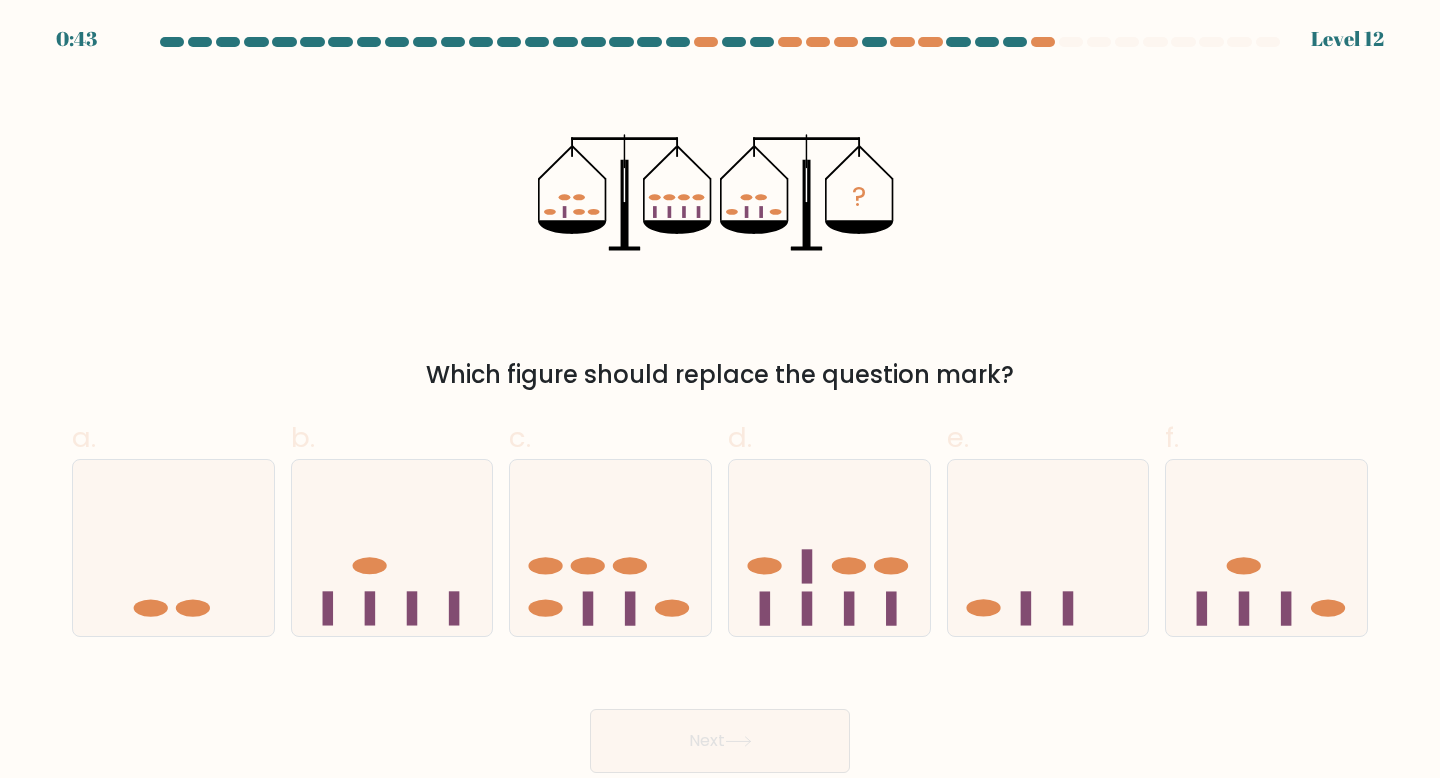 scroll, scrollTop: 0, scrollLeft: 0, axis: both 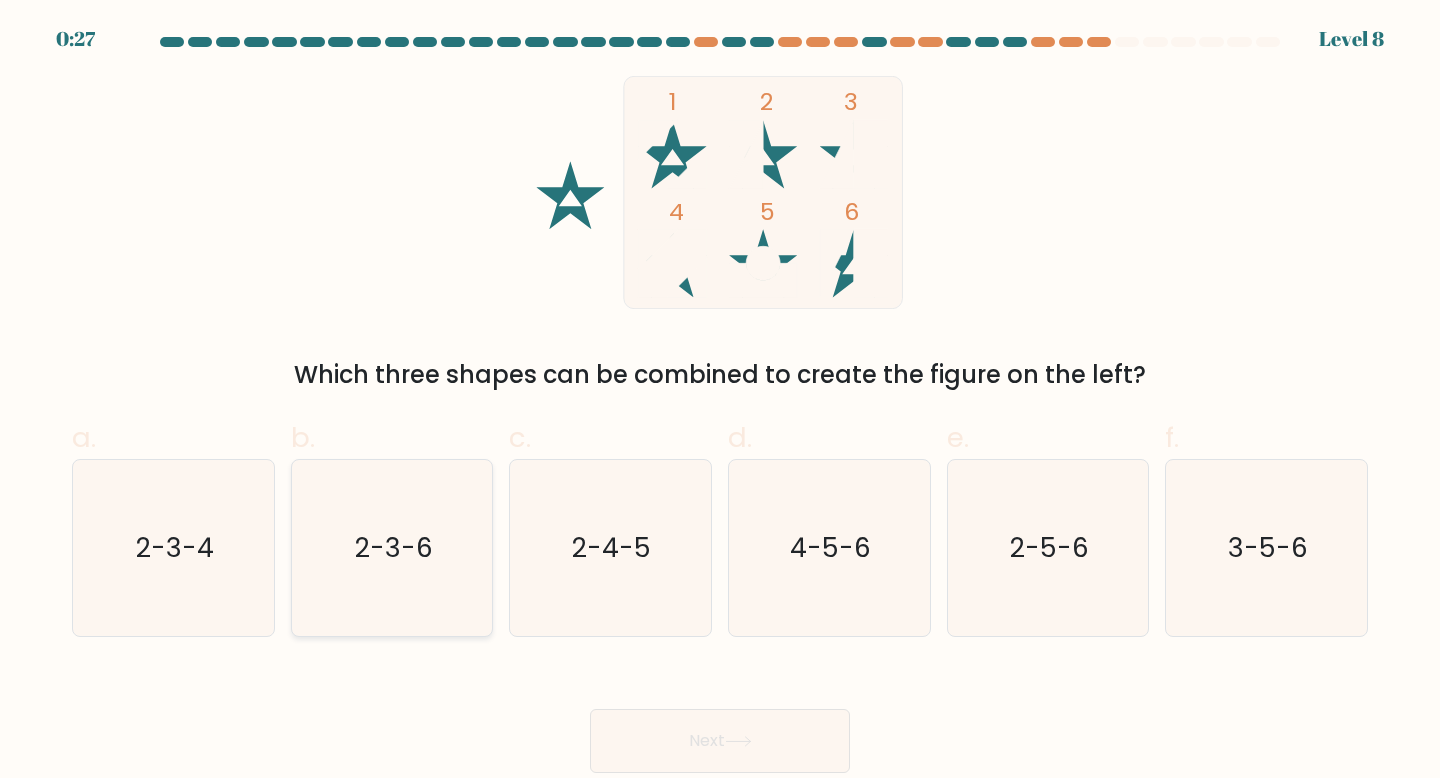 click on "2-3-6" 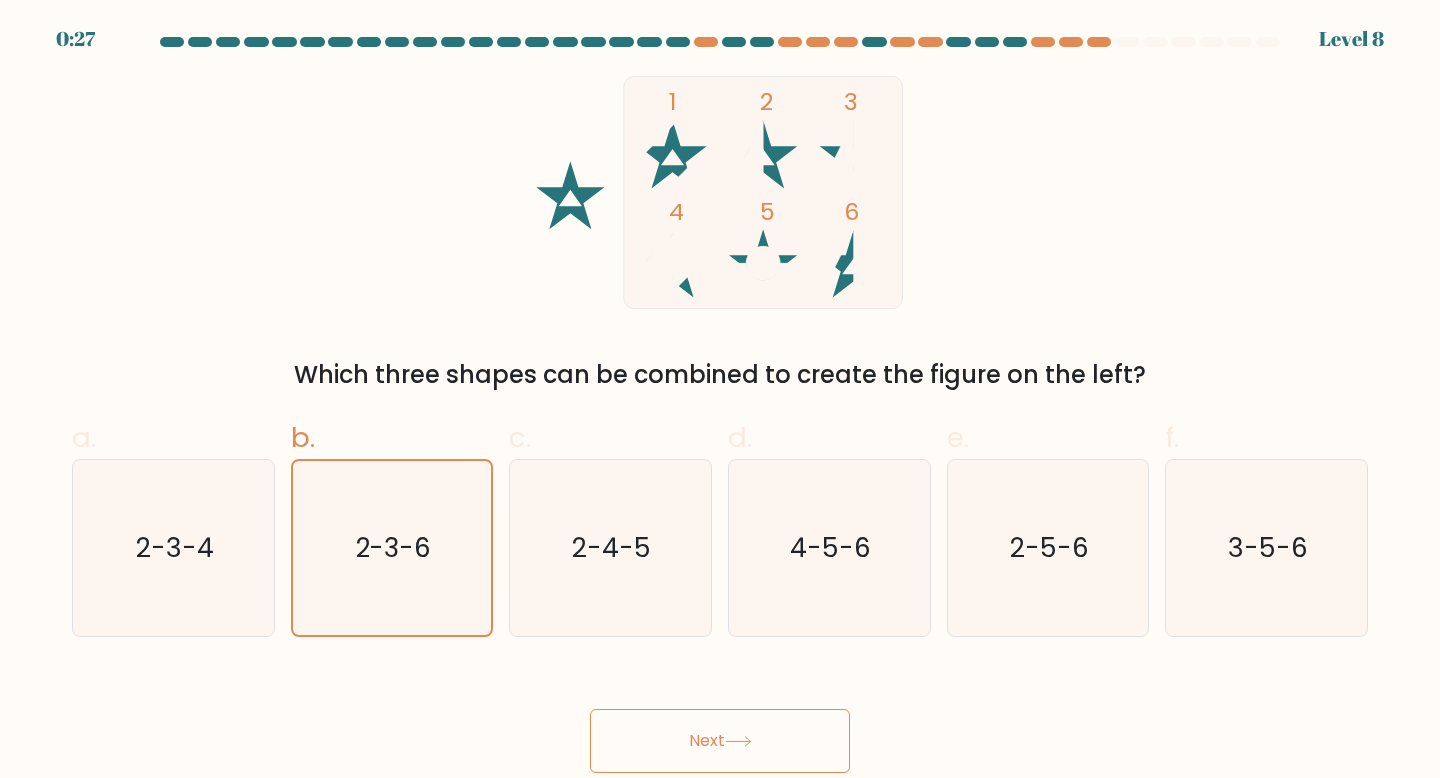 click on "Next" at bounding box center (720, 741) 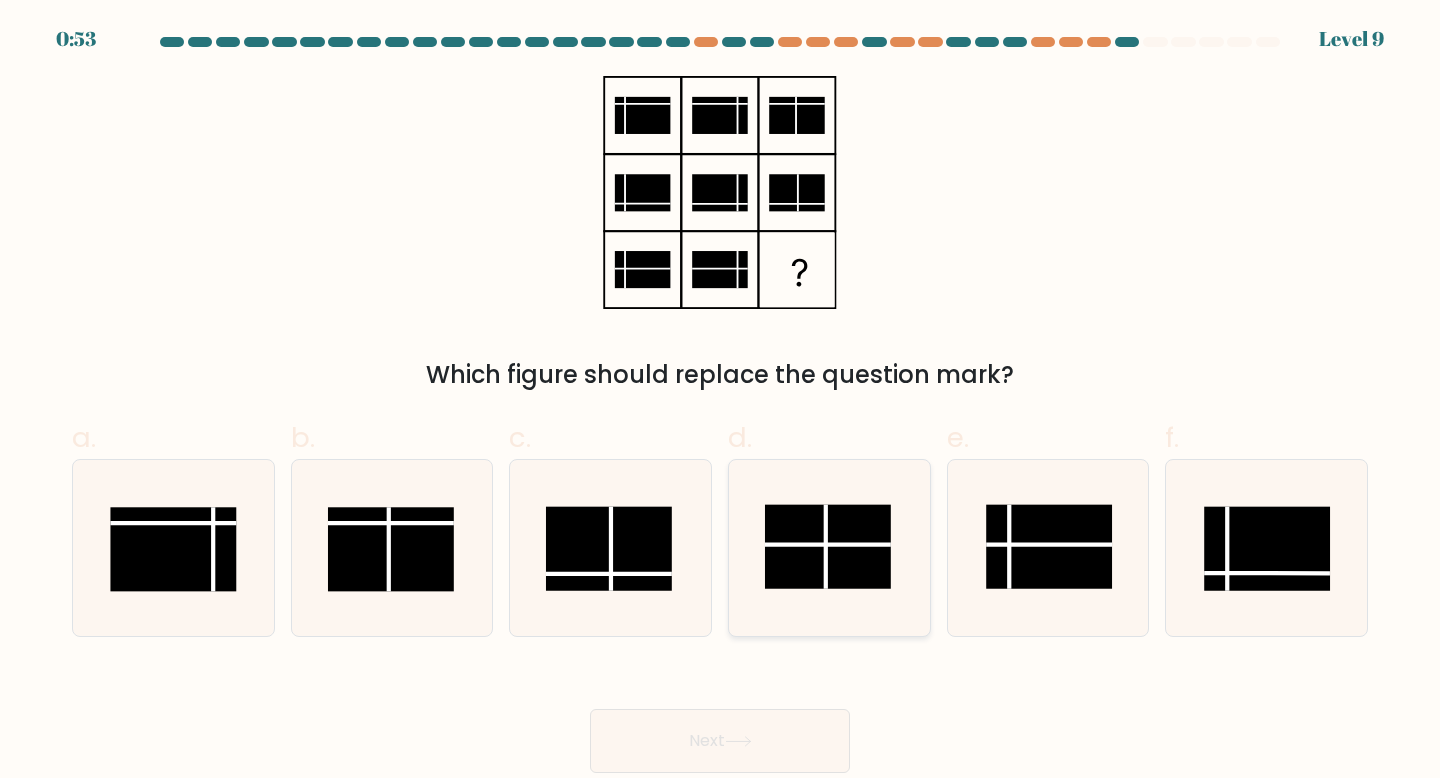 click 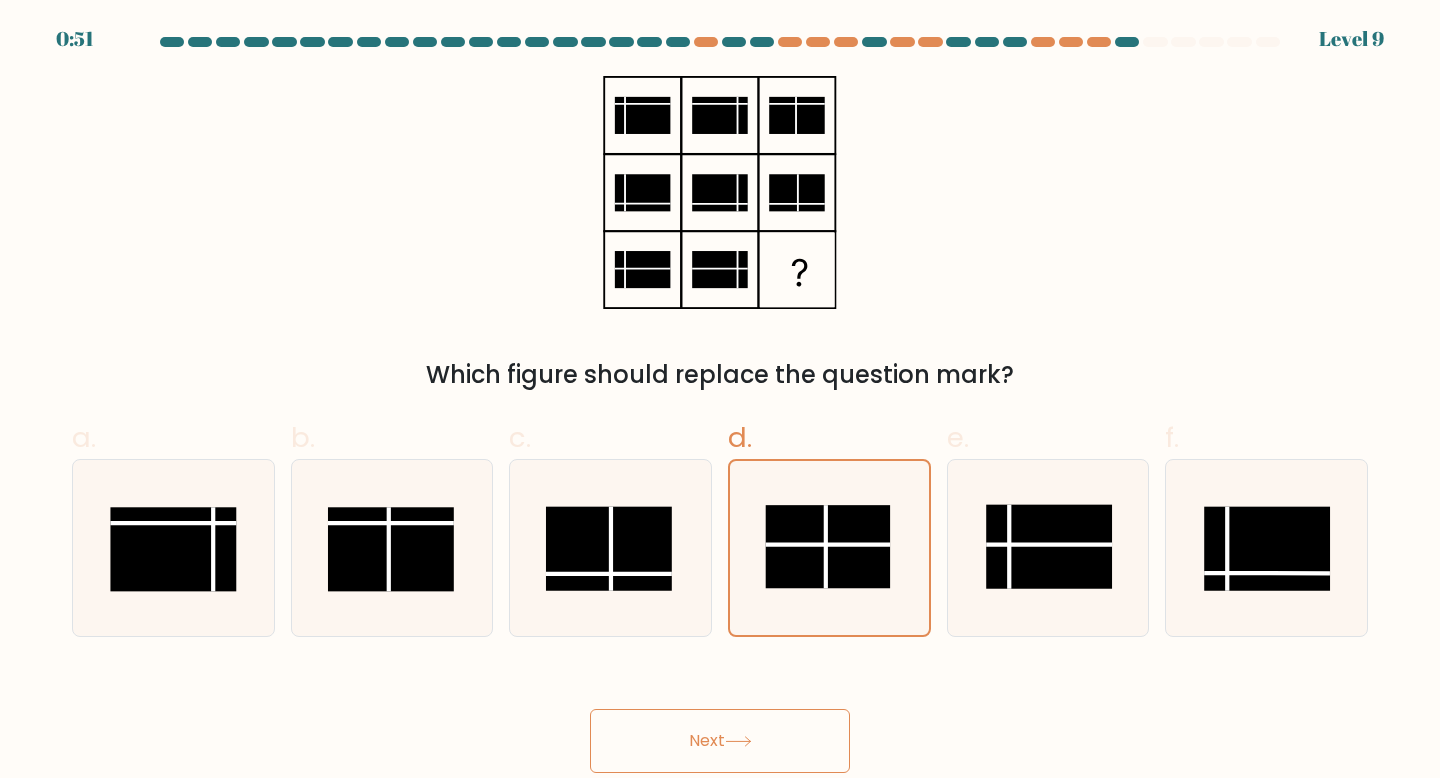 click on "Next" at bounding box center (720, 741) 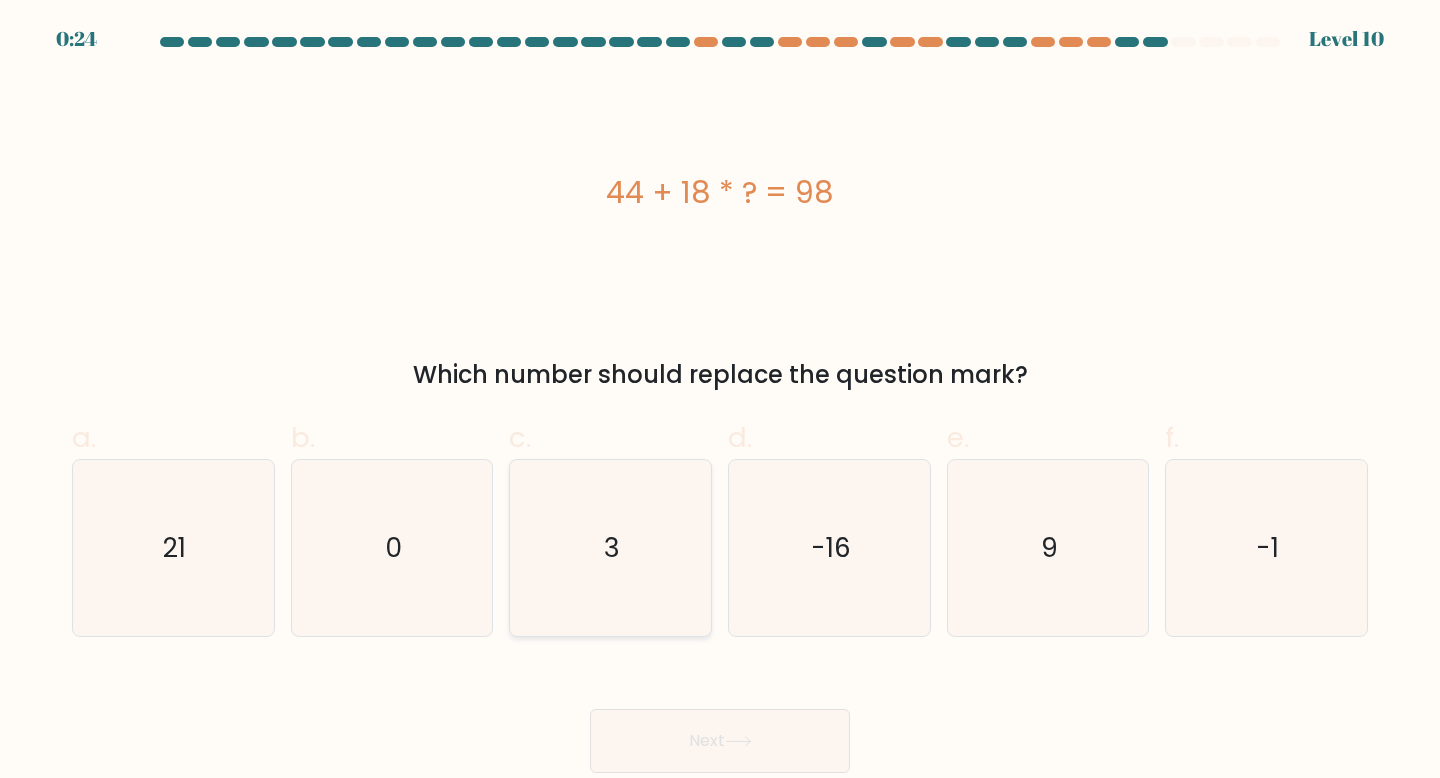 click on "3" 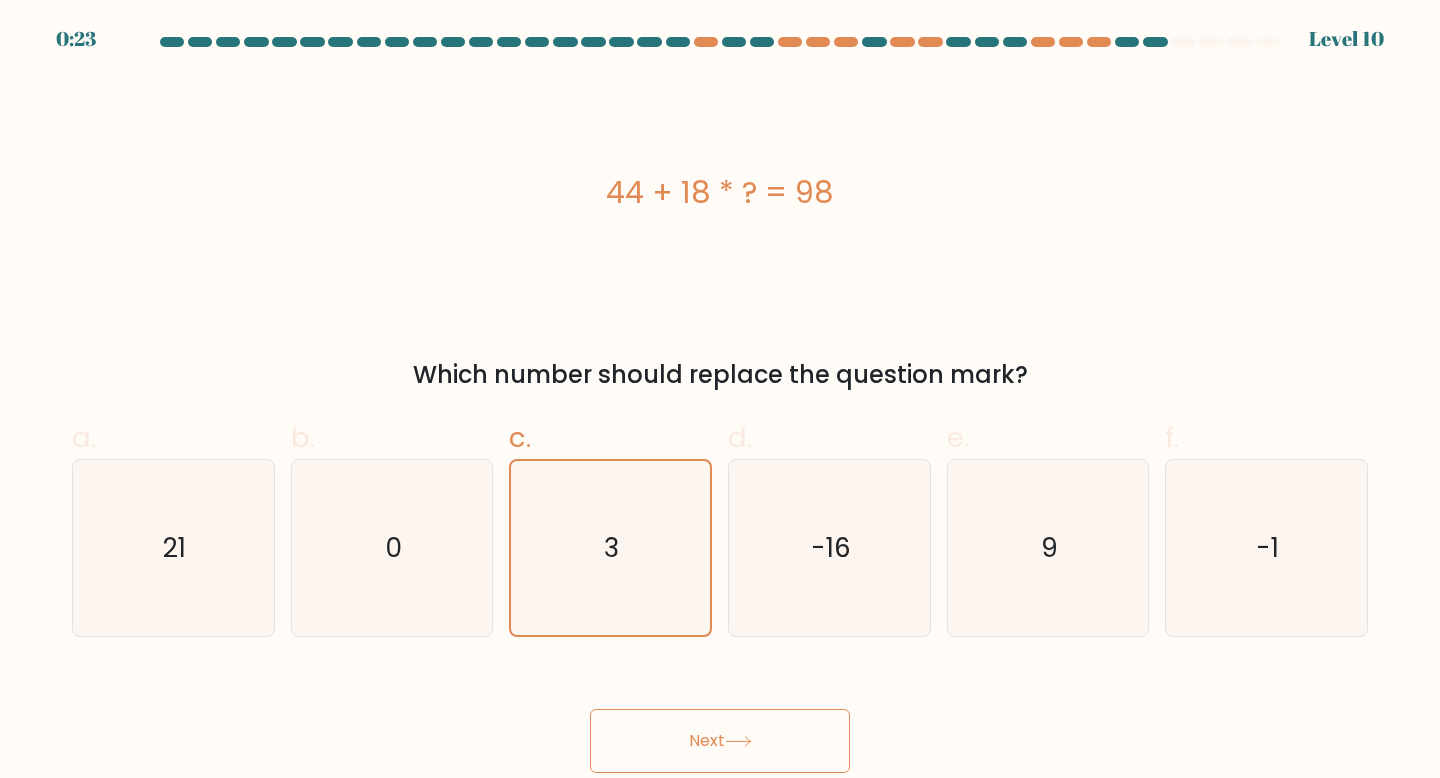 click on "Next" at bounding box center (720, 741) 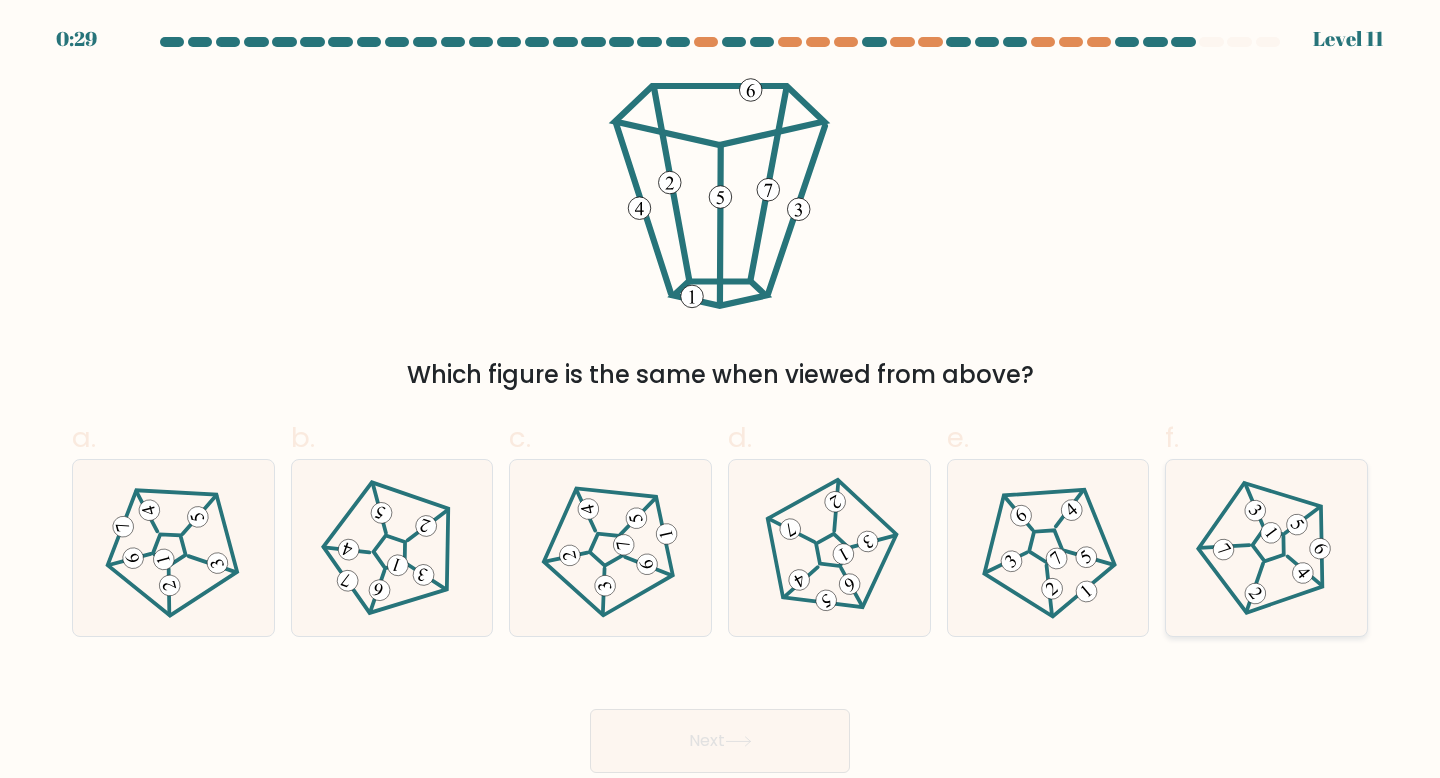 click 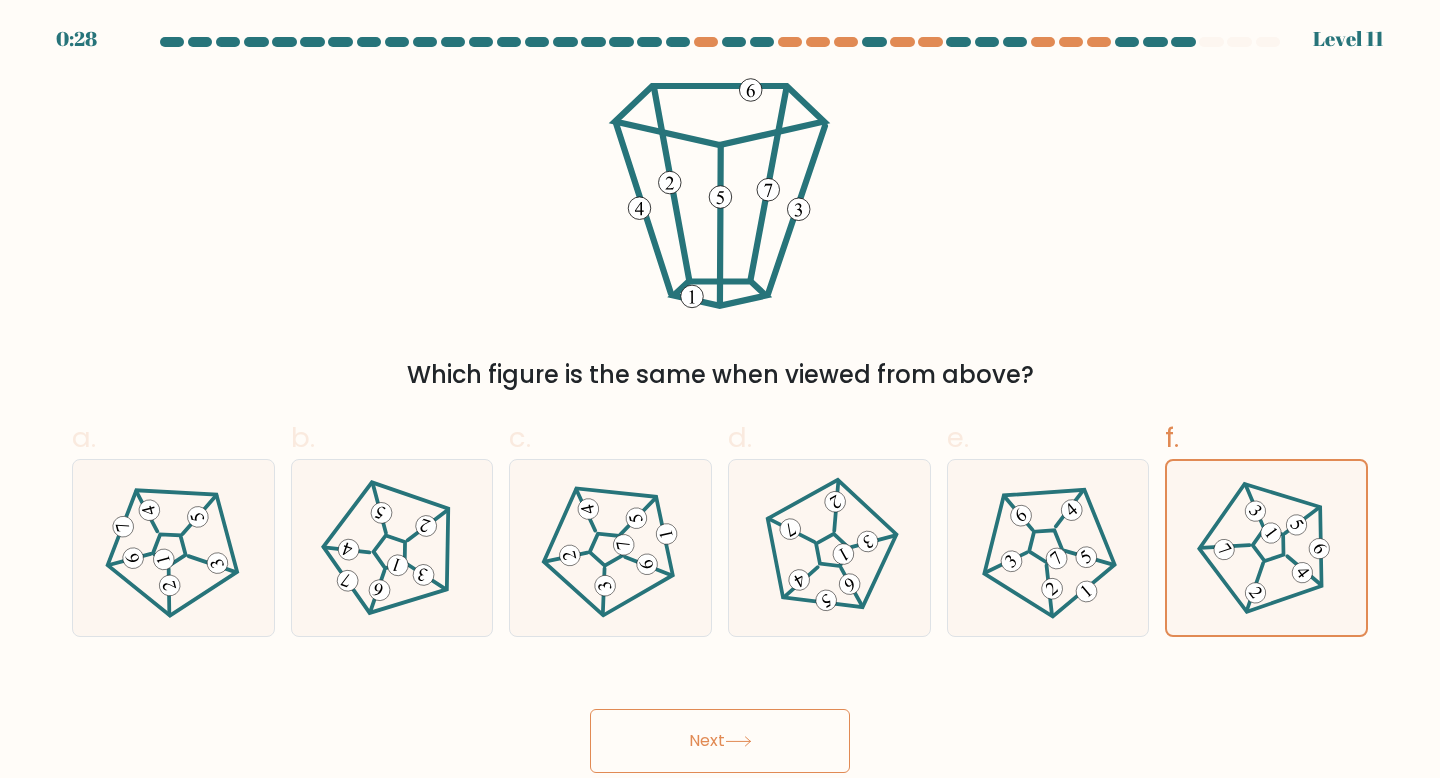 click on "Next" at bounding box center (720, 741) 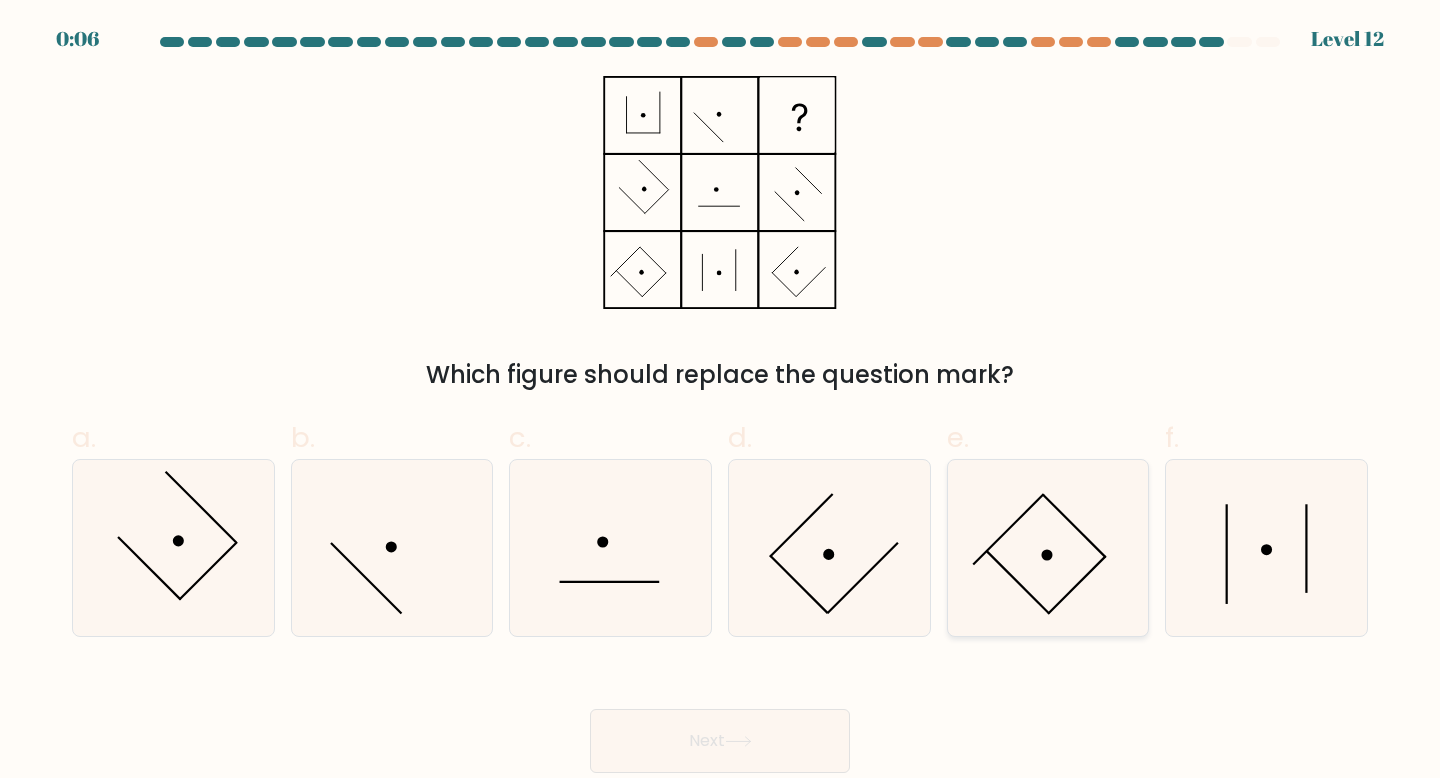 click 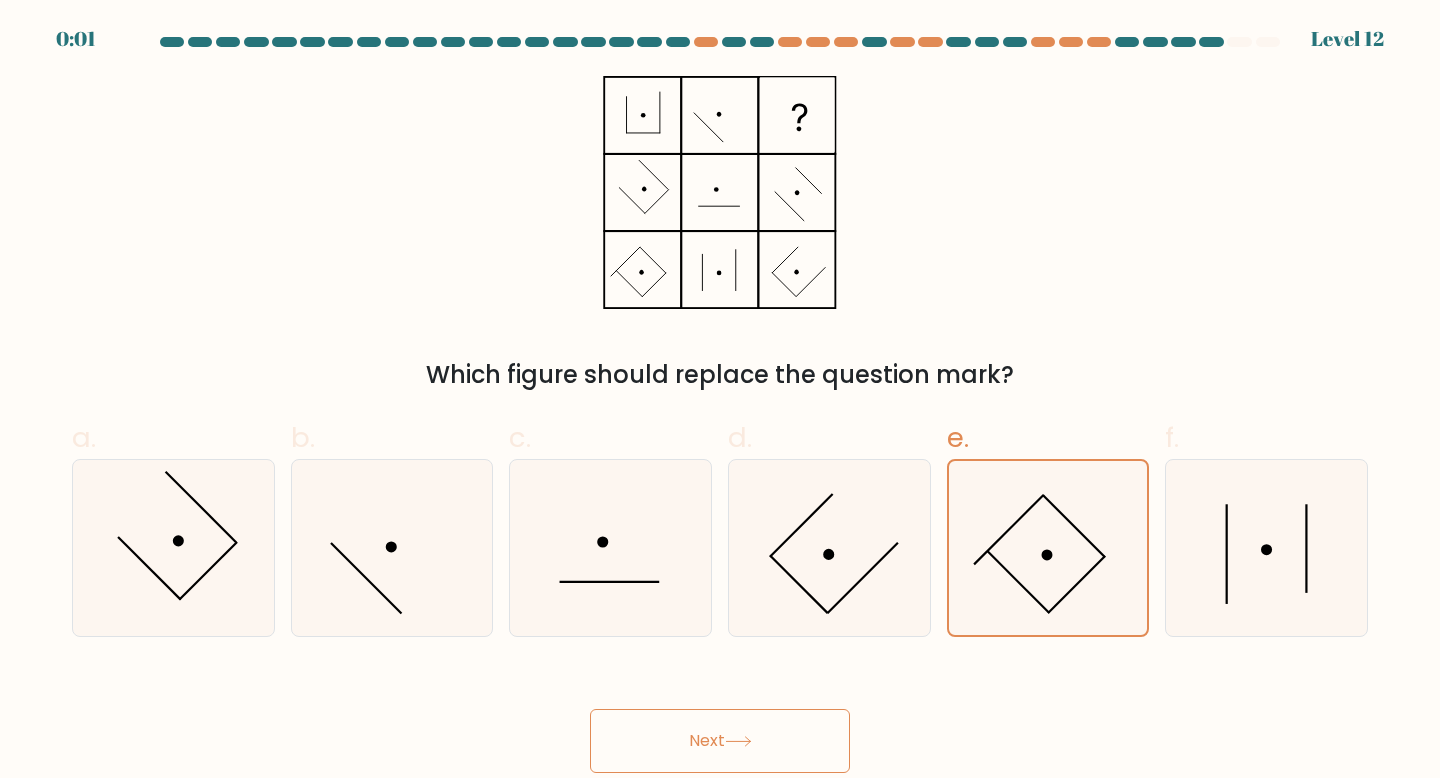 click 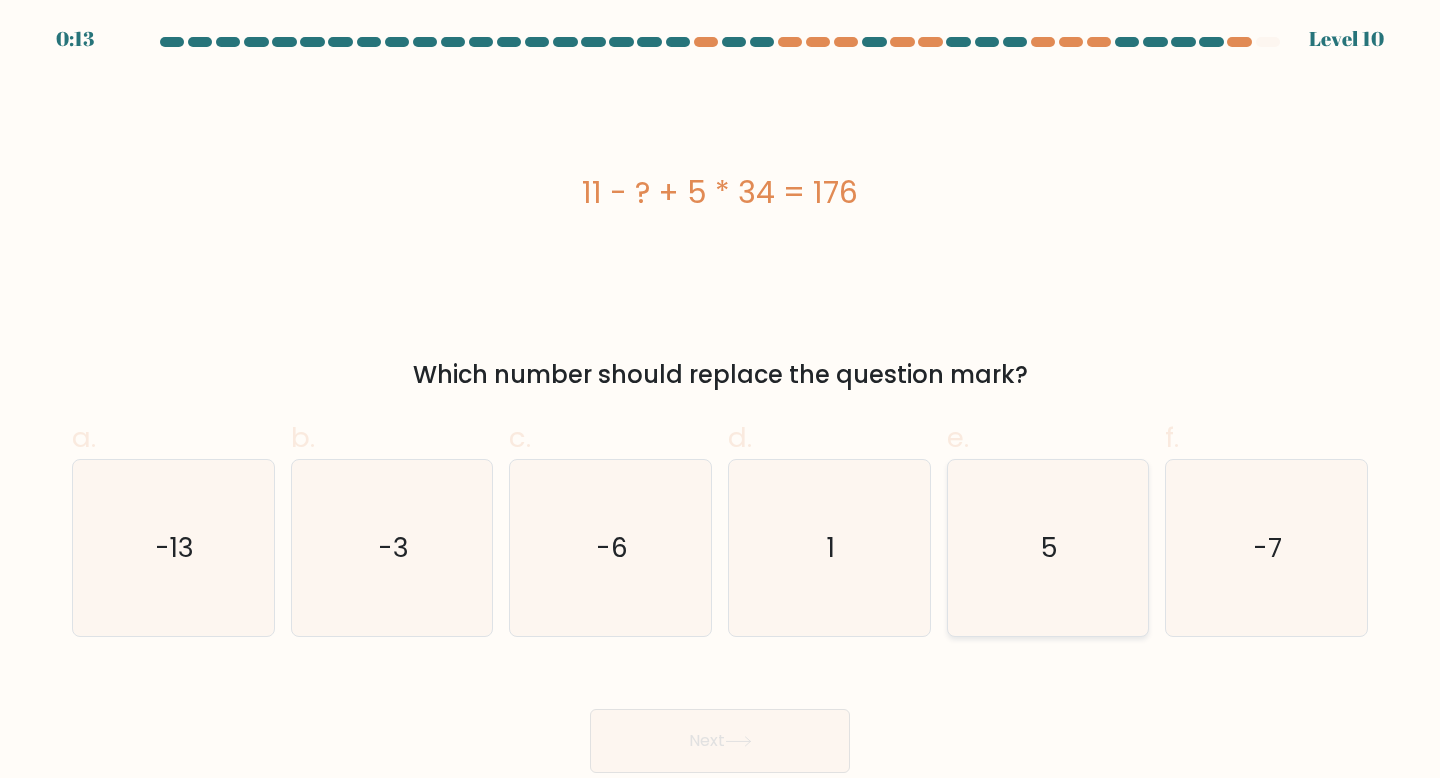 click on "5" 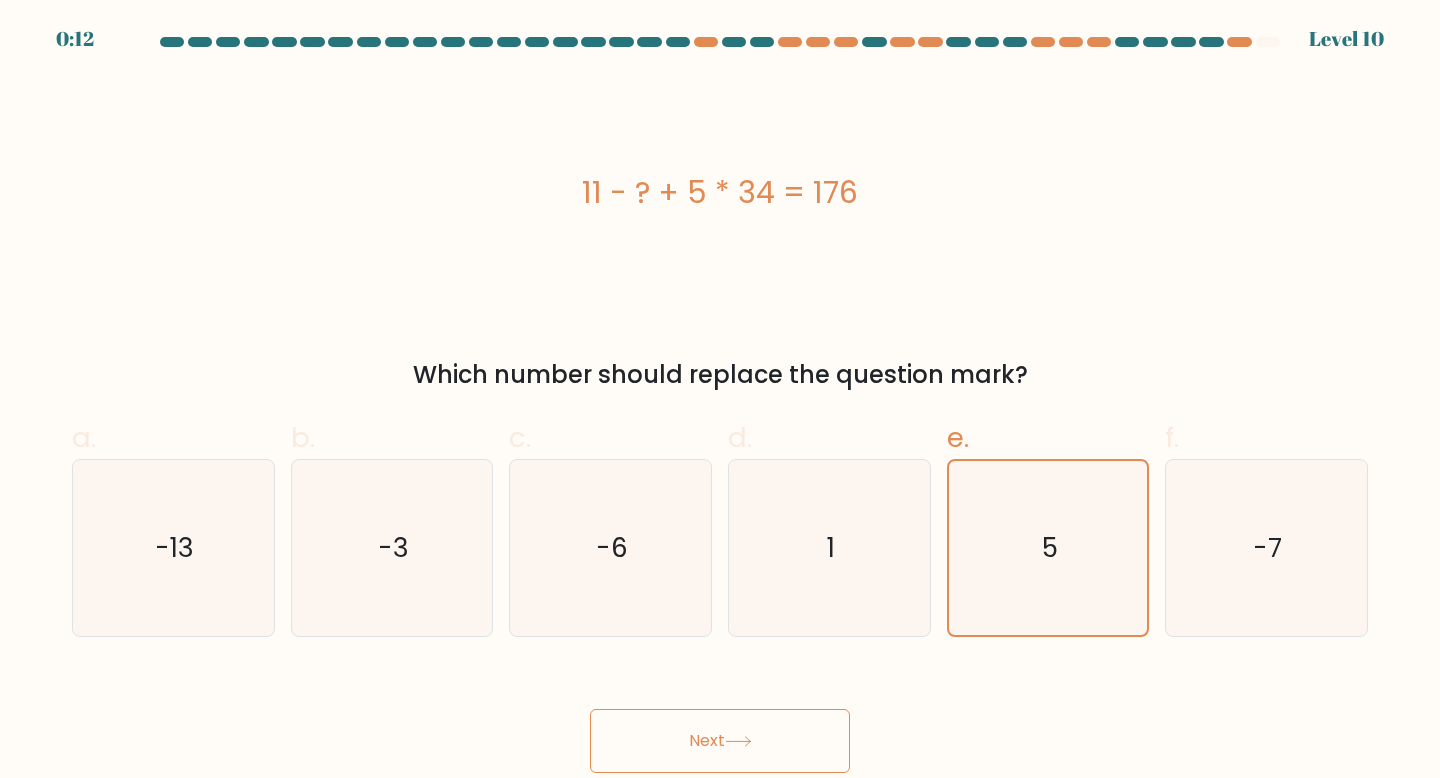 click on "Next" at bounding box center [720, 741] 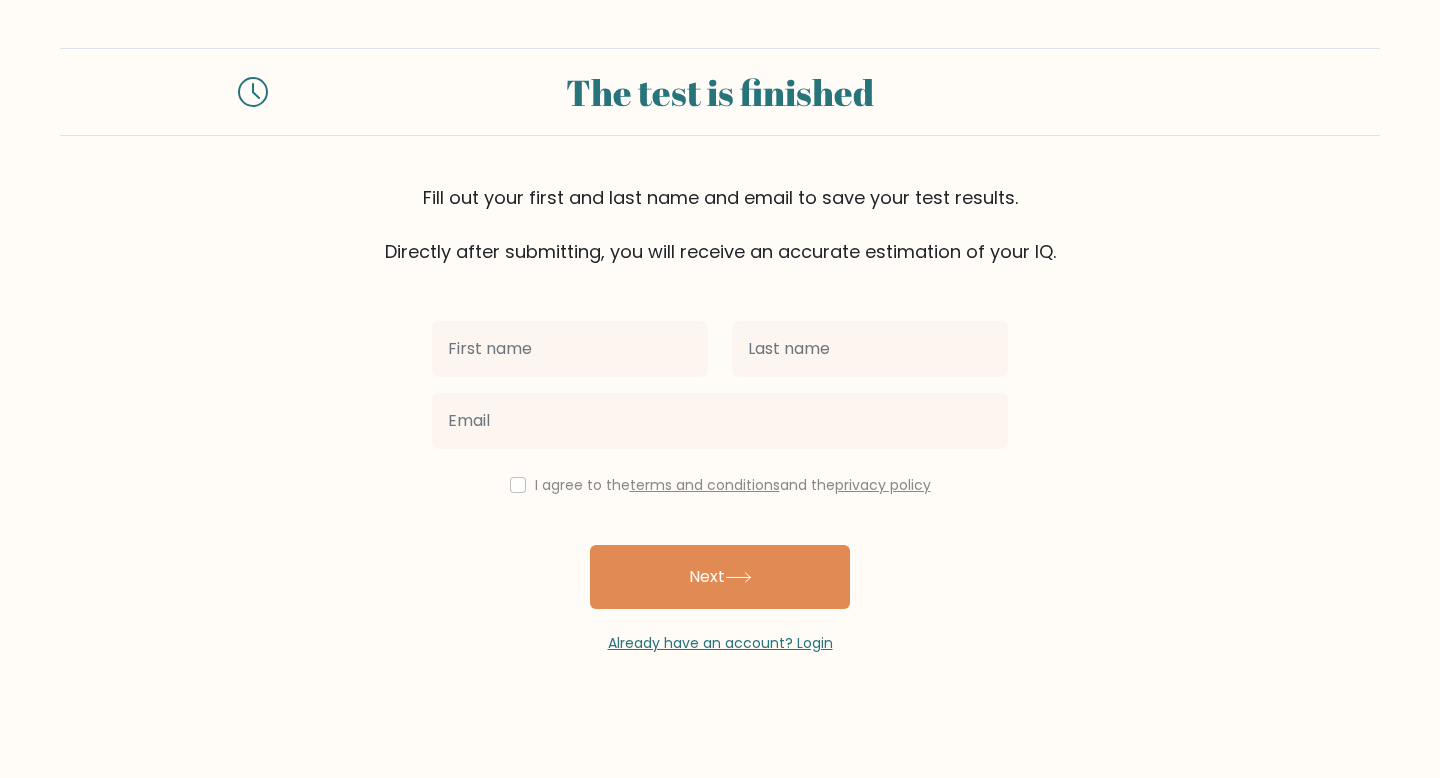 scroll, scrollTop: 0, scrollLeft: 0, axis: both 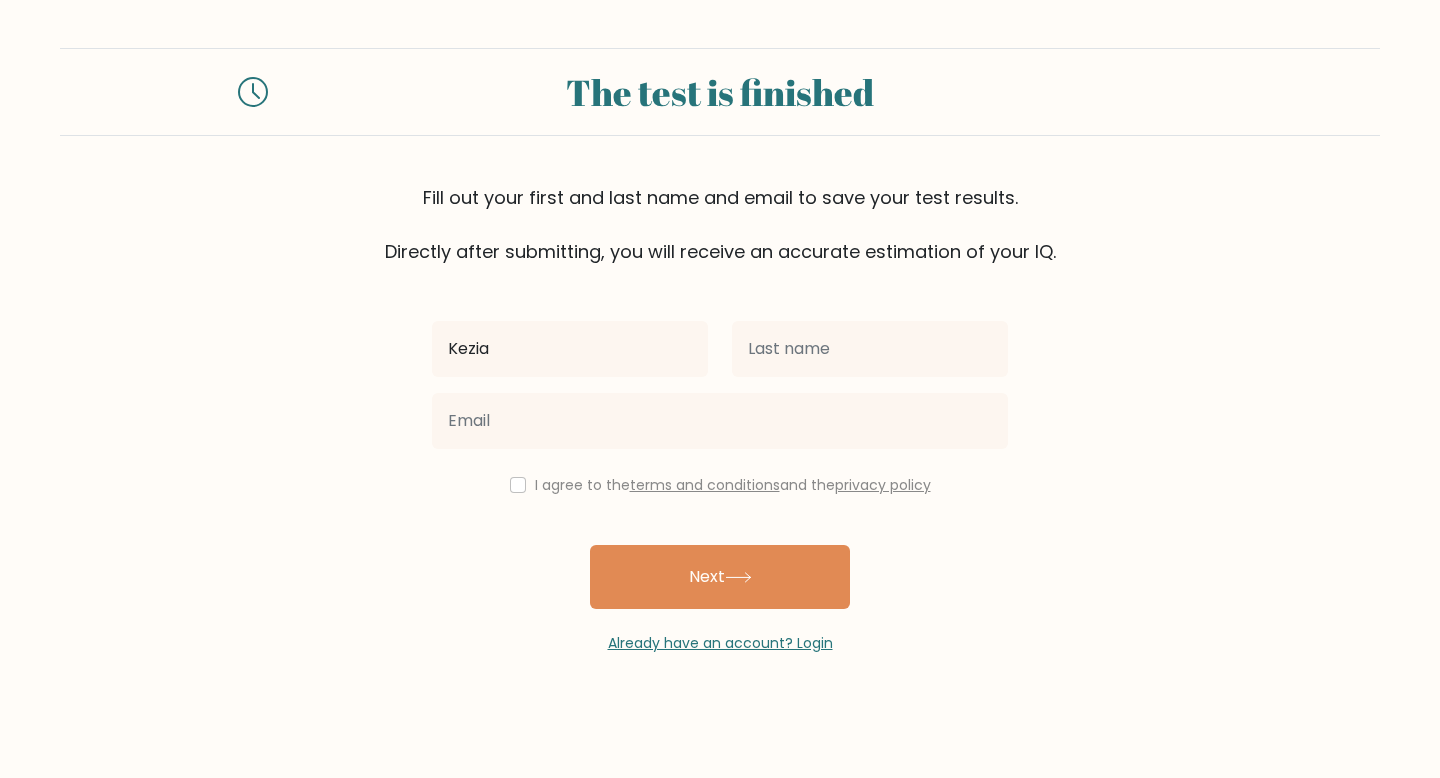 type on "Kezia" 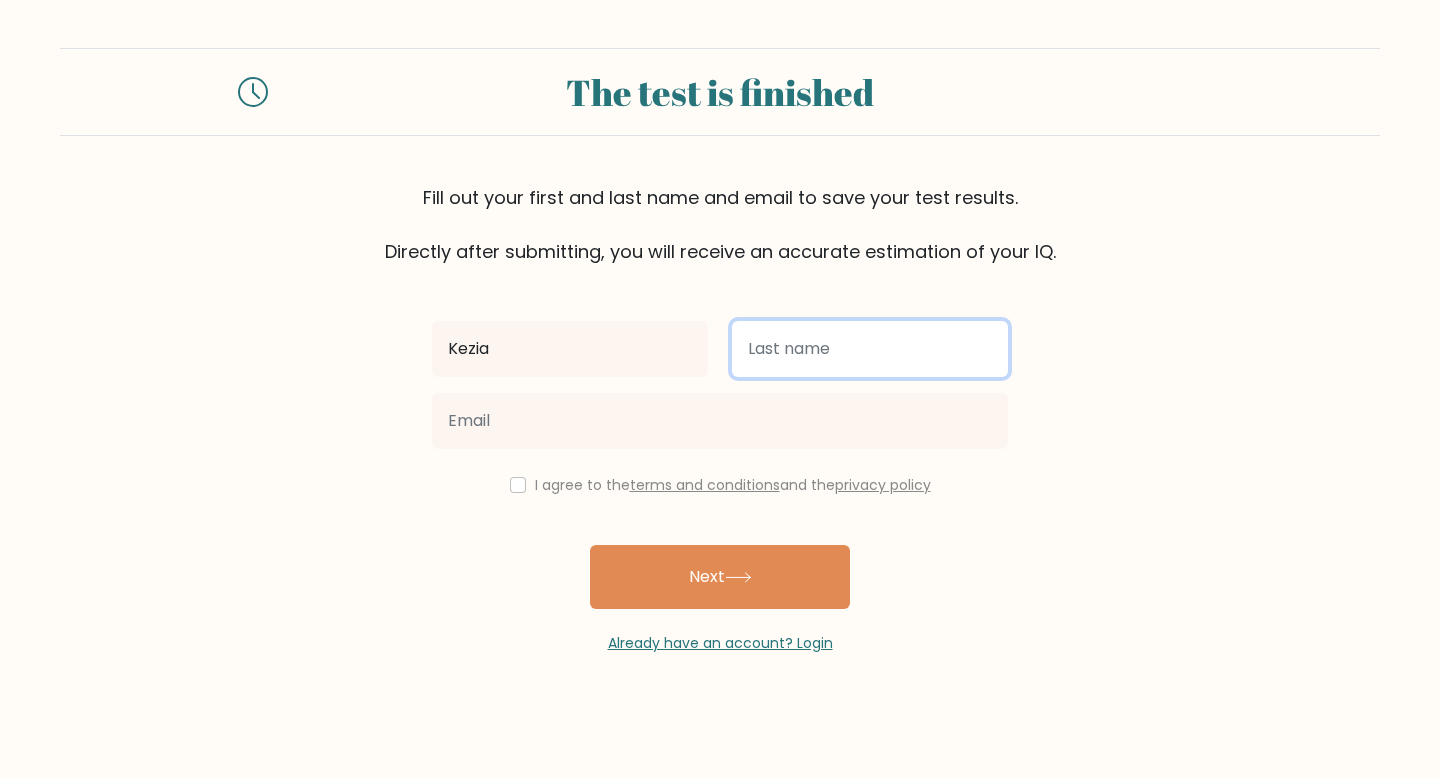 type on "r" 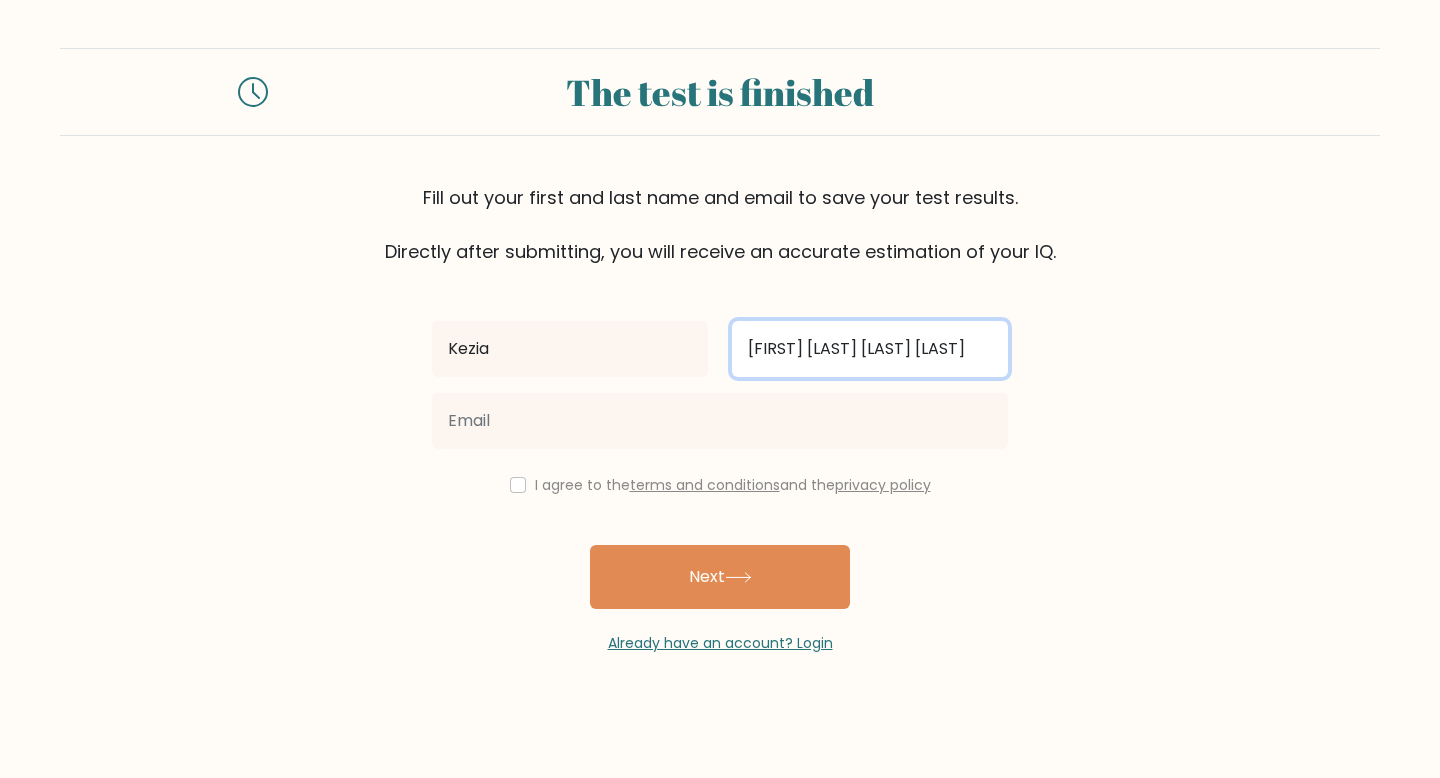type on "[FIRST] [LAST] [LAST] [LAST]" 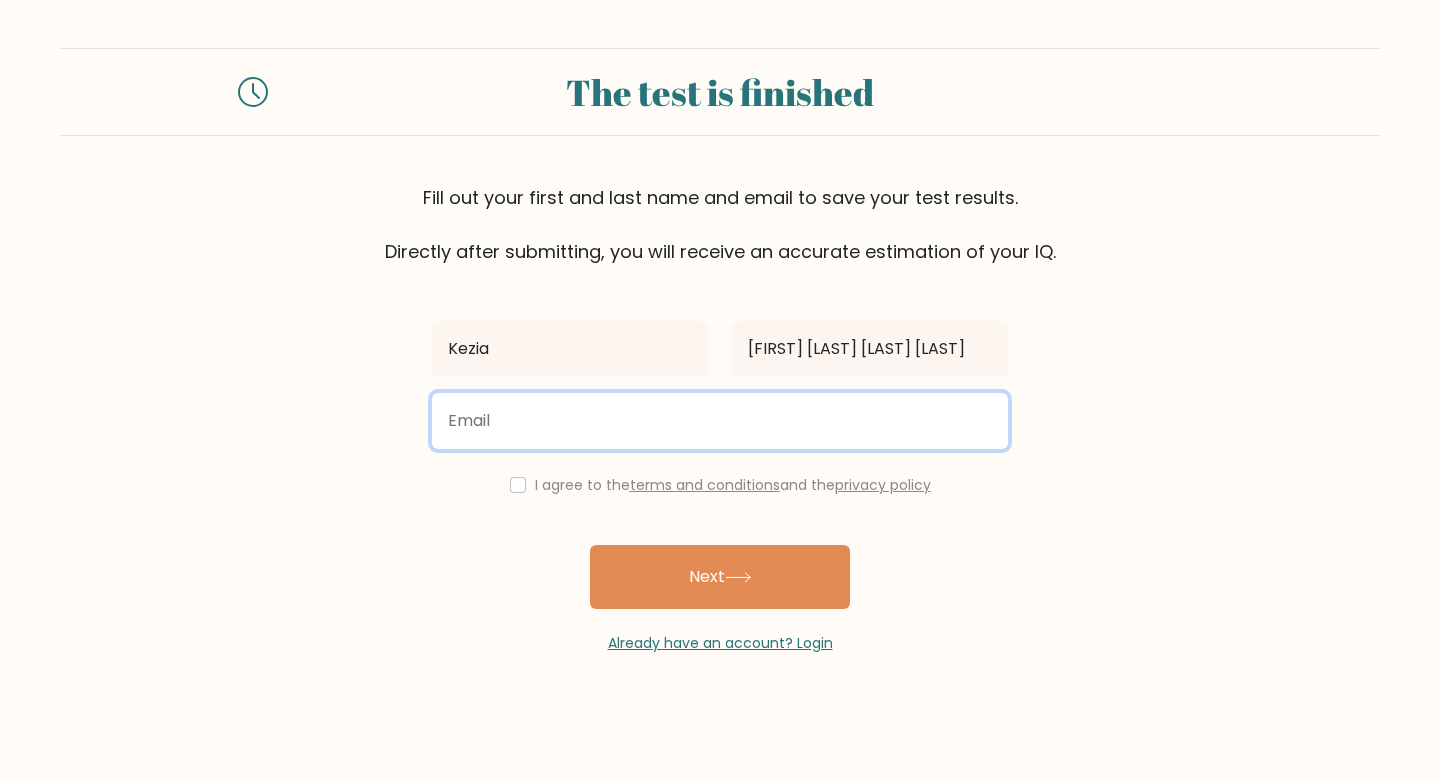 click at bounding box center [720, 421] 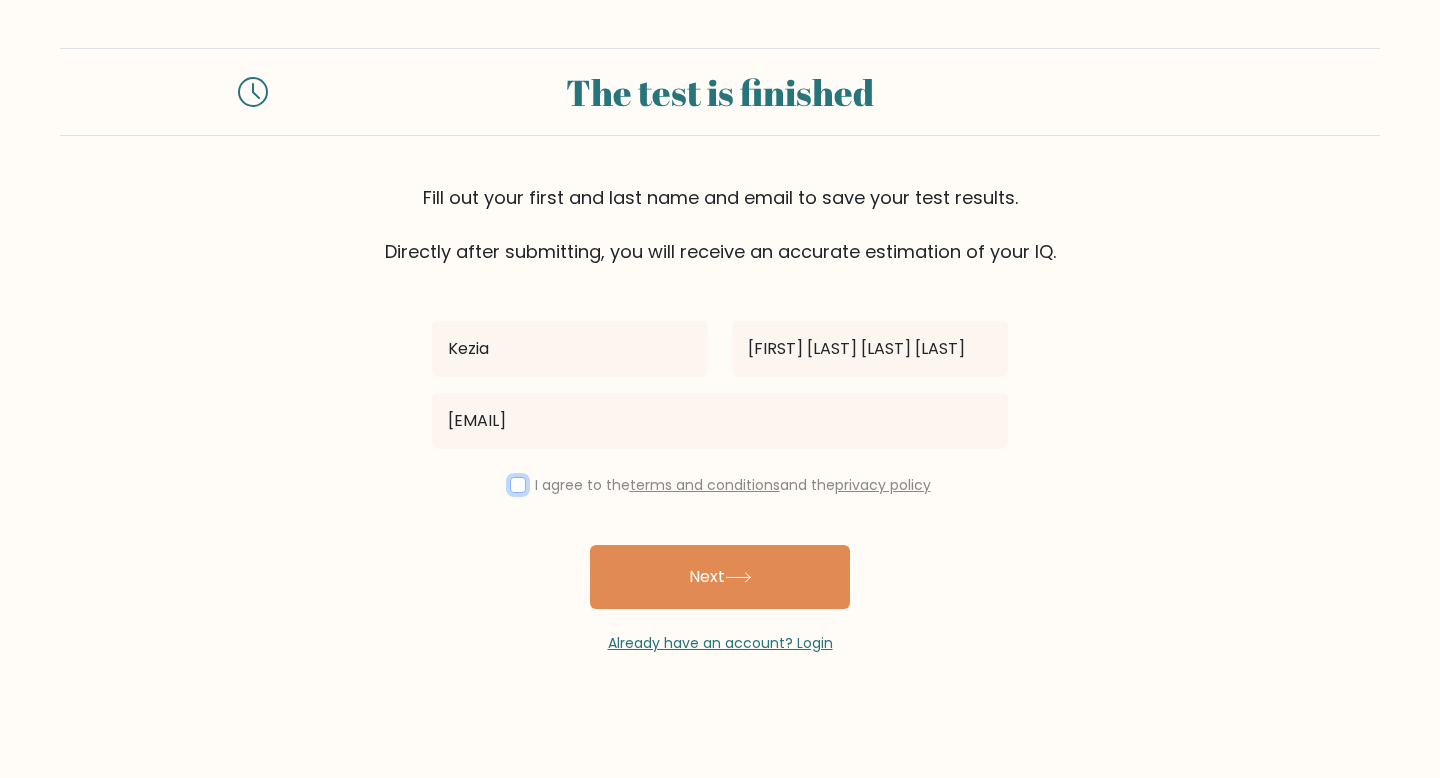 click at bounding box center (518, 485) 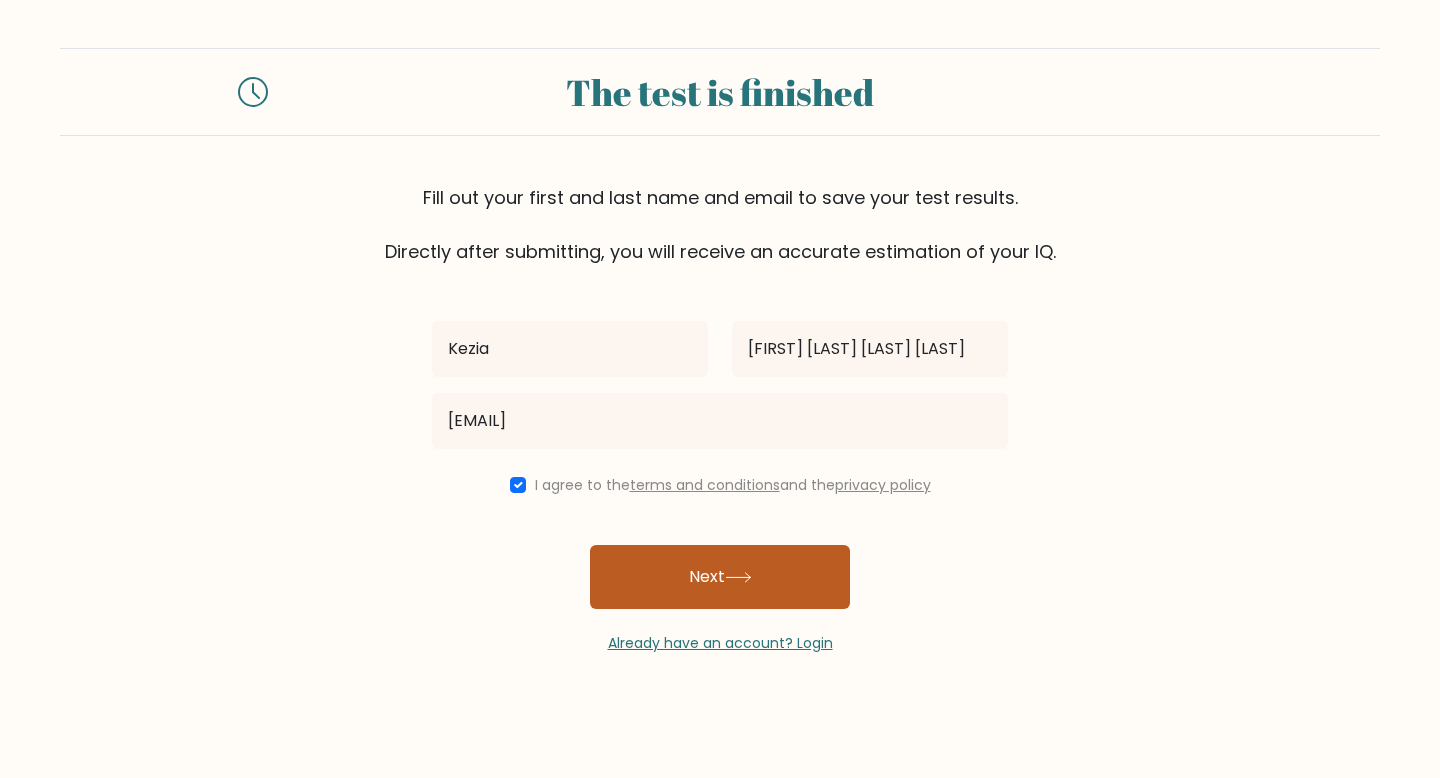 click on "Next" at bounding box center [720, 577] 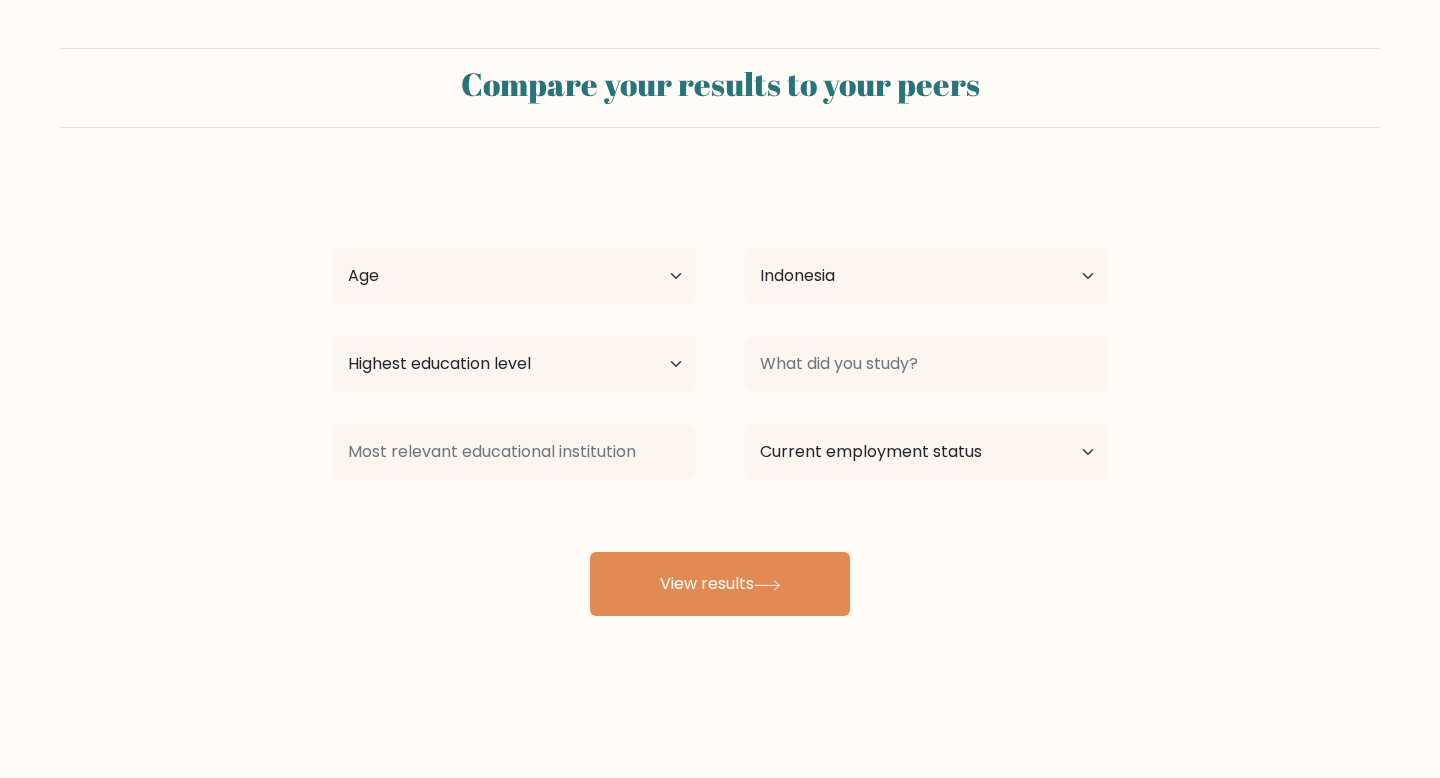 select on "ID" 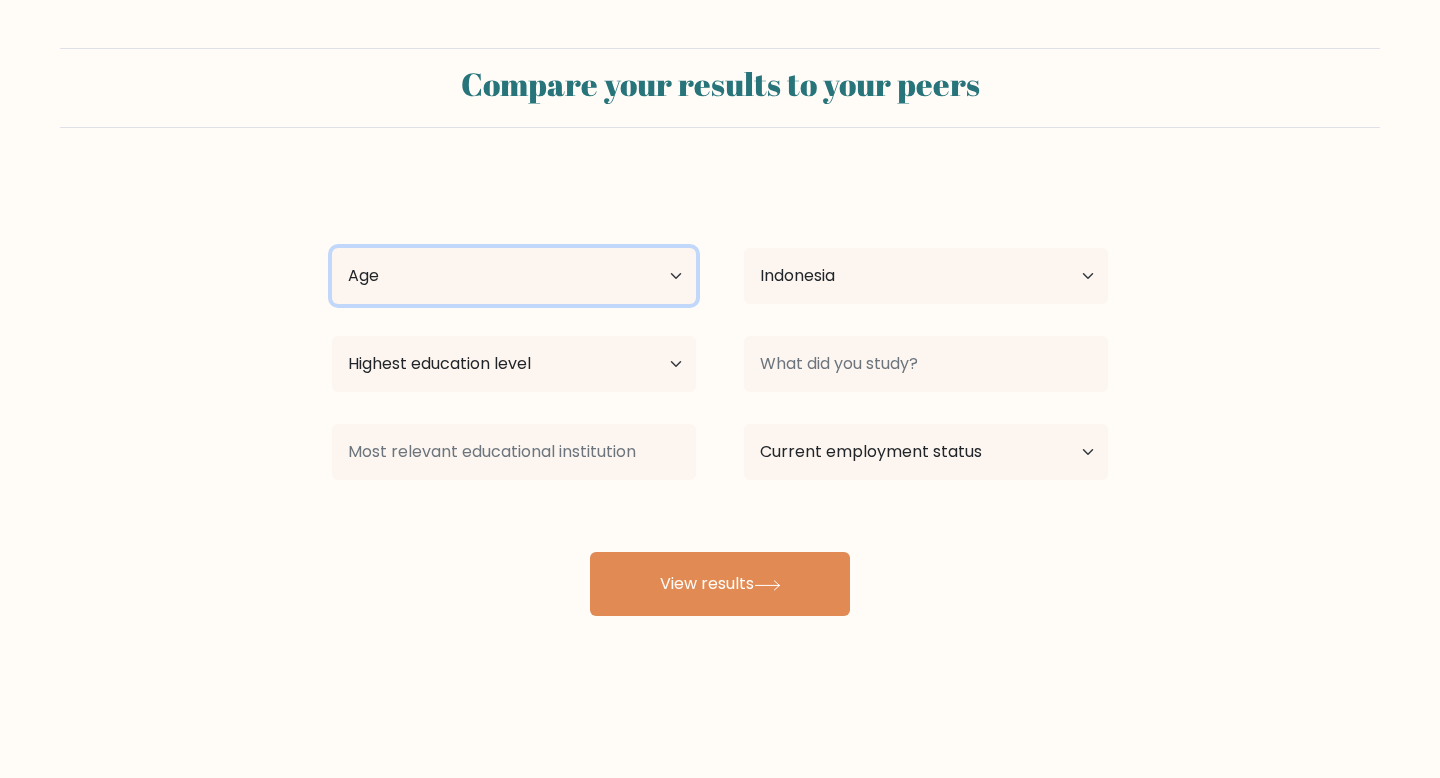 click on "Age
Under 18 years old
18-24 years old
25-34 years old
35-44 years old
45-54 years old
55-64 years old
65 years old and above" at bounding box center [514, 276] 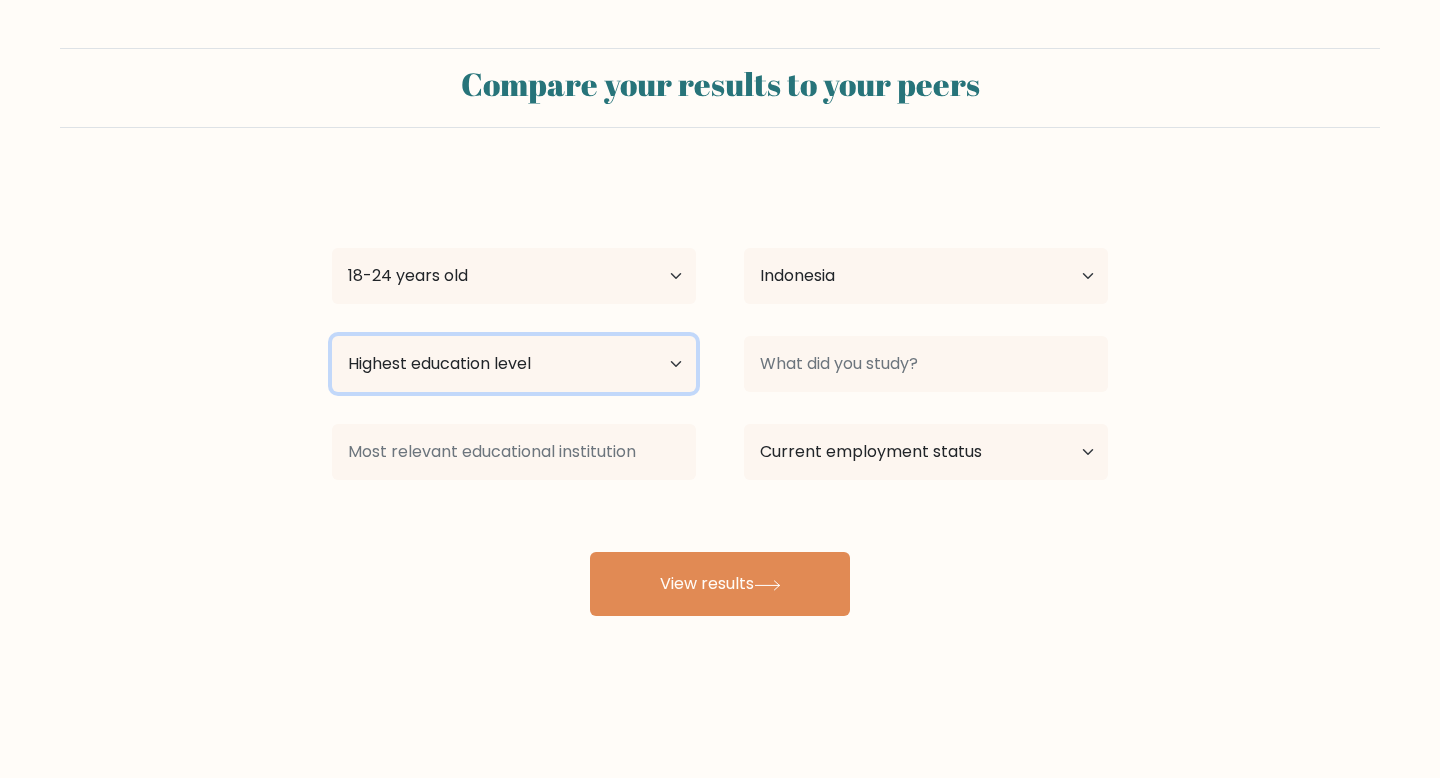 click on "Highest education level
No schooling
Primary
Lower Secondary
Upper Secondary
Occupation Specific
Bachelor's degree
Master's degree
Doctoral degree" at bounding box center [514, 364] 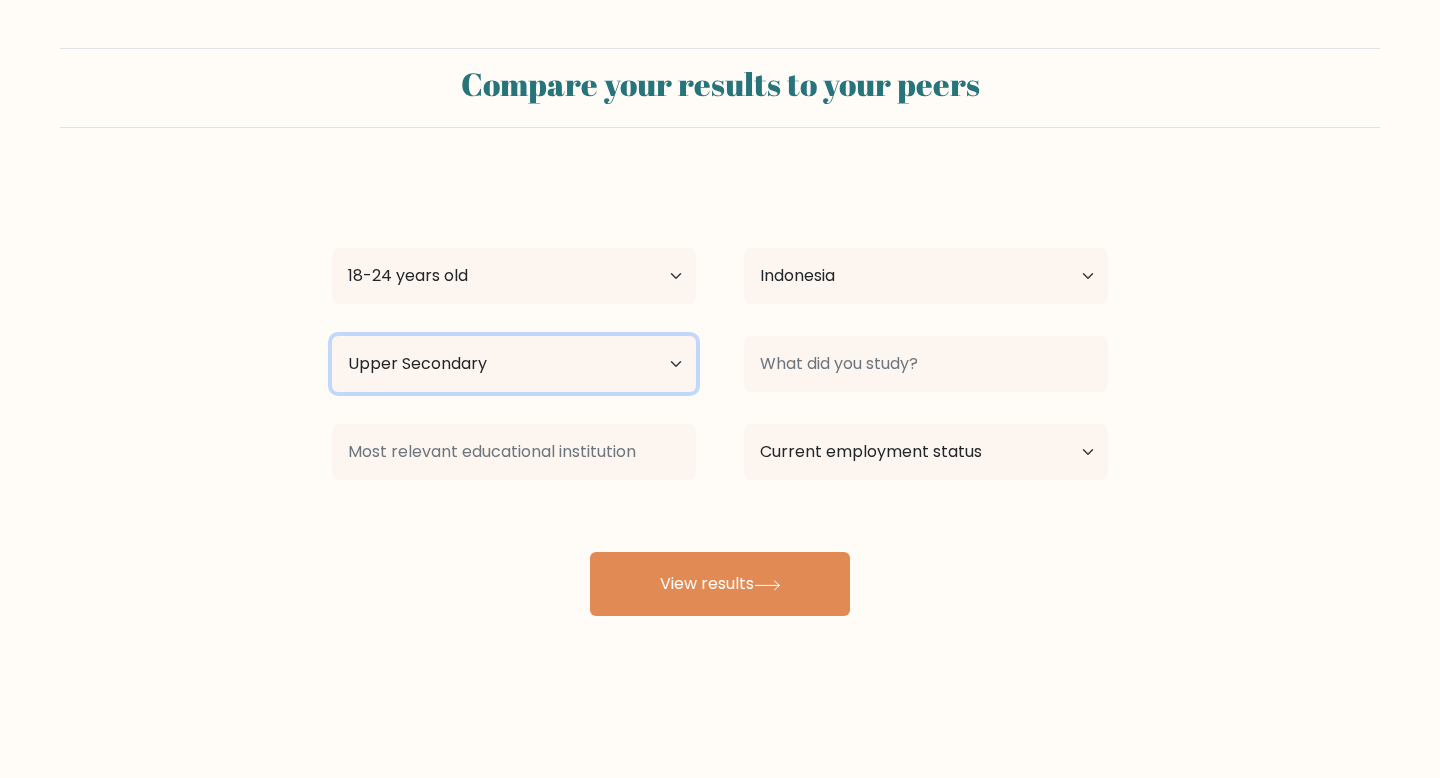 click on "Highest education level
No schooling
Primary
Lower Secondary
Upper Secondary
Occupation Specific
Bachelor's degree
Master's degree
Doctoral degree" at bounding box center (514, 364) 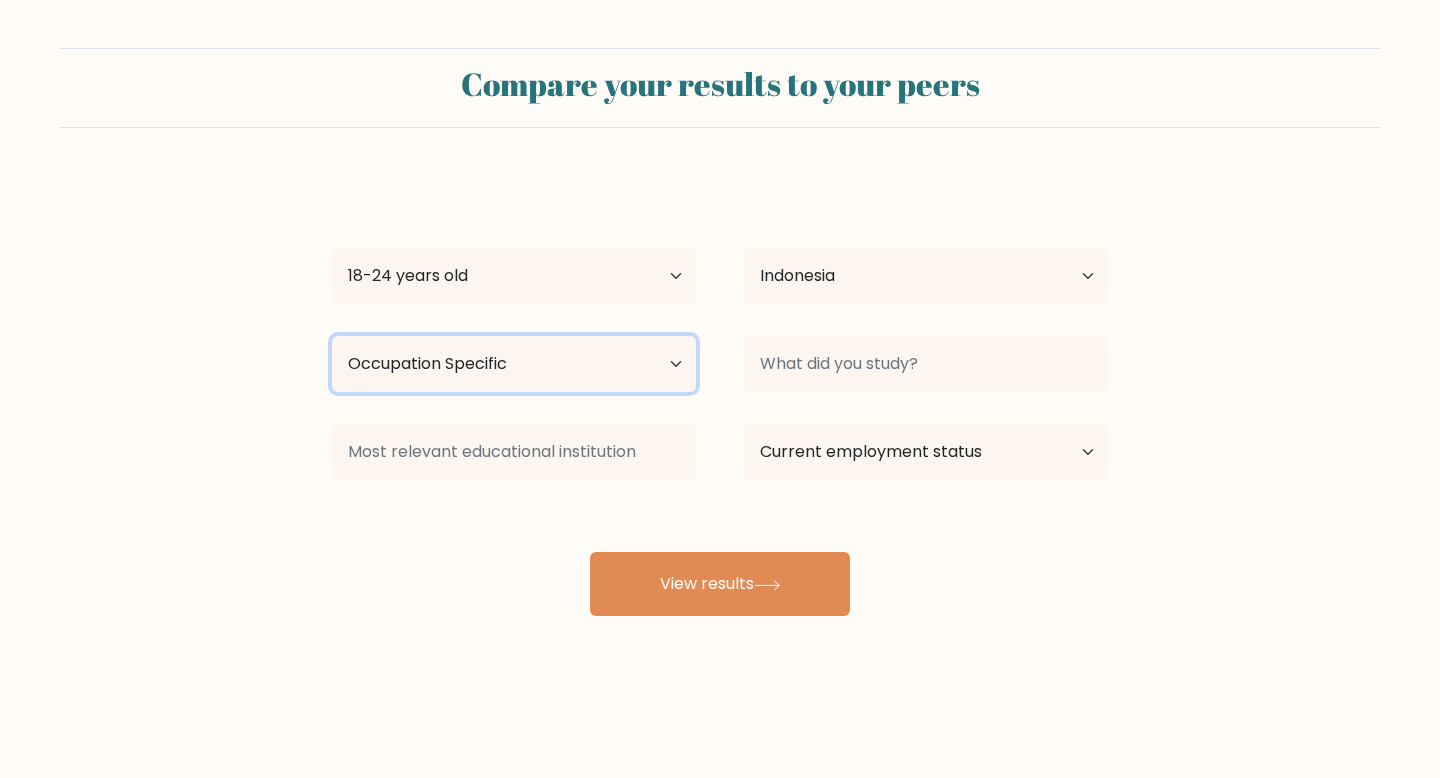 click on "Highest education level
No schooling
Primary
Lower Secondary
Upper Secondary
Occupation Specific
Bachelor's degree
Master's degree
Doctoral degree" at bounding box center [514, 364] 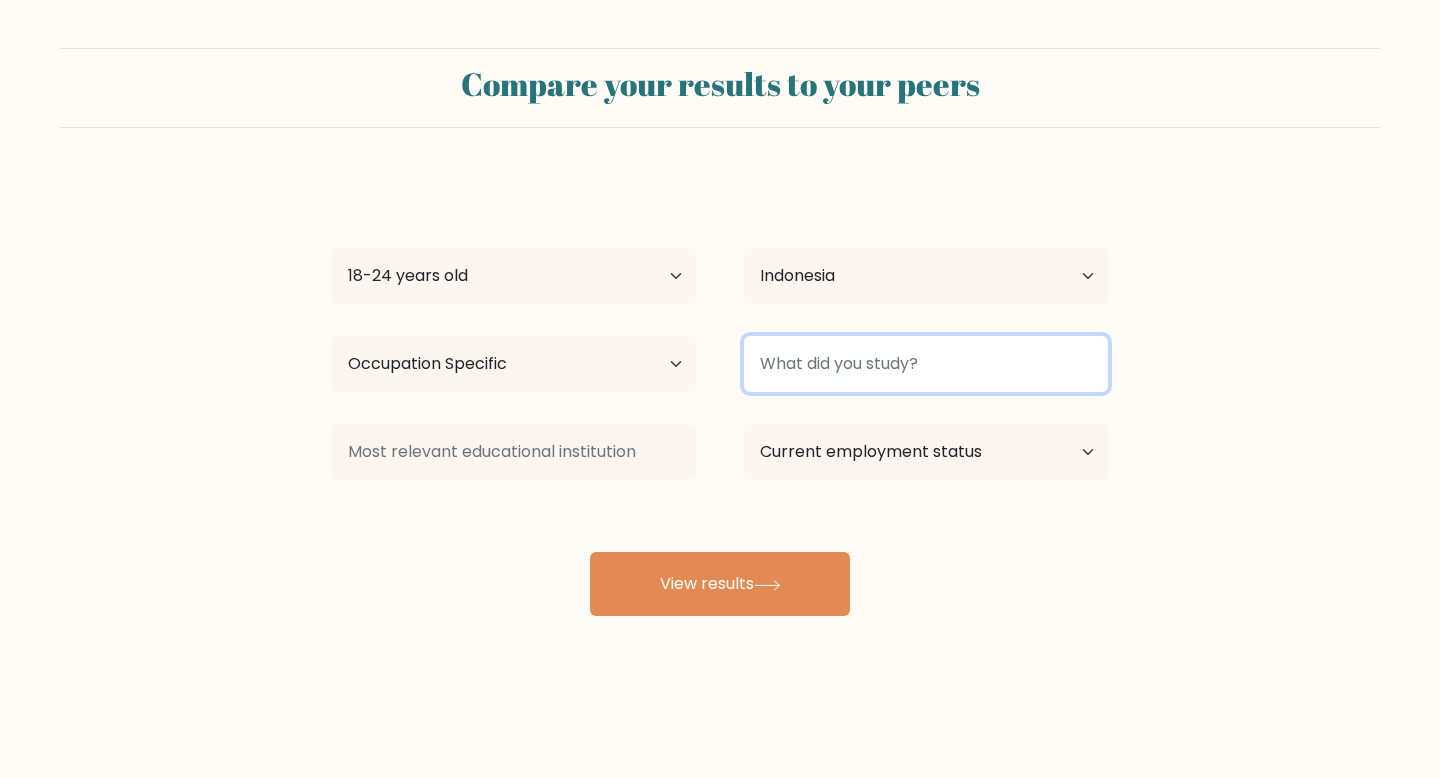 click at bounding box center [926, 364] 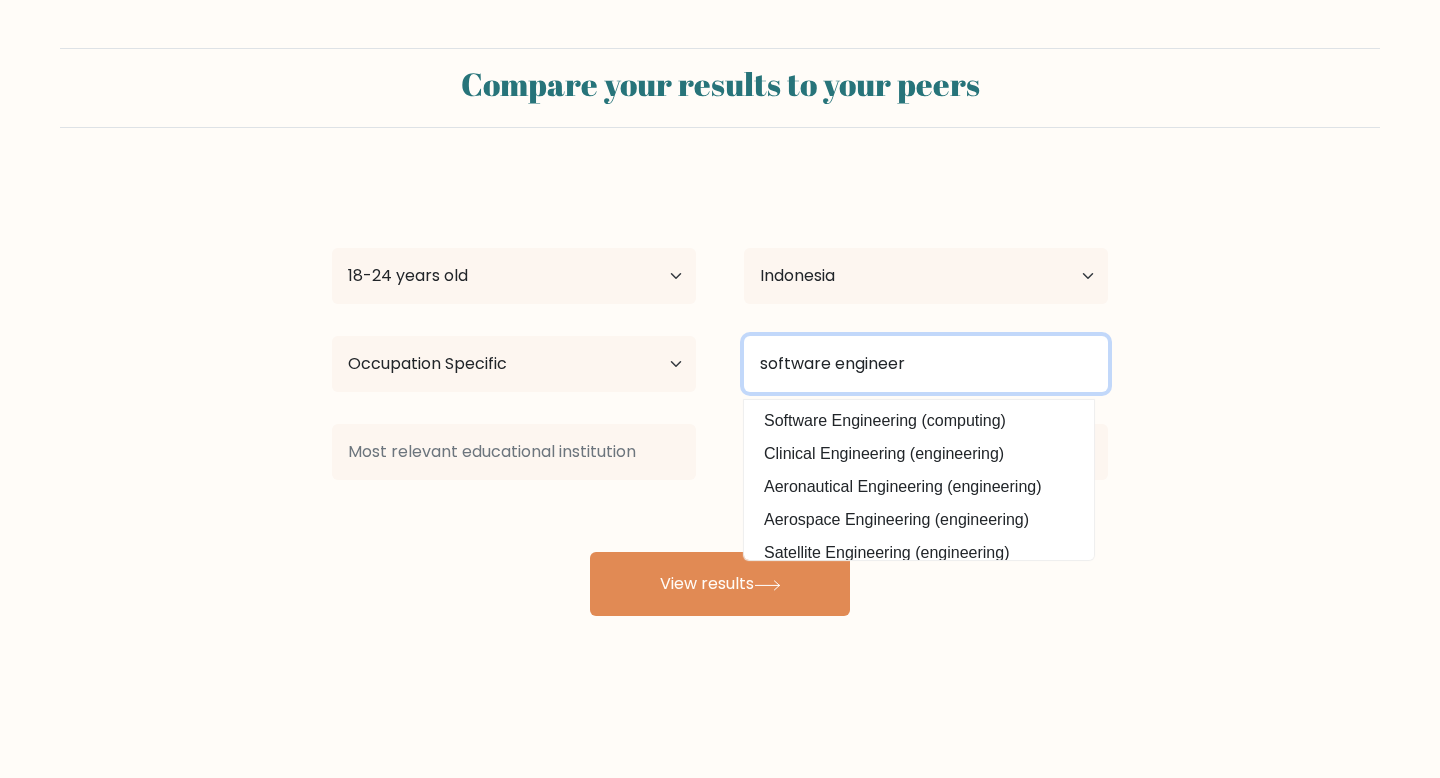 type on "software engineer" 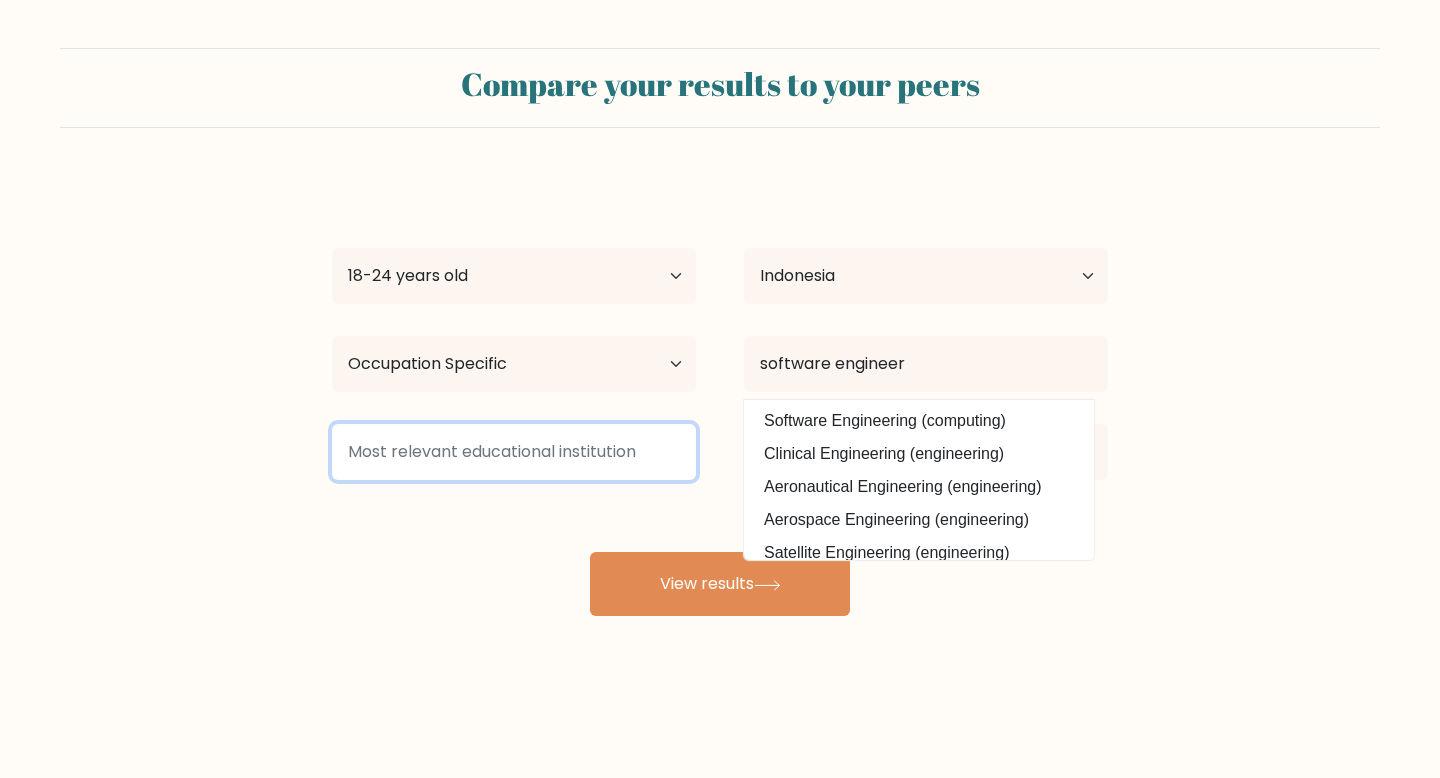 click at bounding box center (514, 452) 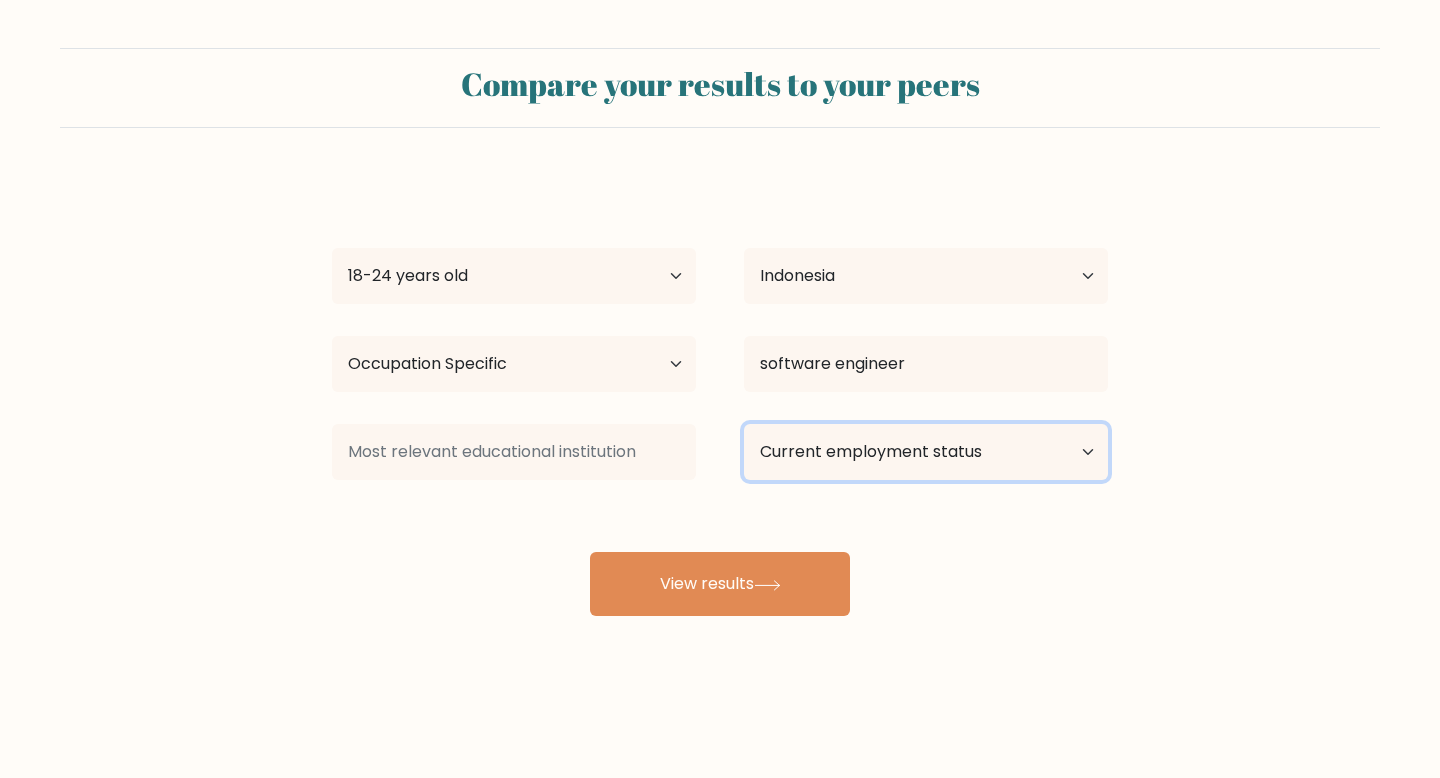click on "Current employment status
Employed
Student
Retired
Other / prefer not to answer" at bounding box center [926, 452] 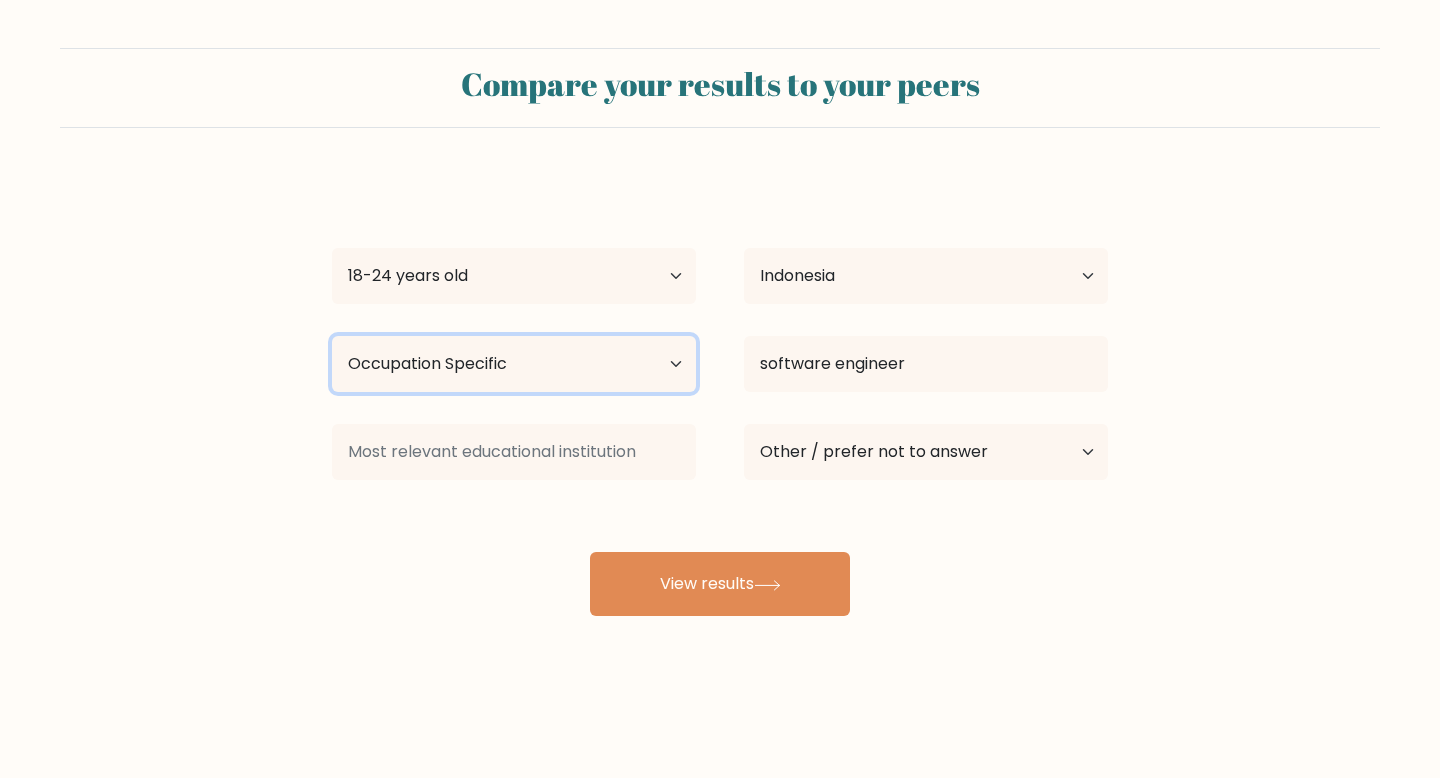 click on "Highest education level
No schooling
Primary
Lower Secondary
Upper Secondary
Occupation Specific
Bachelor's degree
Master's degree
Doctoral degree" at bounding box center (514, 364) 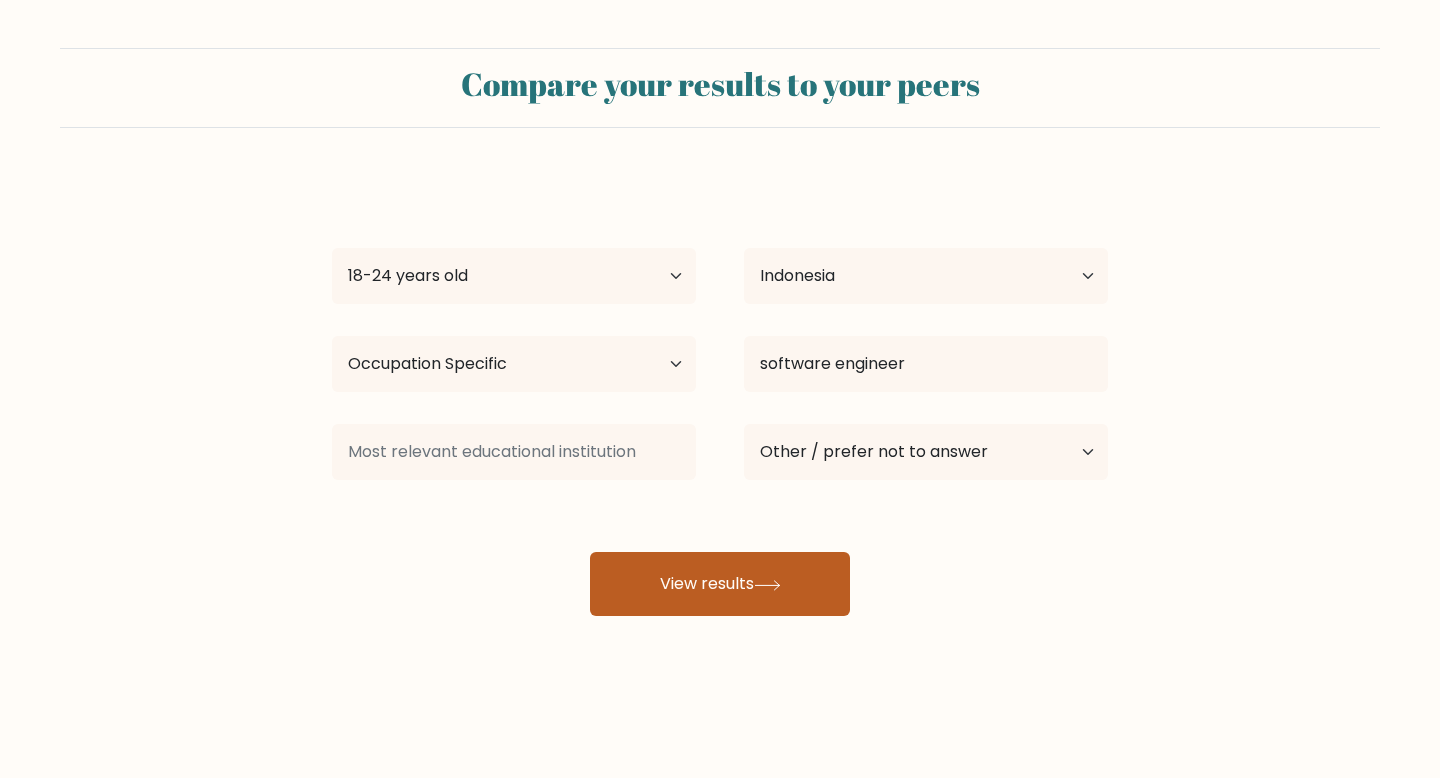 click on "View results" at bounding box center (720, 584) 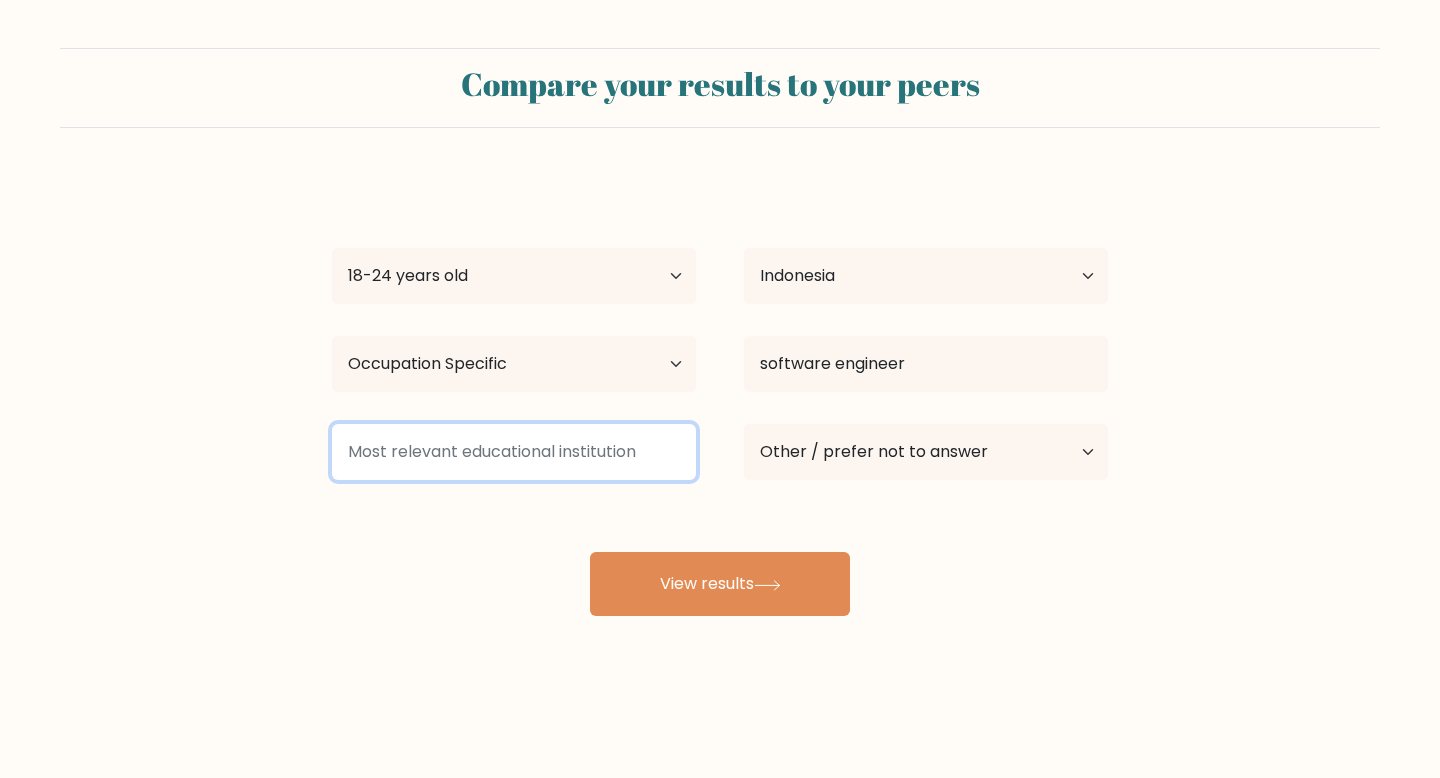 click at bounding box center (514, 452) 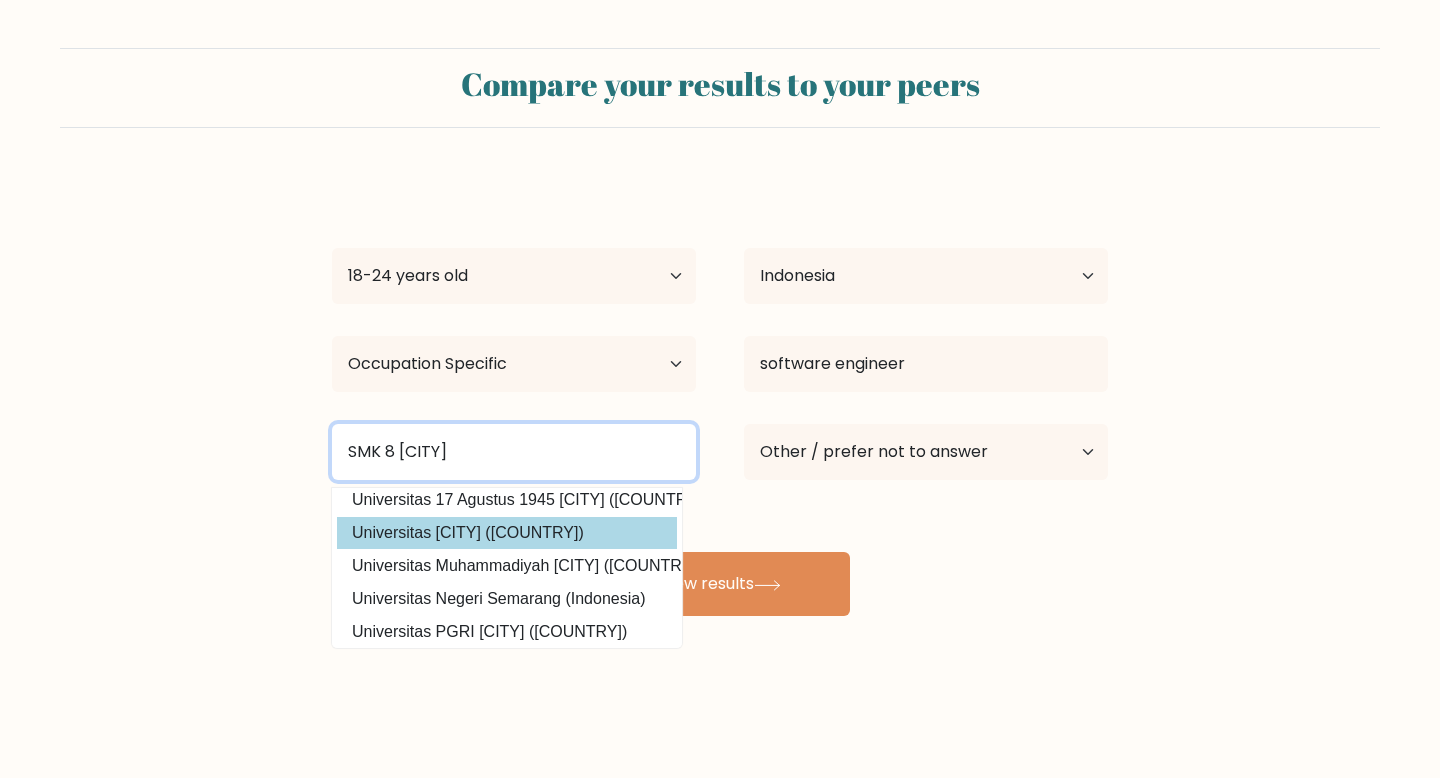 scroll, scrollTop: 48, scrollLeft: 0, axis: vertical 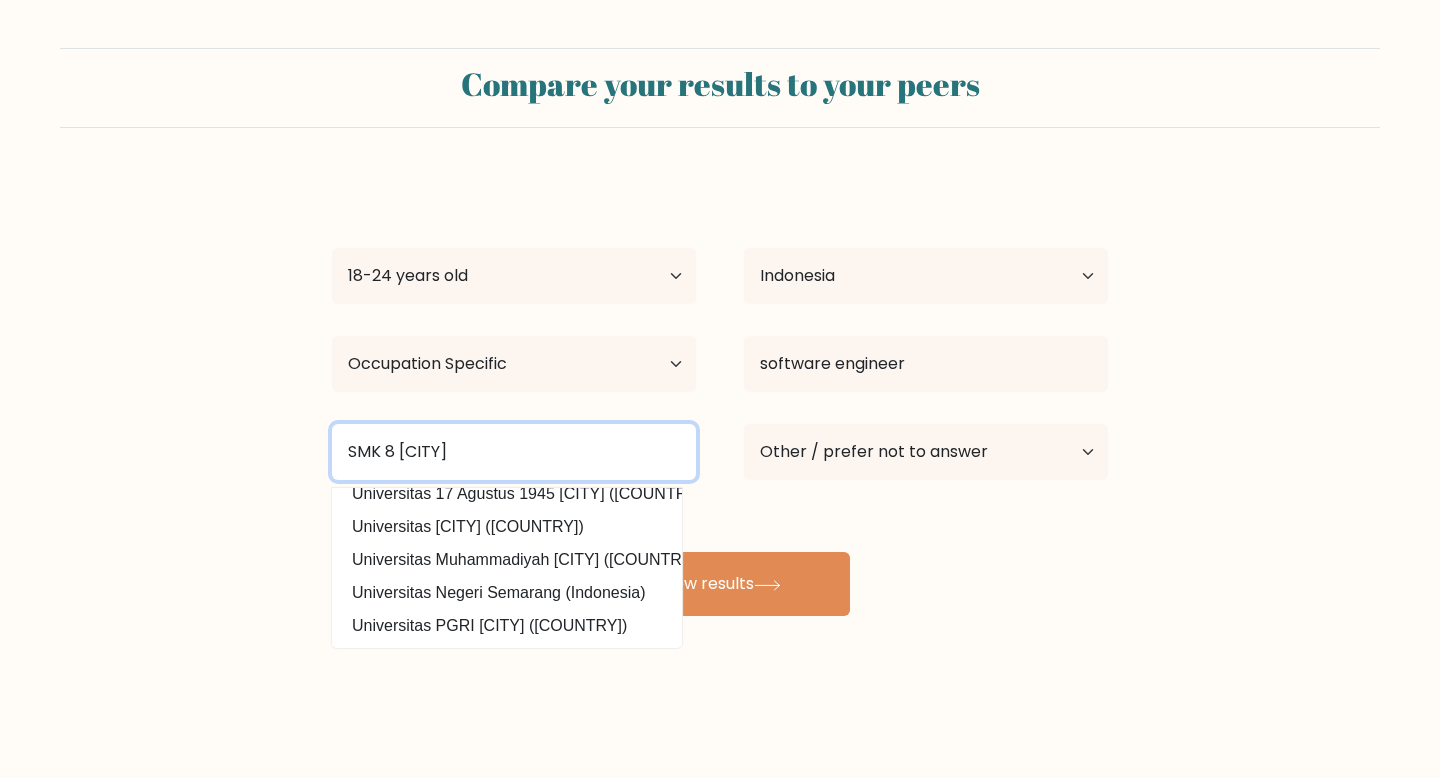 type on "SMK 8 Semarang" 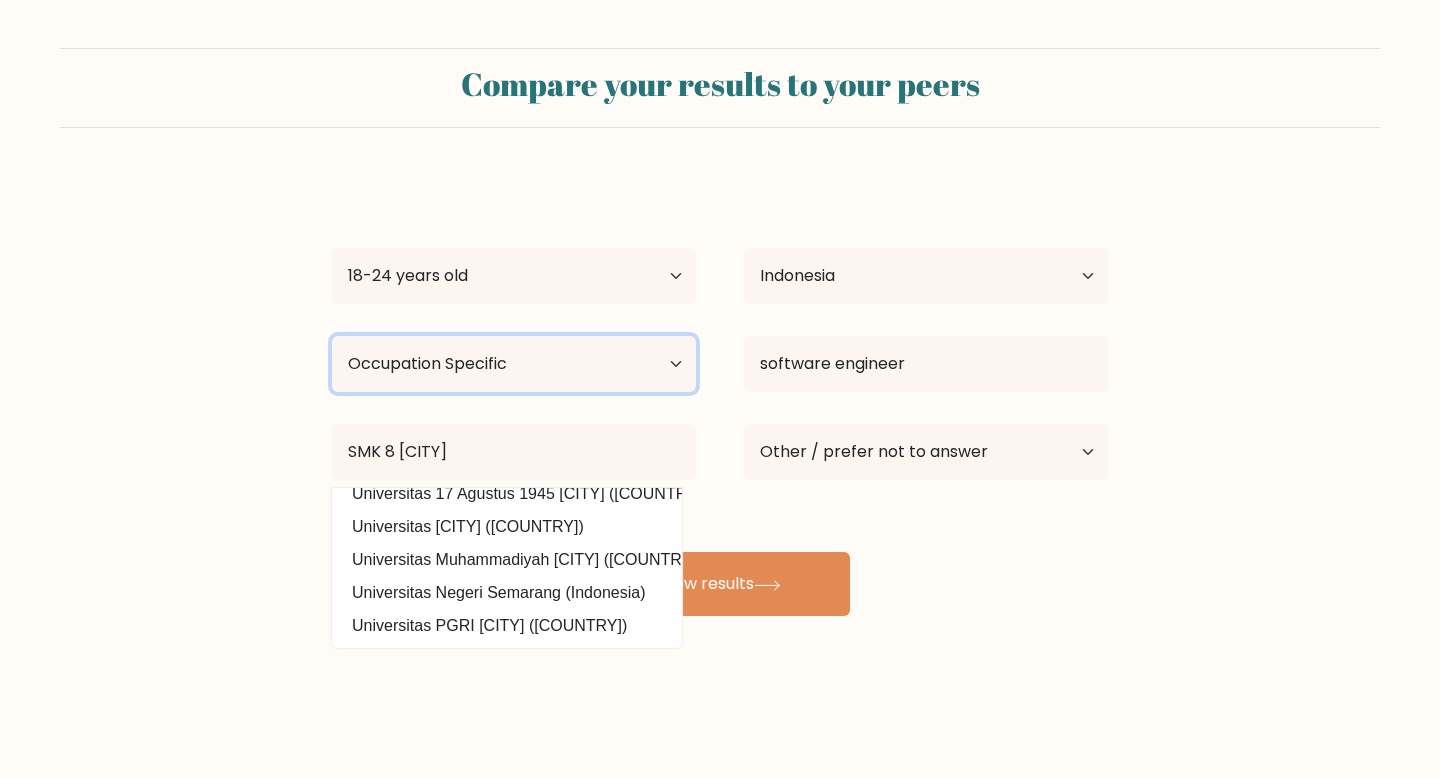 click on "Highest education level
No schooling
Primary
Lower Secondary
Upper Secondary
Occupation Specific
Bachelor's degree
Master's degree
Doctoral degree" at bounding box center (514, 364) 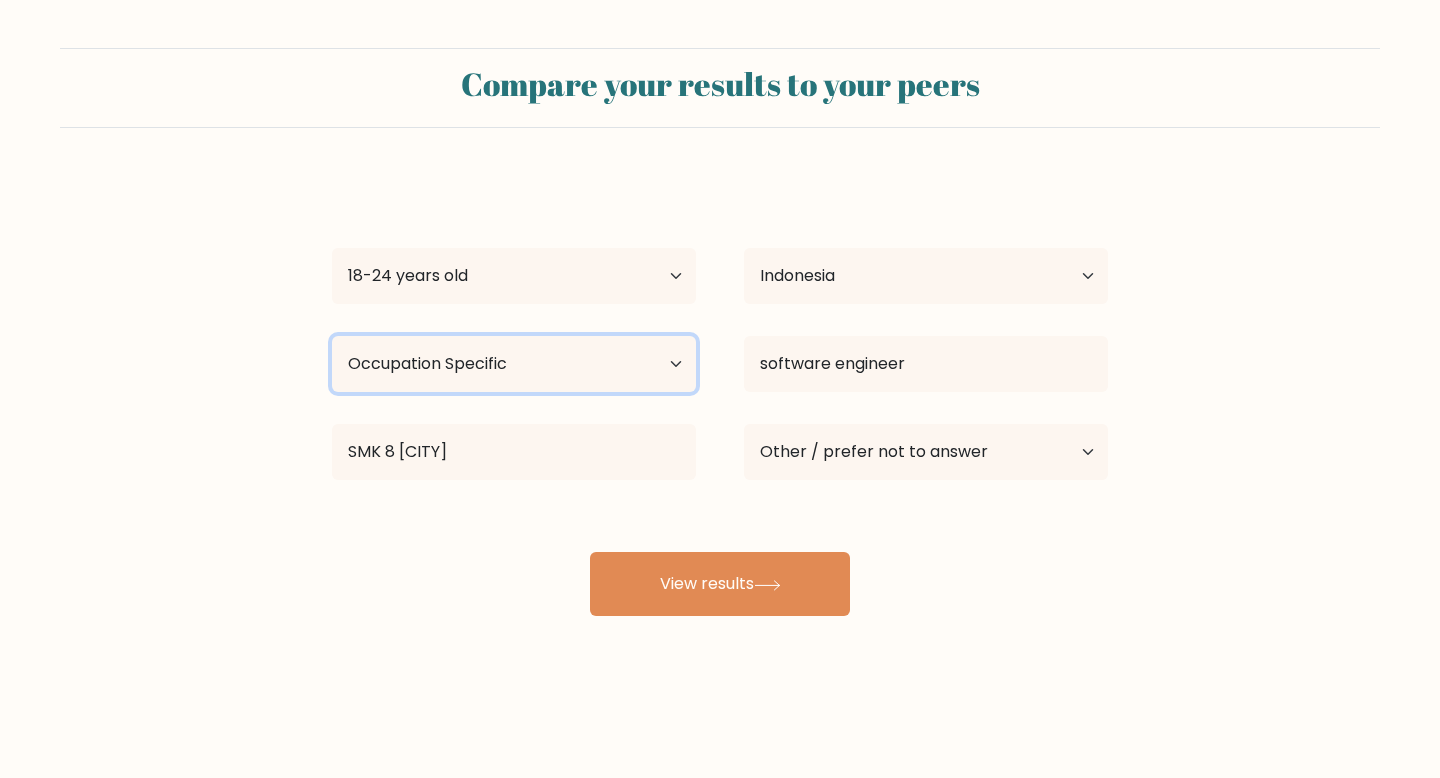 select on "lower_secondary" 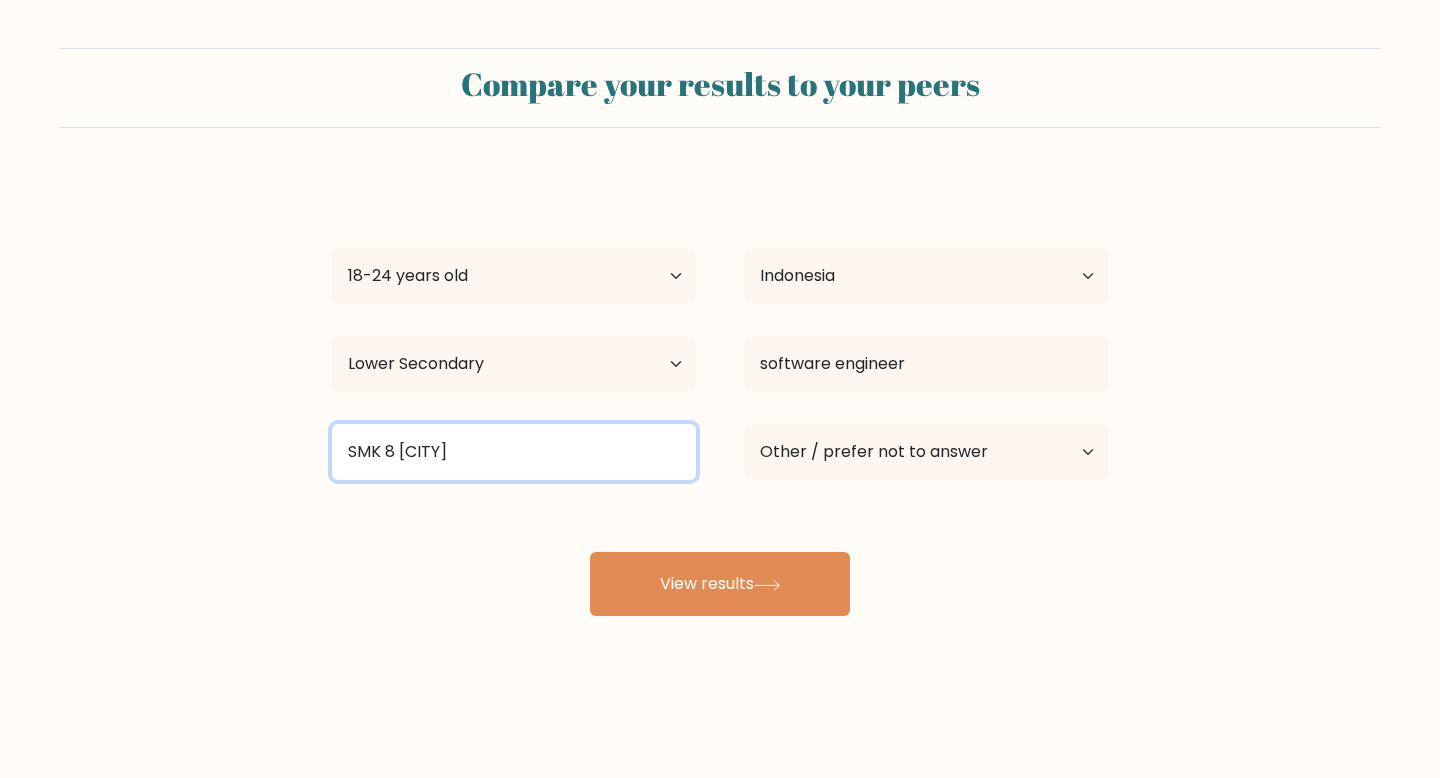 click on "SMK 8 Semarang" at bounding box center [514, 452] 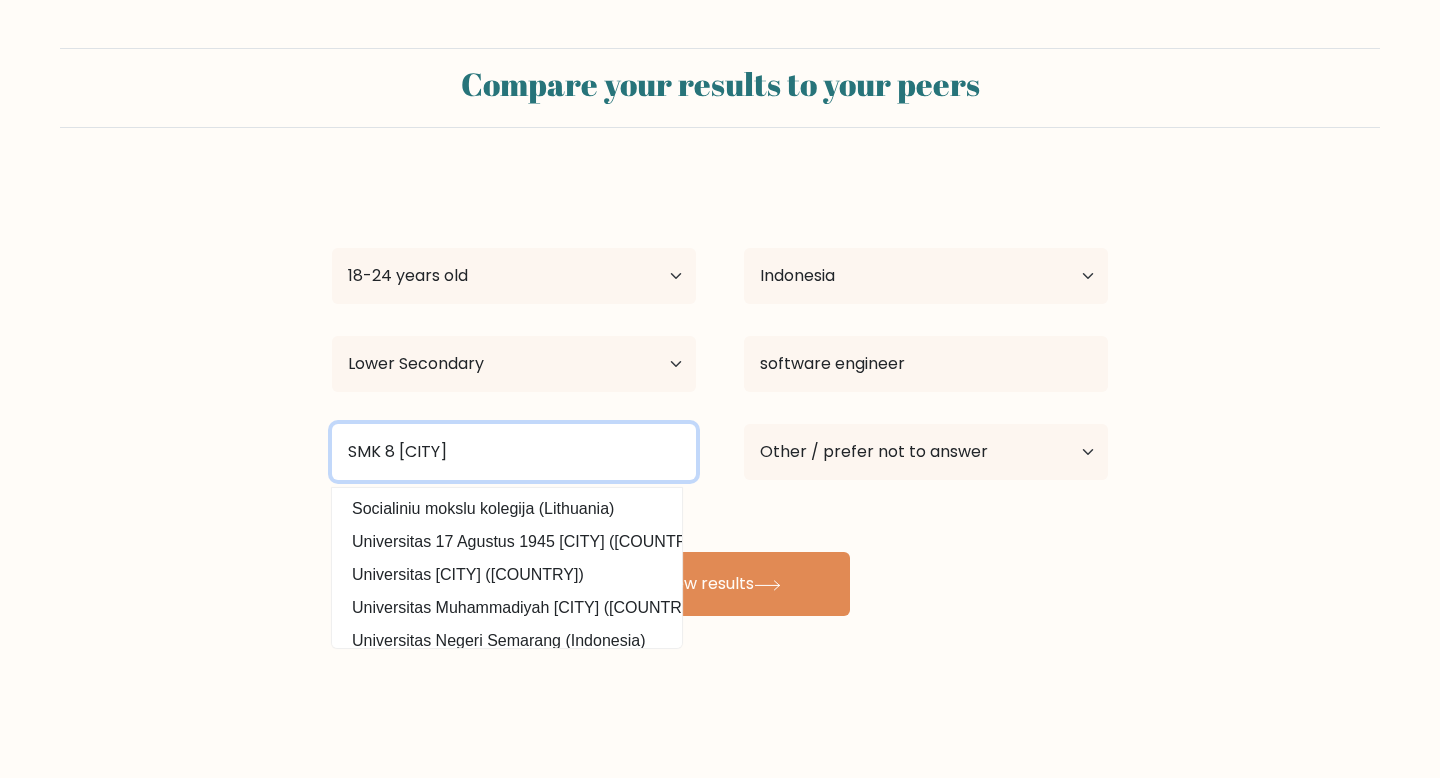 scroll, scrollTop: 48, scrollLeft: 0, axis: vertical 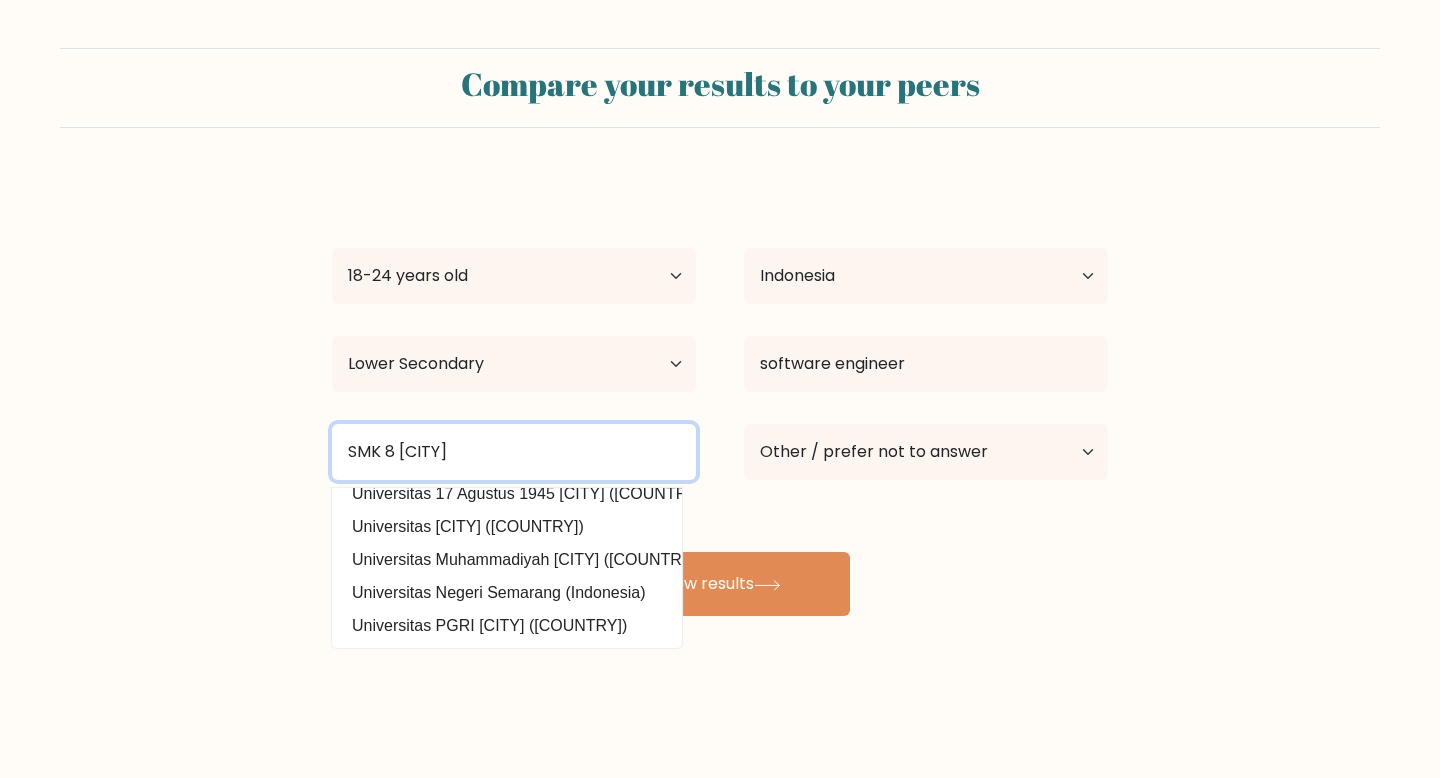 click on "SMK 8 Semarang" at bounding box center [514, 452] 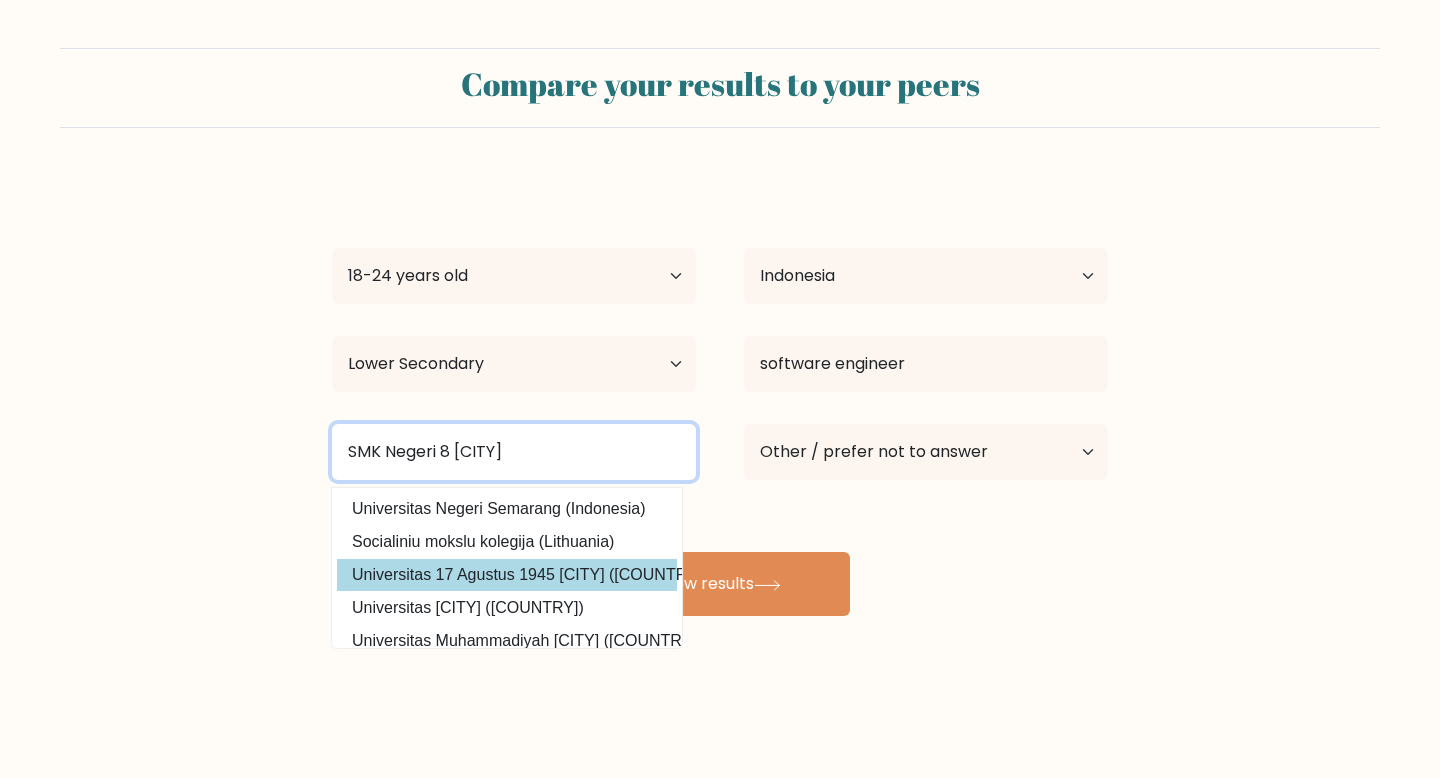 scroll, scrollTop: 180, scrollLeft: 0, axis: vertical 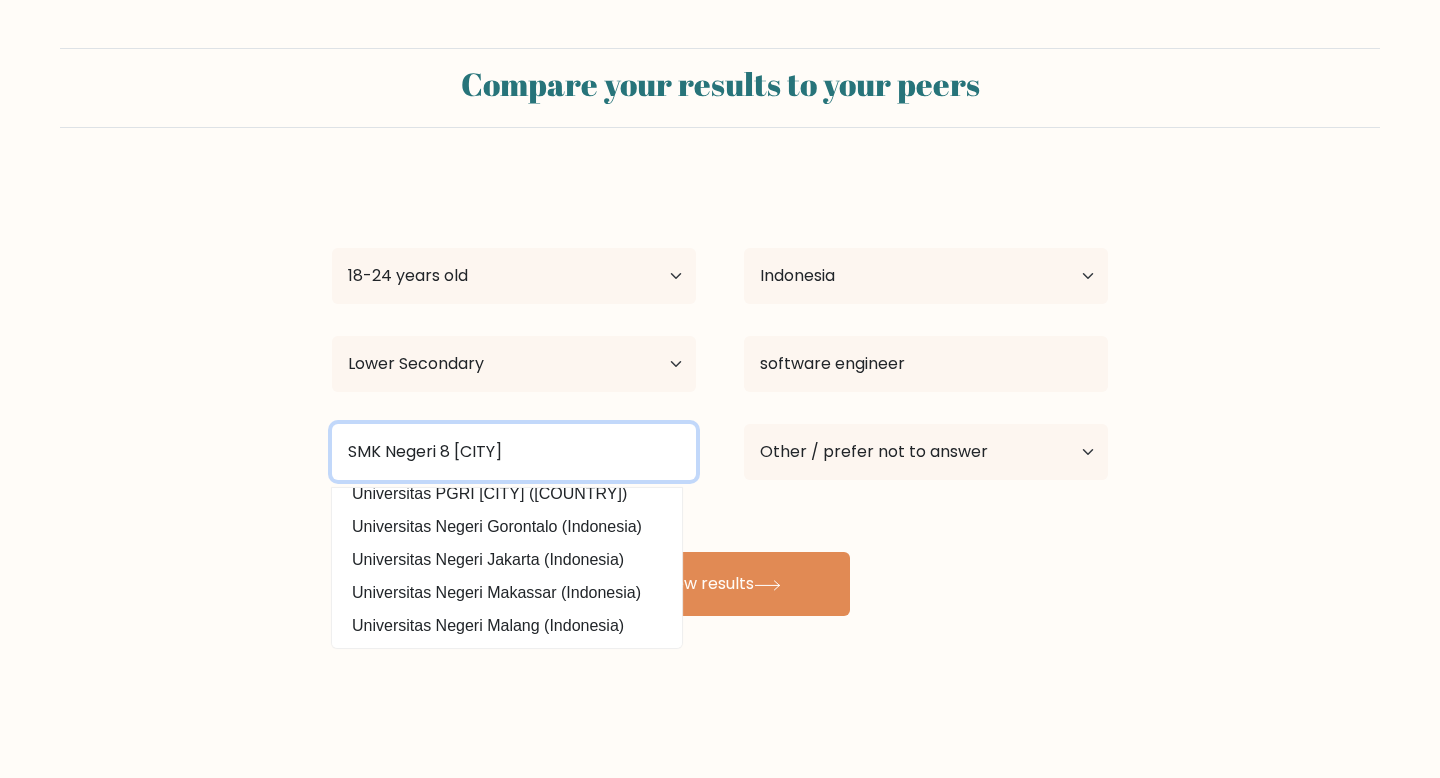 type on "SMK Negeri 8 Semarang" 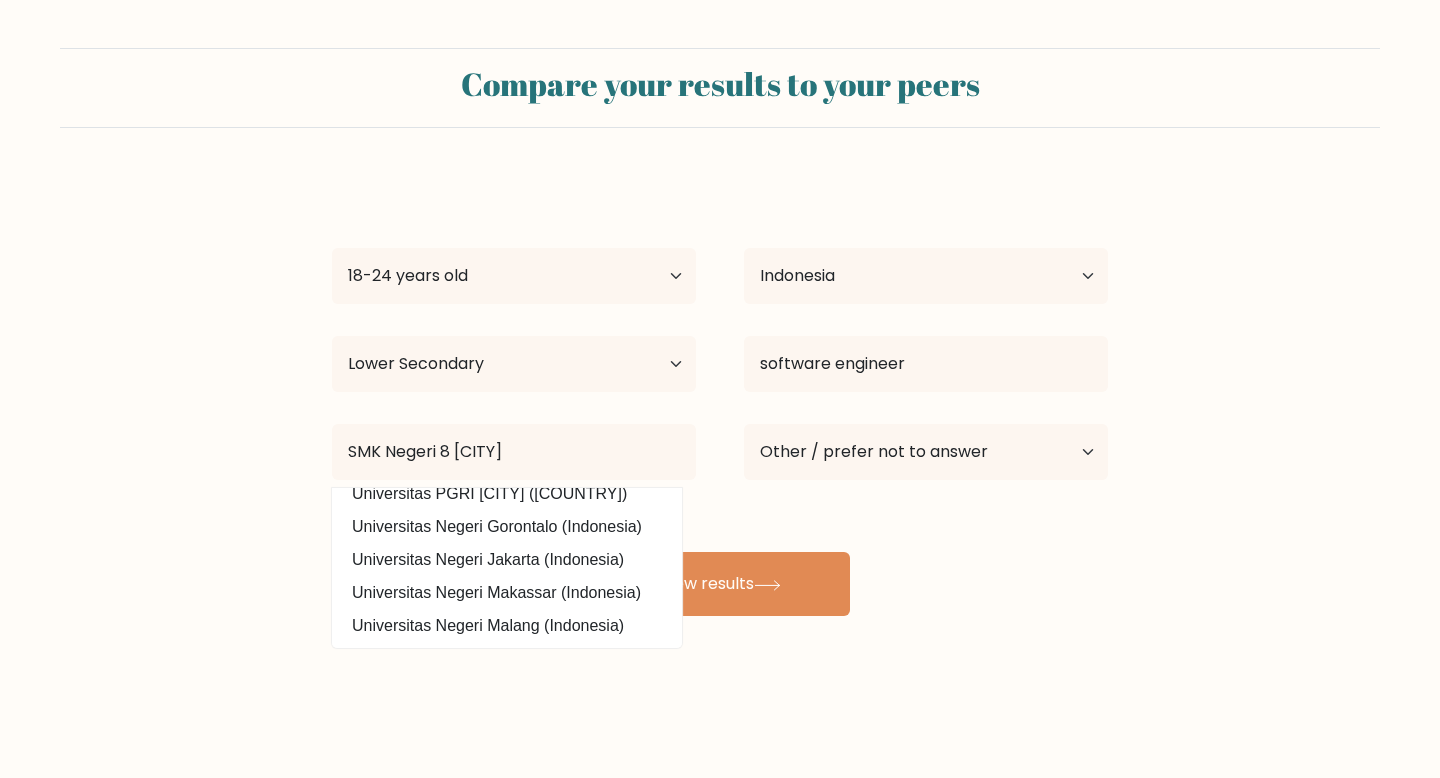 click on "Compare your results to your peers
Kezia
Regina Putri Tanaga Koentjoro
Age
Under 18 years old
18-24 years old
25-34 years old
35-44 years old
45-54 years old
55-64 years old
65 years old and above
Country
Afghanistan
Albania
Algeria
American Samoa
Andorra
Angola
Anguilla
Antarctica
Antigua and Barbuda
Argentina
Armenia
Aruba Chad" at bounding box center [720, 332] 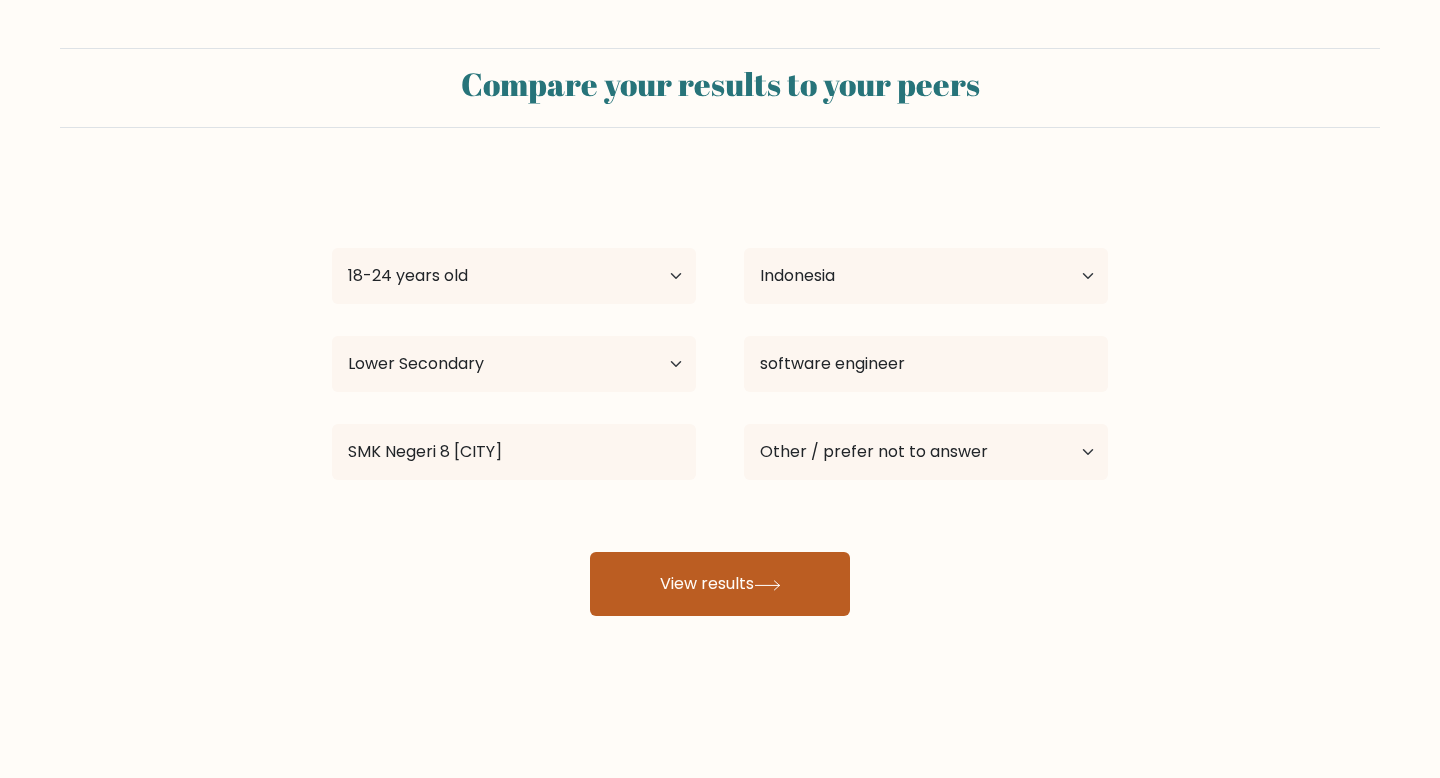 click on "View results" at bounding box center (720, 584) 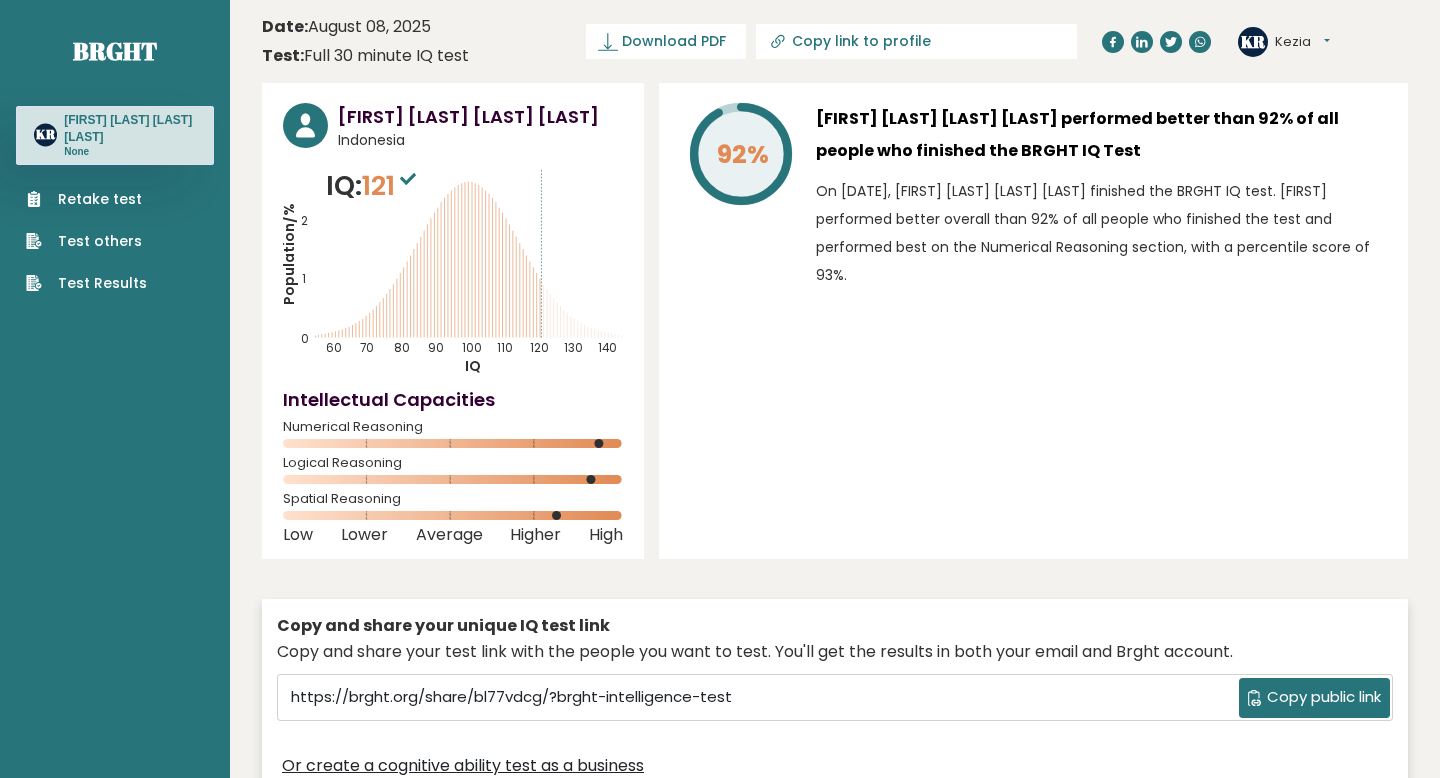 scroll, scrollTop: 0, scrollLeft: 0, axis: both 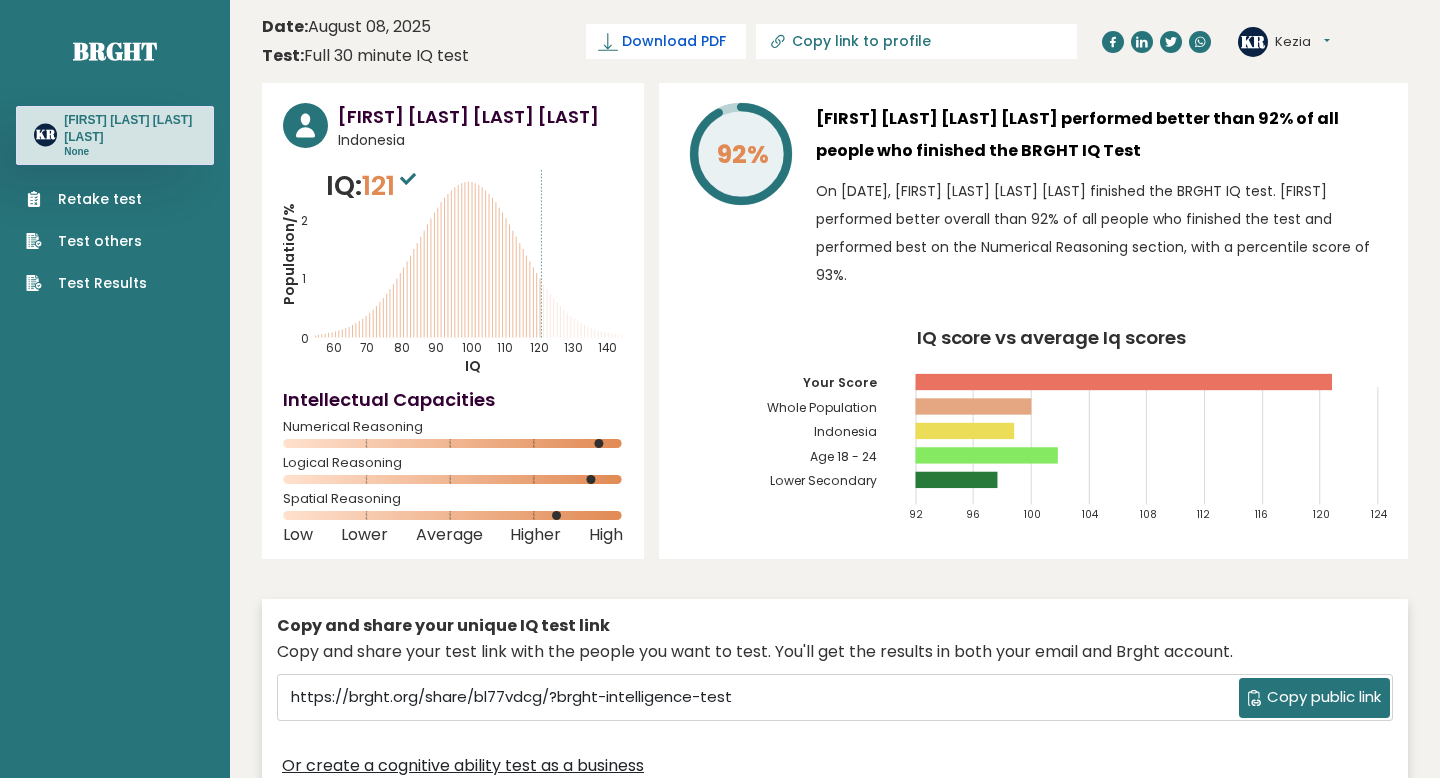 click on "Download PDF" at bounding box center (674, 41) 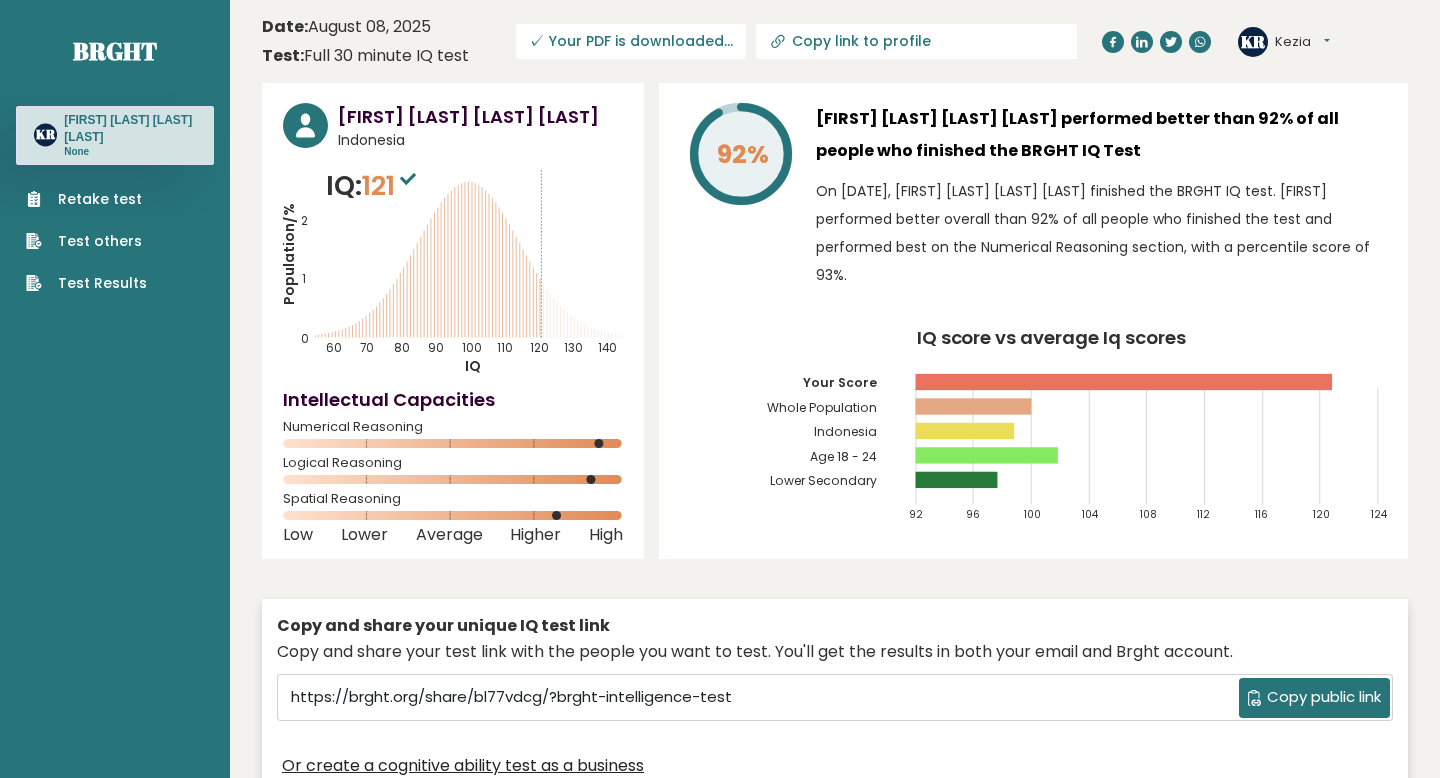 click on "Copy public link" at bounding box center (1324, 697) 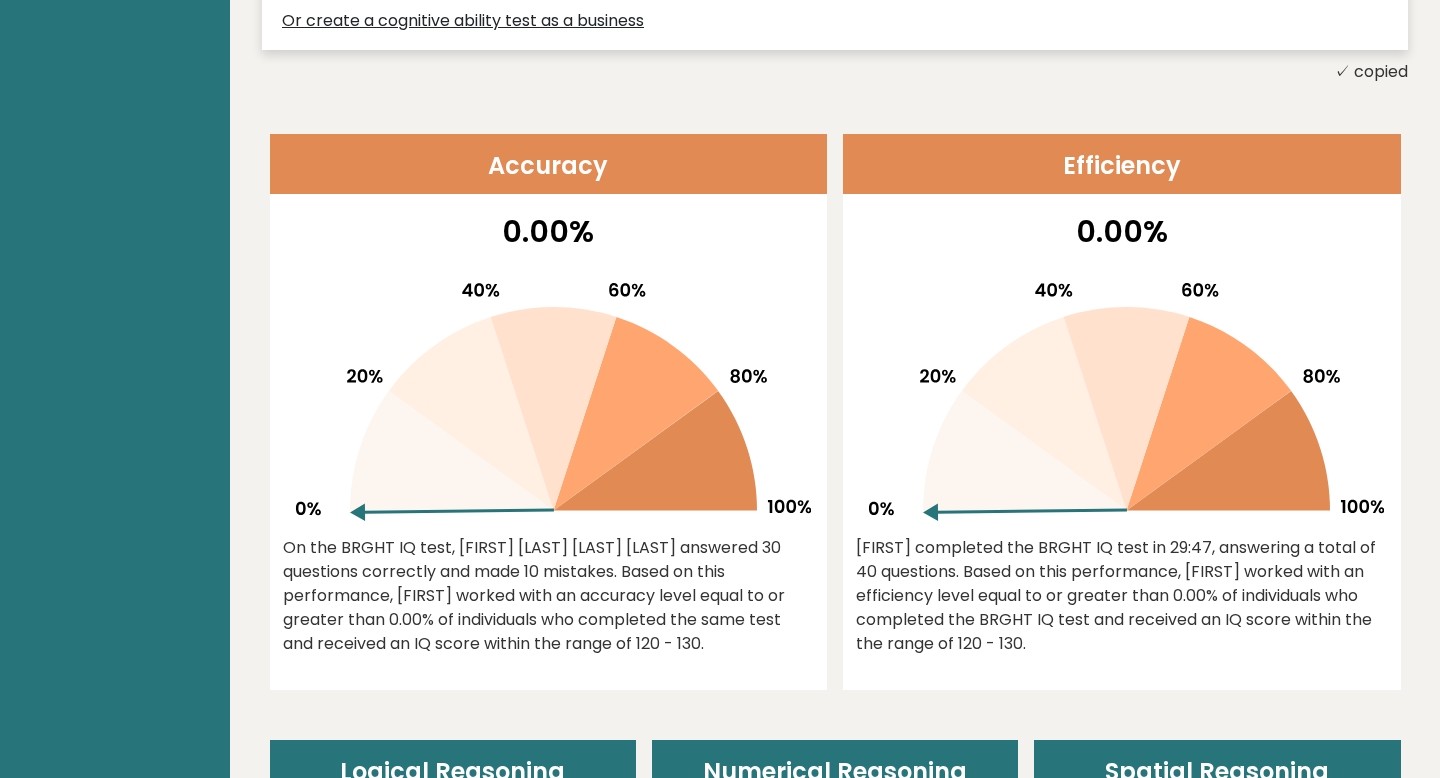 scroll, scrollTop: 0, scrollLeft: 0, axis: both 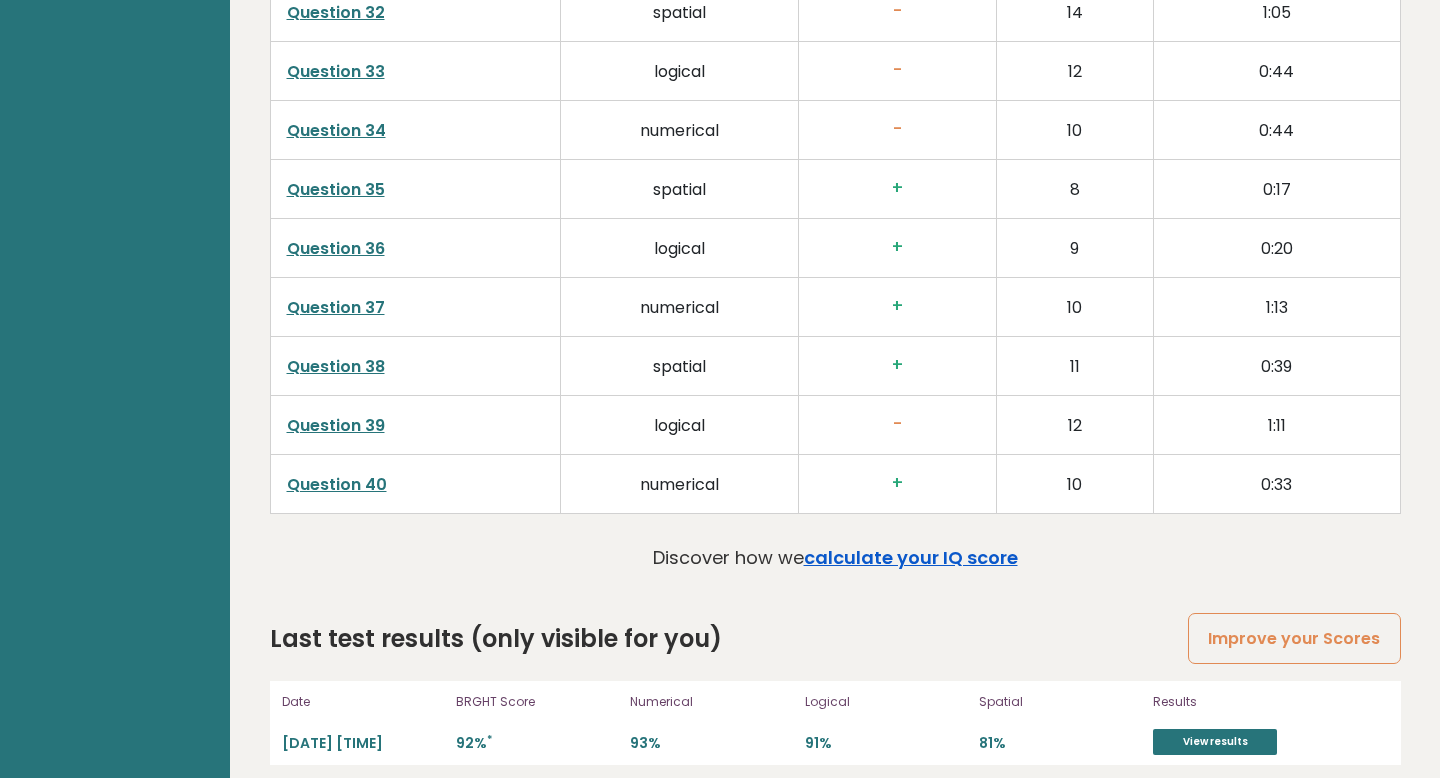 click on "calculate your IQ score" at bounding box center [911, 557] 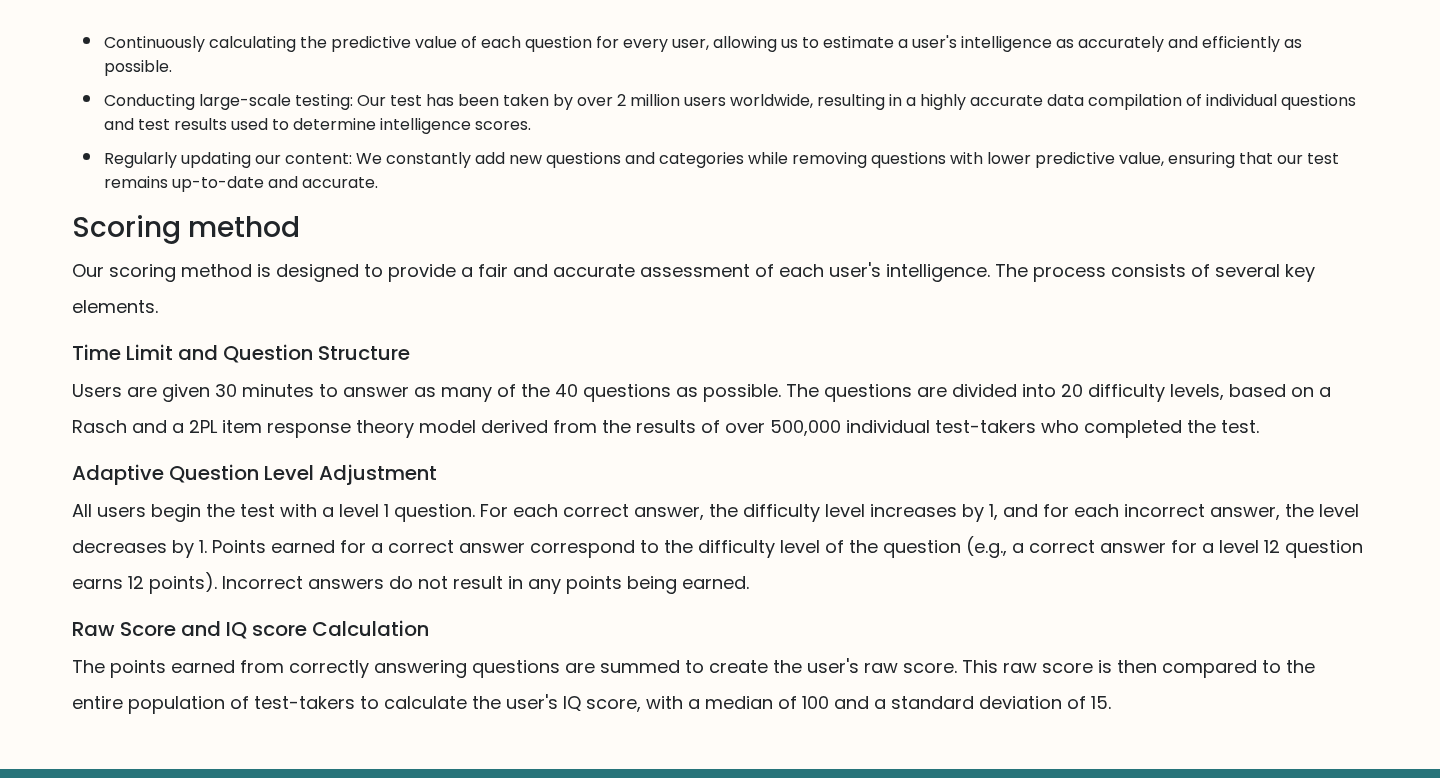 scroll, scrollTop: 1142, scrollLeft: 0, axis: vertical 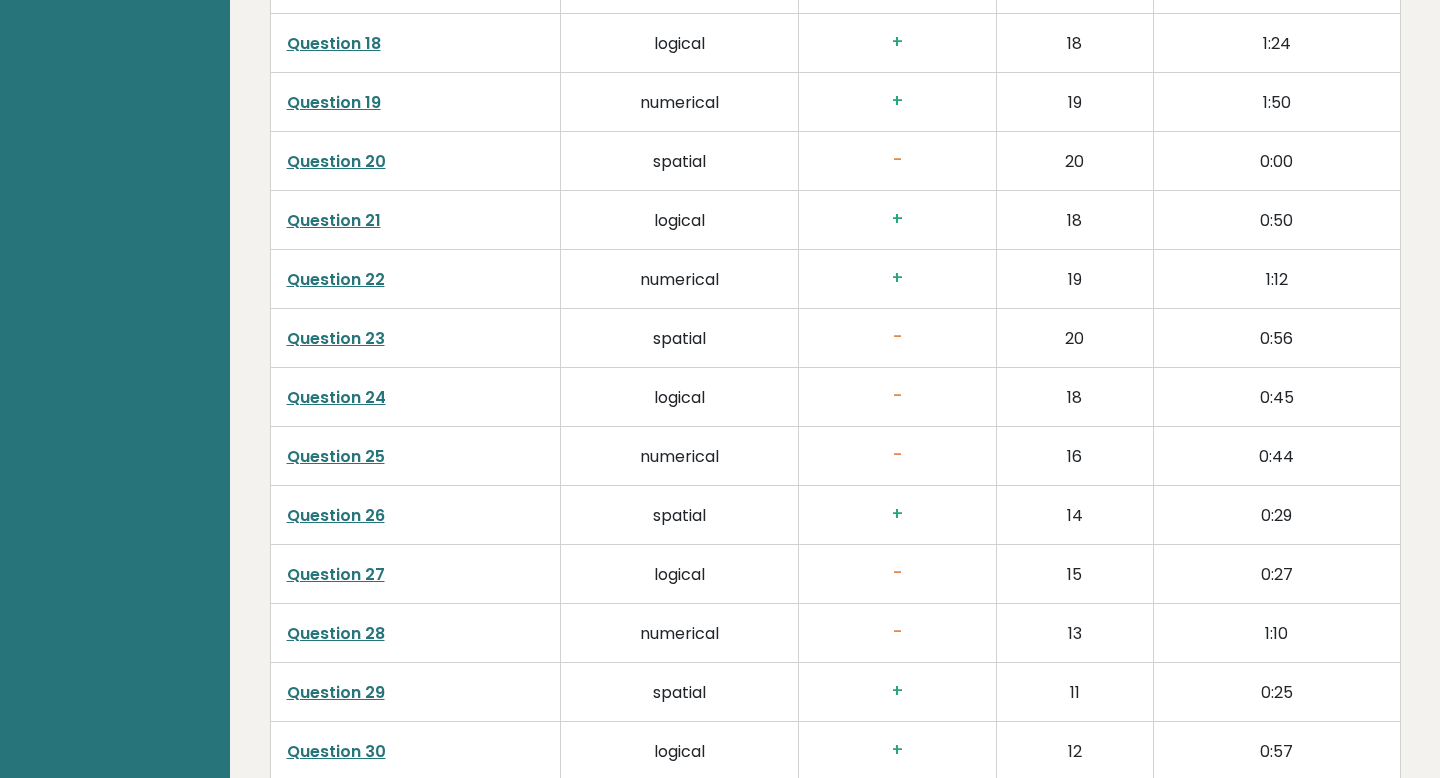 click on "Question
24" at bounding box center [336, 397] 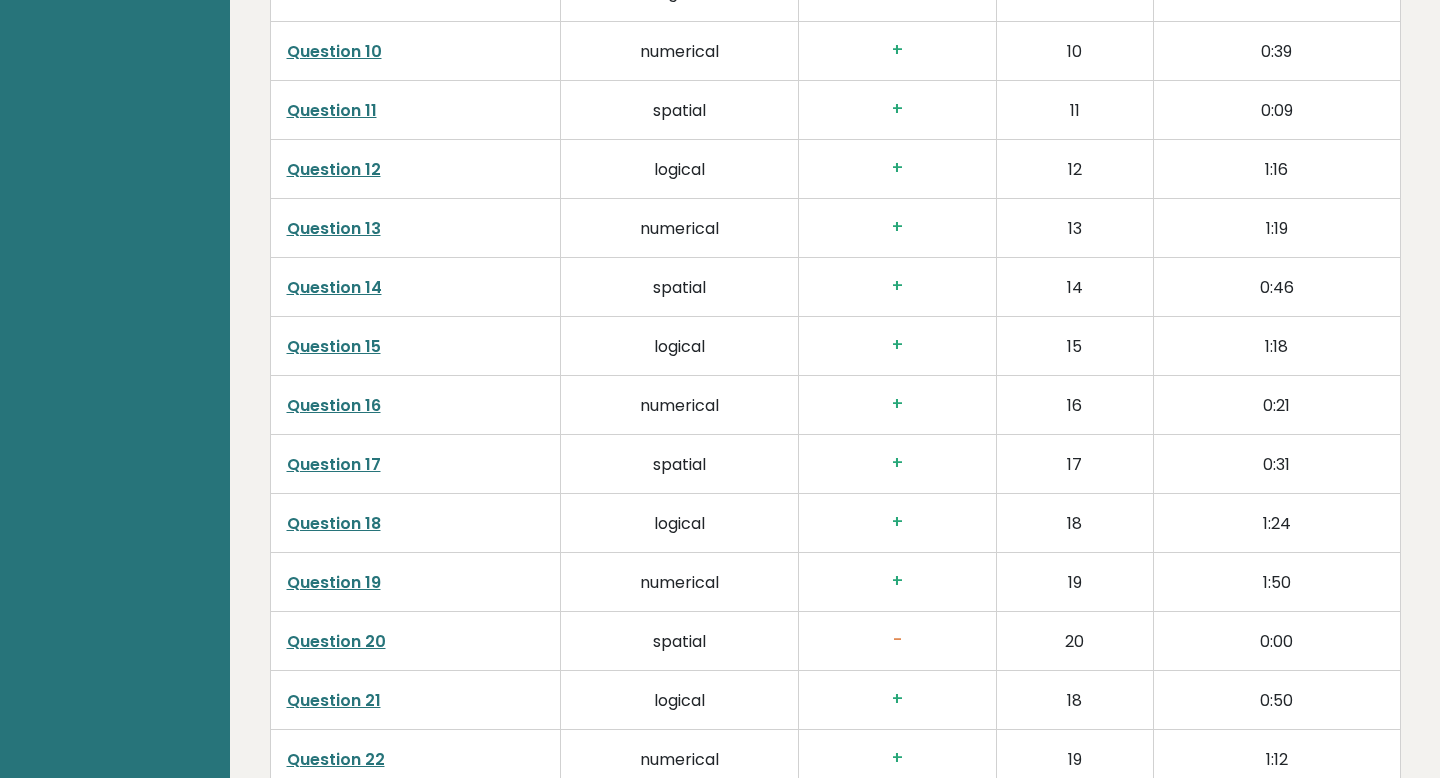 scroll, scrollTop: 3785, scrollLeft: 0, axis: vertical 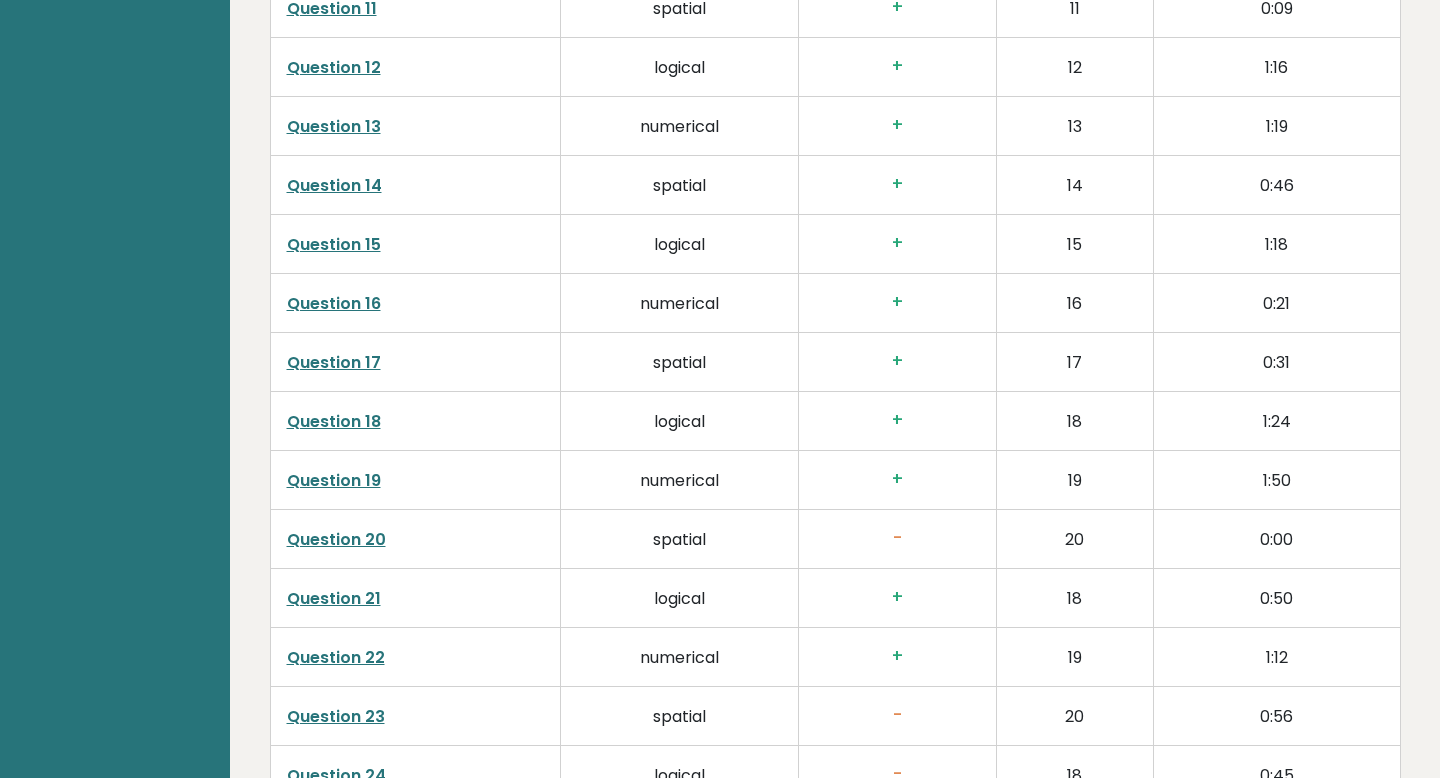click on "Question
20" at bounding box center [336, 539] 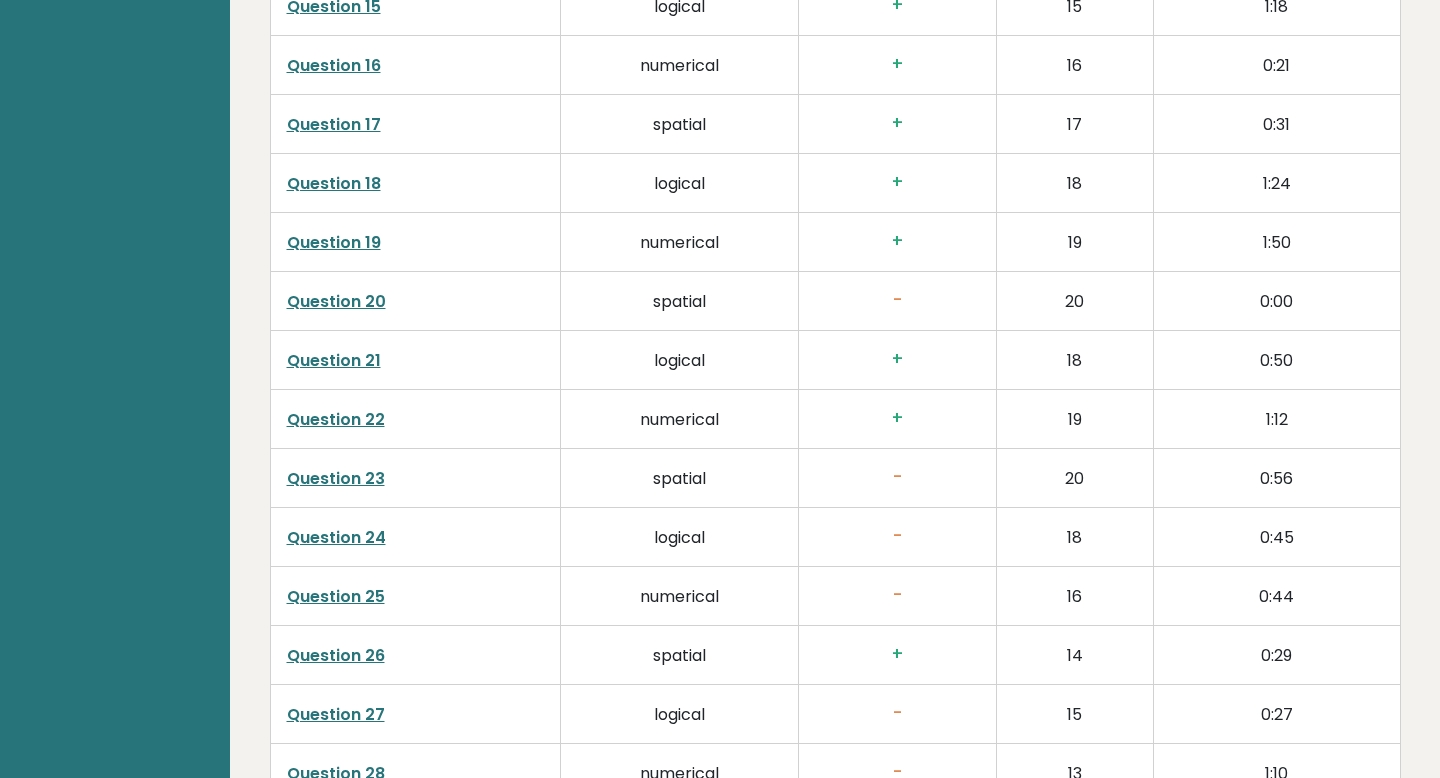 scroll, scrollTop: 4024, scrollLeft: 0, axis: vertical 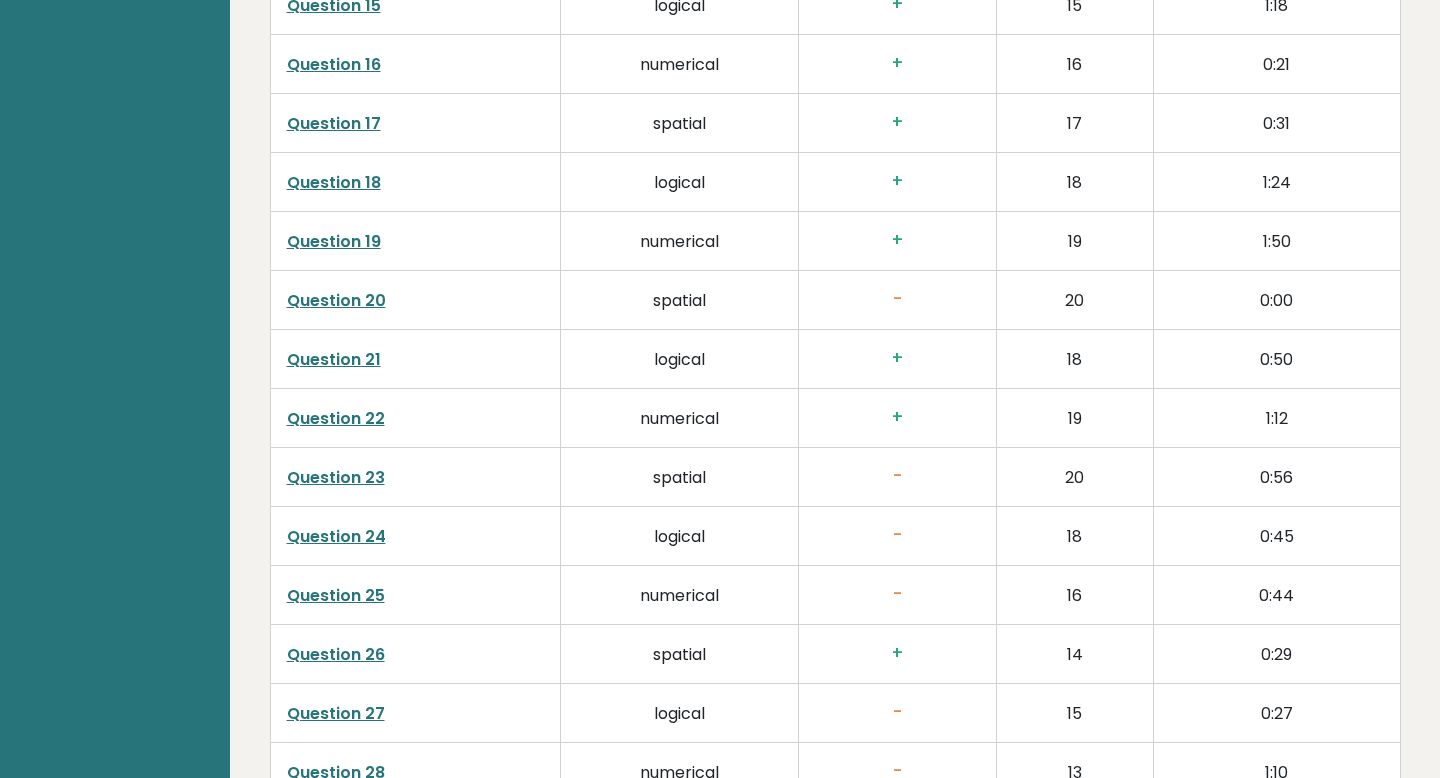 click on "Question
23" at bounding box center (336, 477) 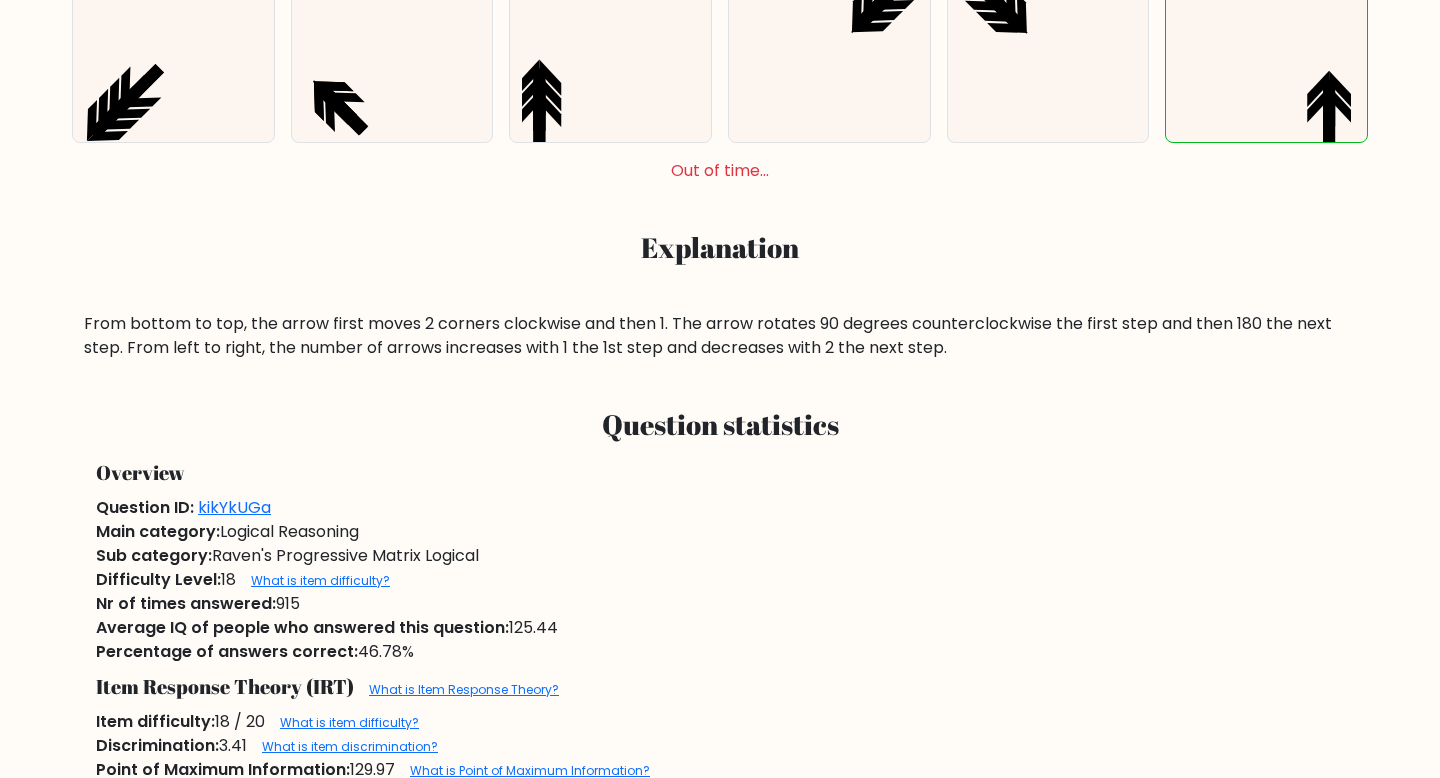 scroll, scrollTop: 867, scrollLeft: 0, axis: vertical 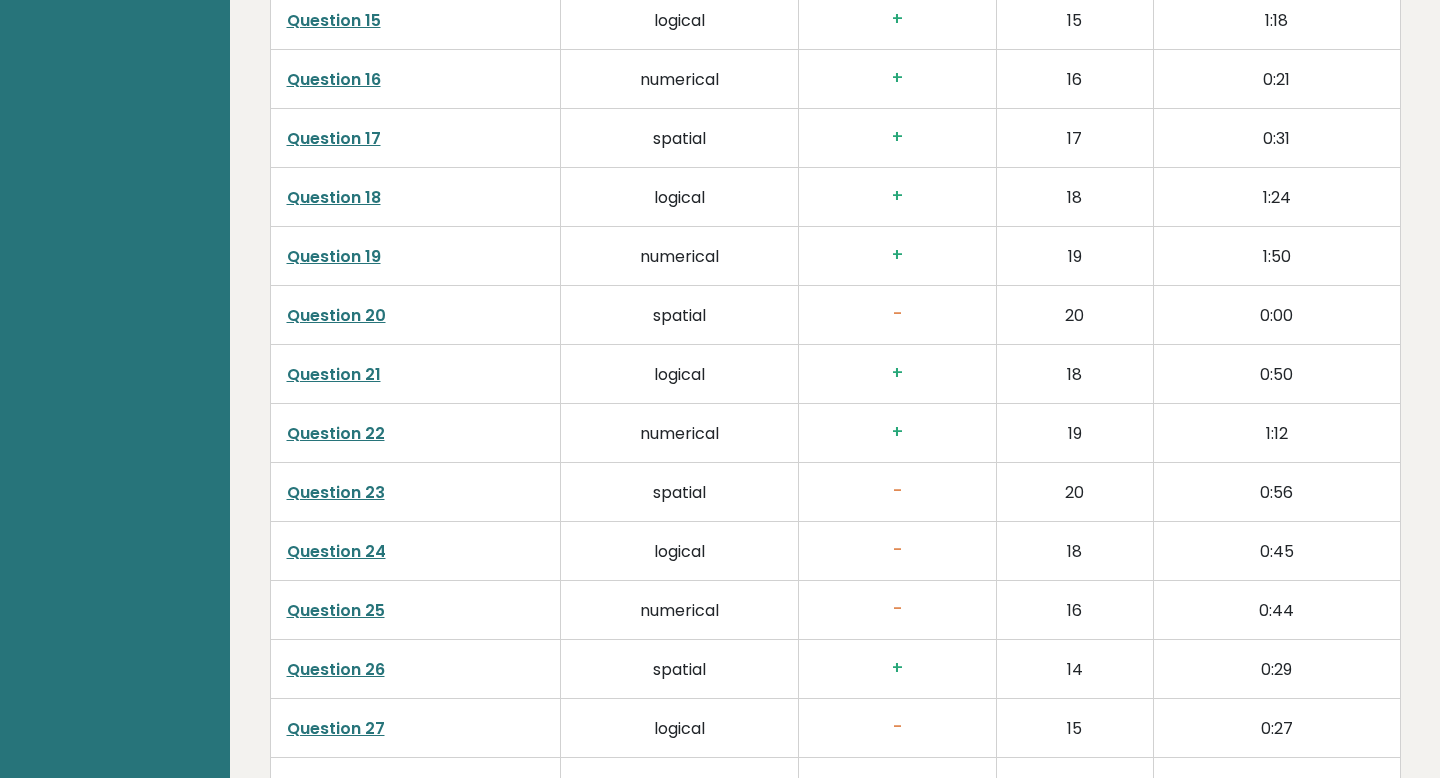 click on "Question
24" at bounding box center (336, 551) 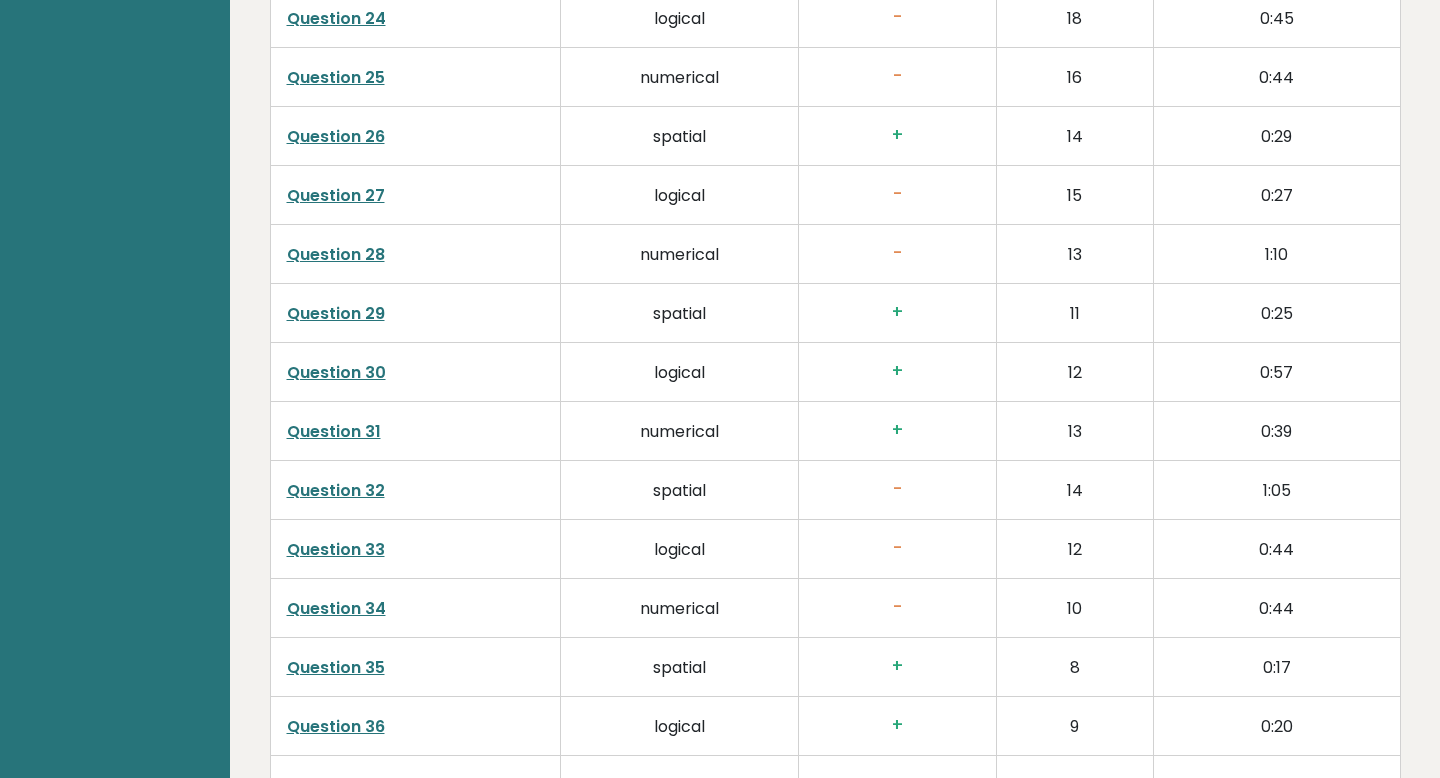 scroll, scrollTop: 5036, scrollLeft: 0, axis: vertical 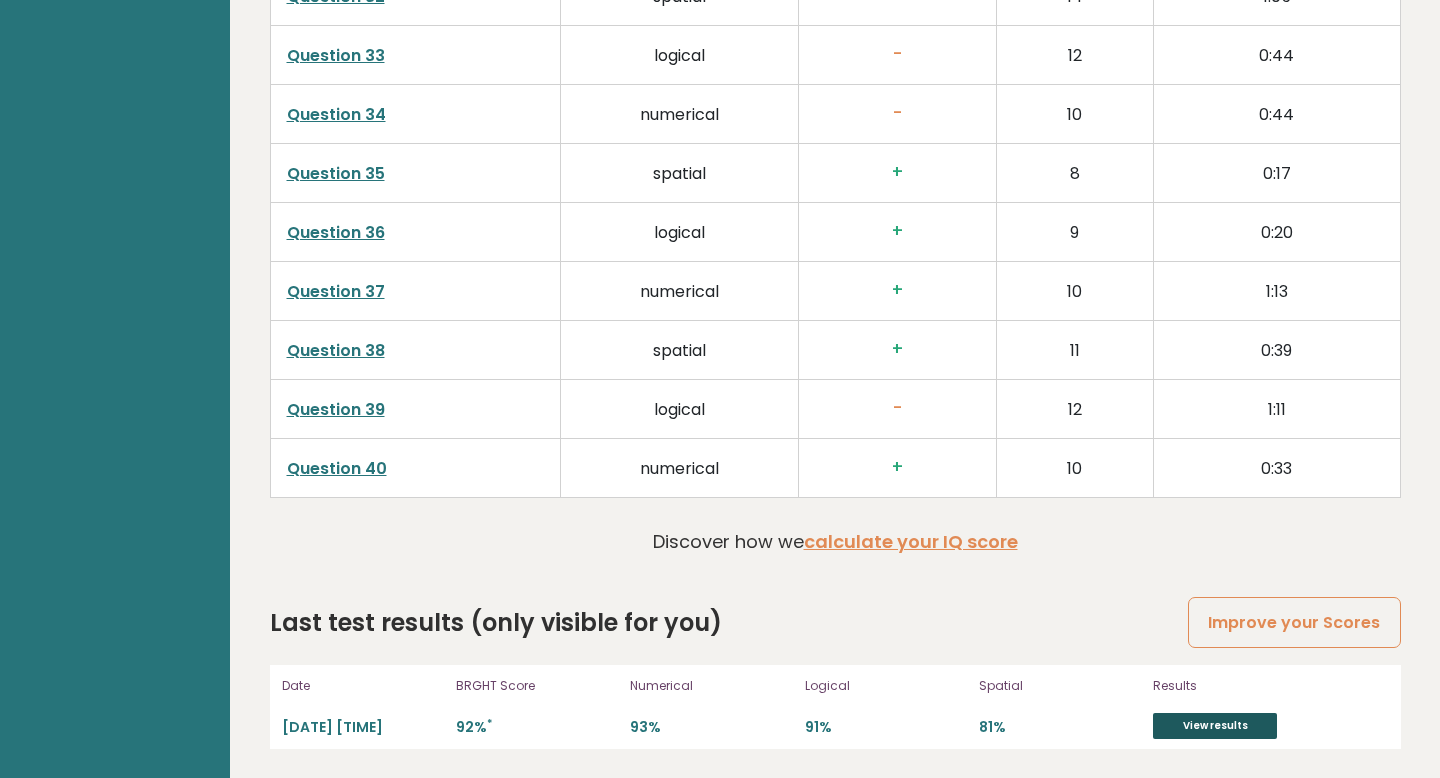 click on "View results" at bounding box center (1215, 726) 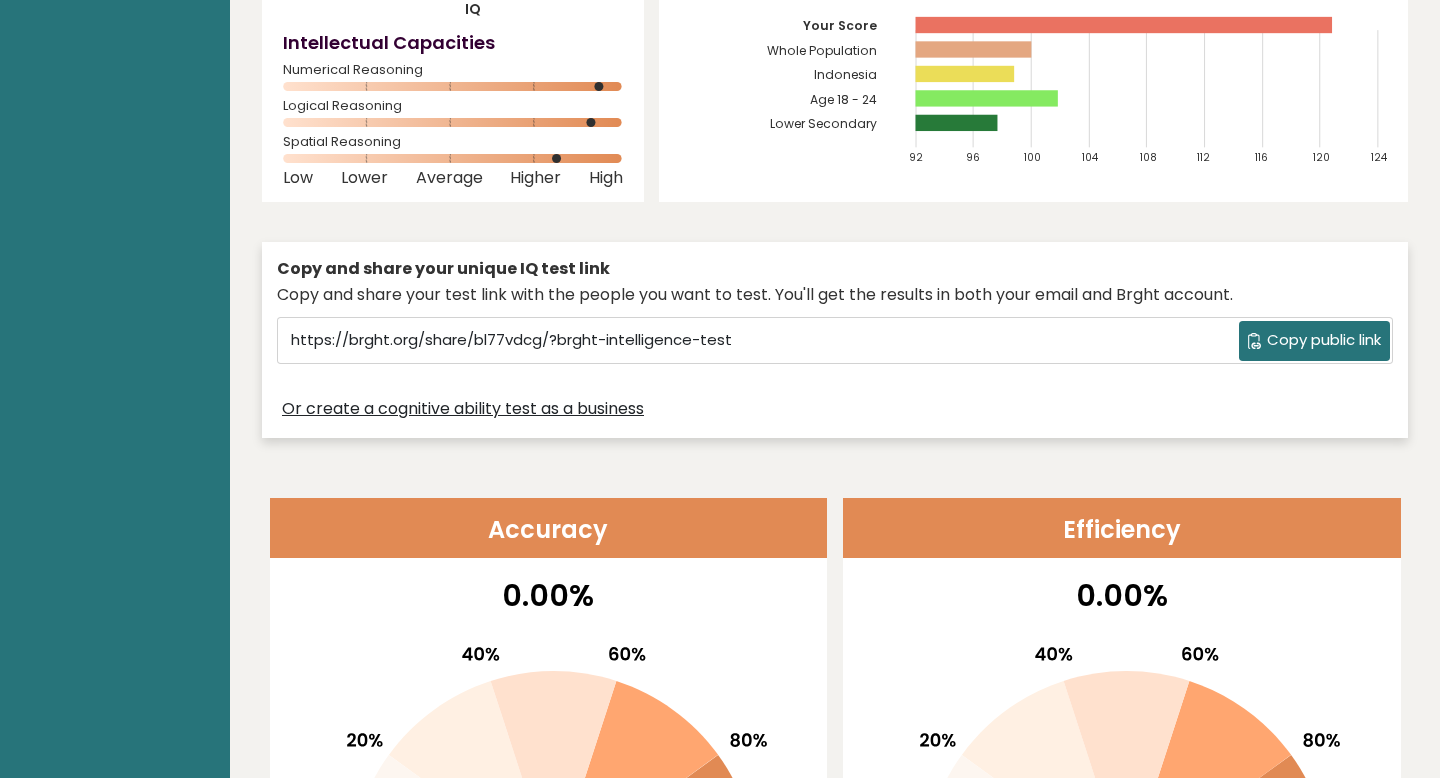 scroll, scrollTop: 0, scrollLeft: 0, axis: both 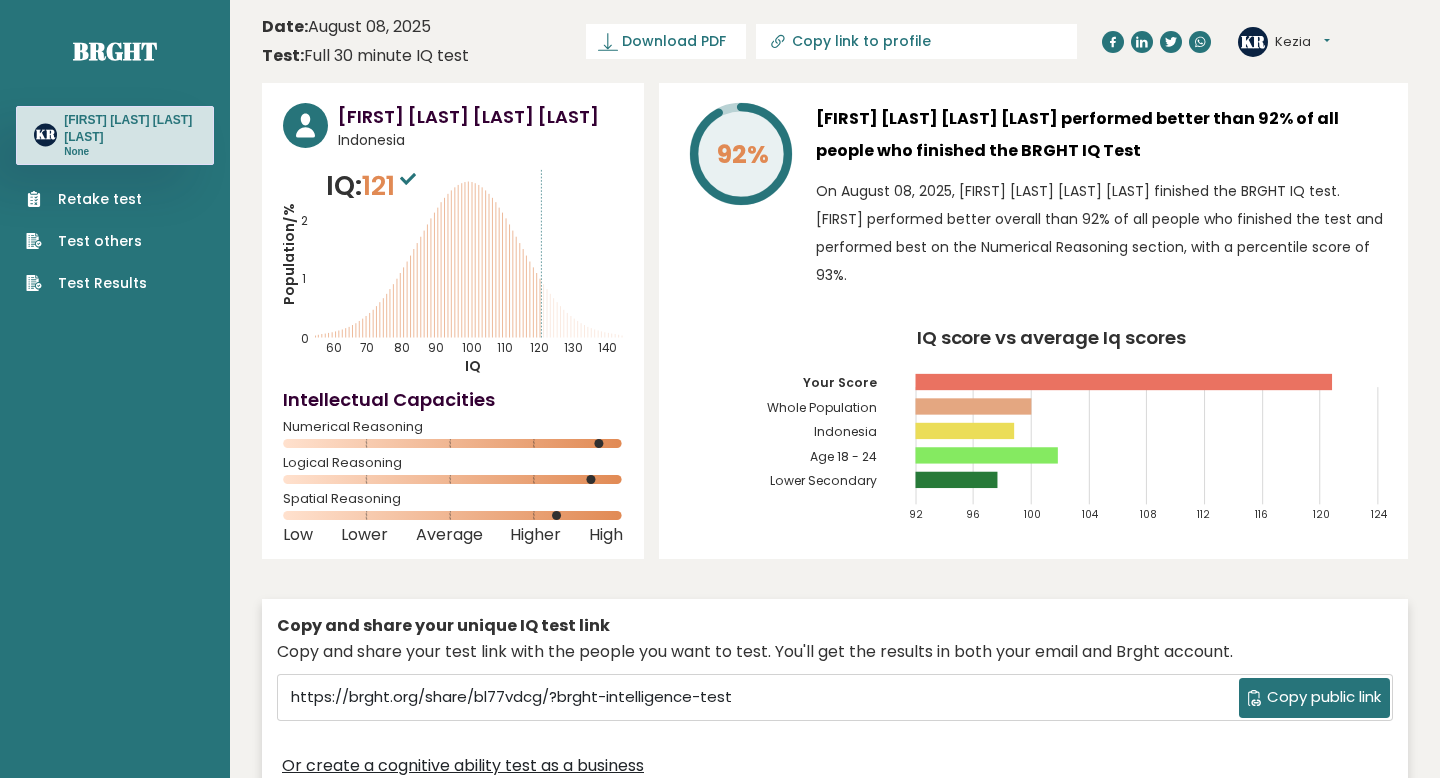 click on "Date:  August 08, 2025
Test:   Full 30 minute IQ test
Download PDF
Downloading...
Downloading
✓ Your PDF is downloaded...
Copy link to profile
KR
Kezia
Dashboard
Profile
Settings
Logout" at bounding box center [835, 41] 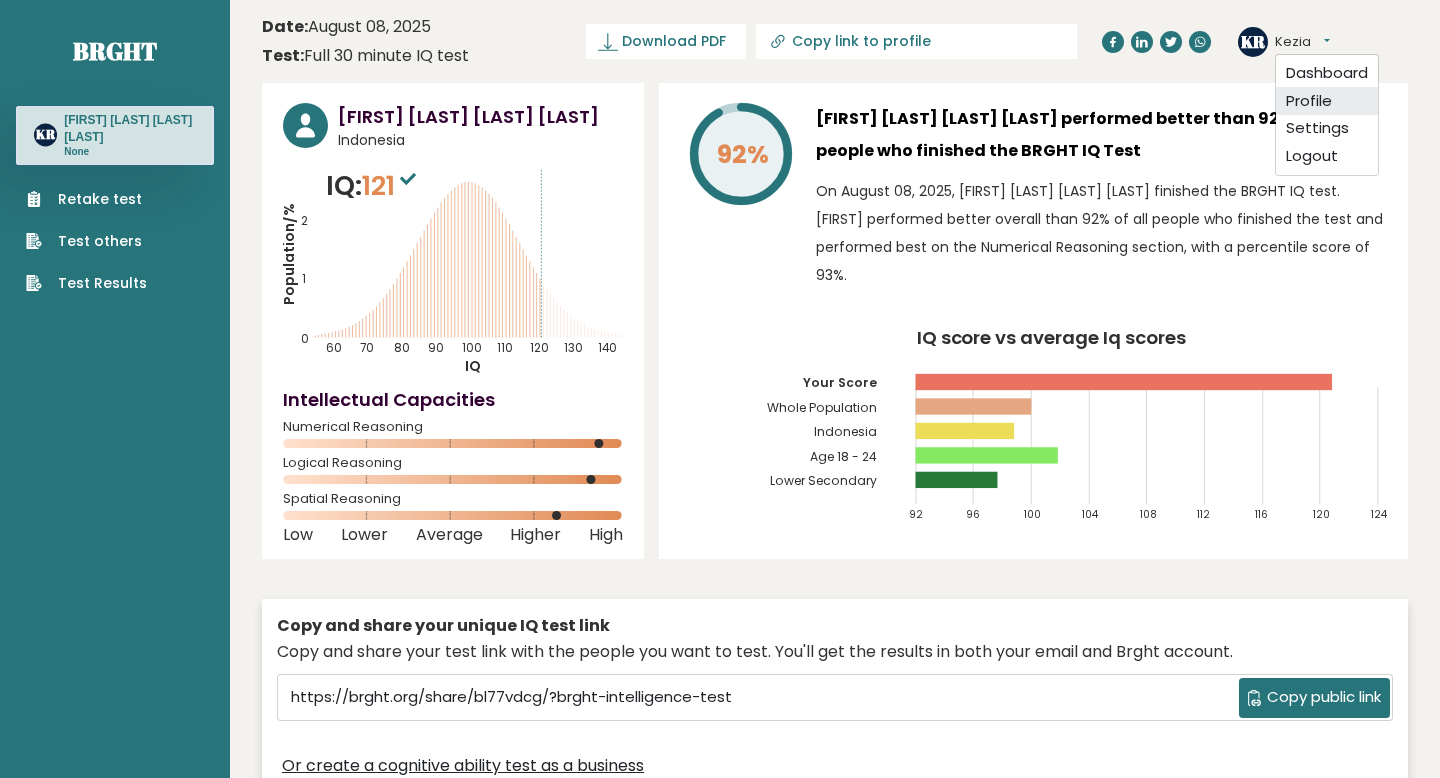click on "Profile" at bounding box center (1327, 101) 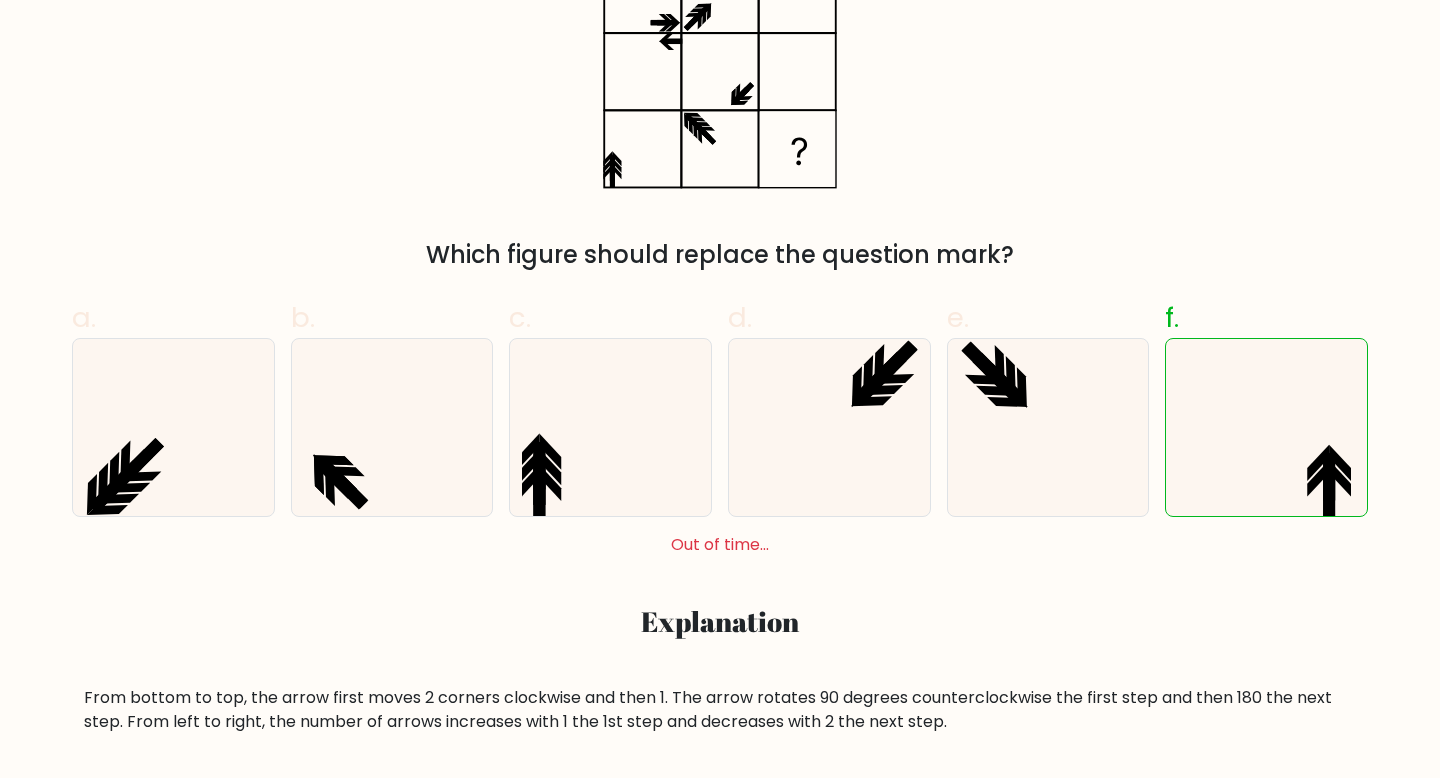 scroll, scrollTop: 449, scrollLeft: 0, axis: vertical 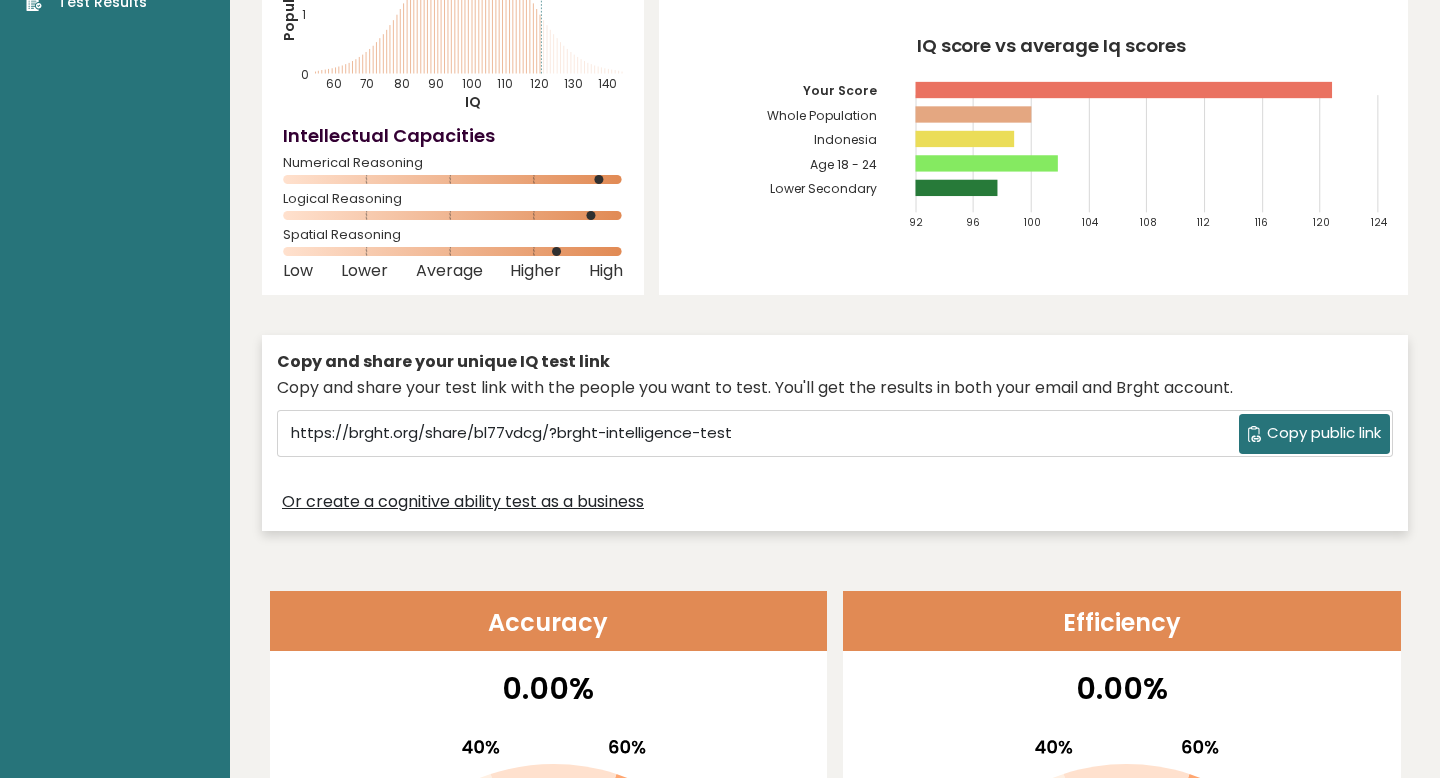 click on "Copy public link" at bounding box center [1314, 434] 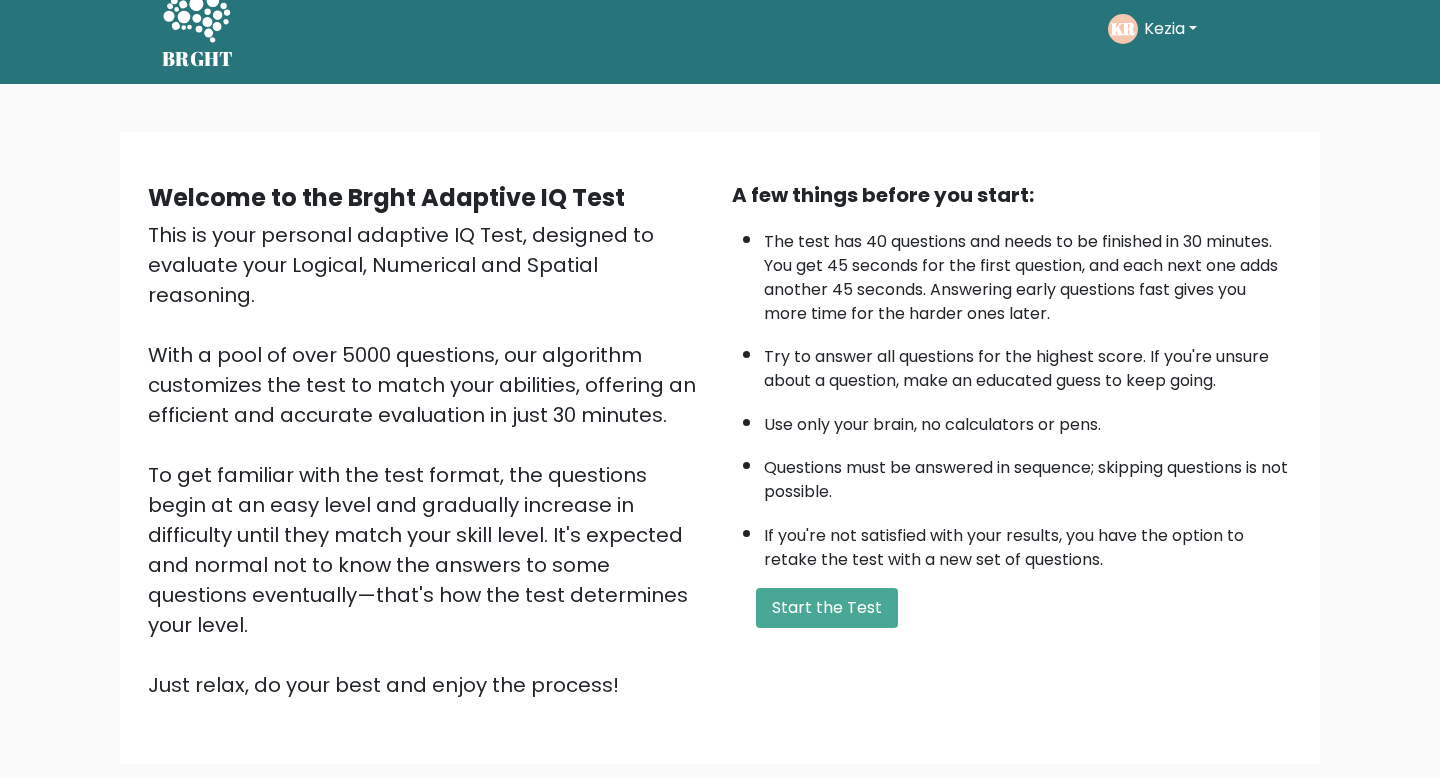 scroll, scrollTop: 0, scrollLeft: 0, axis: both 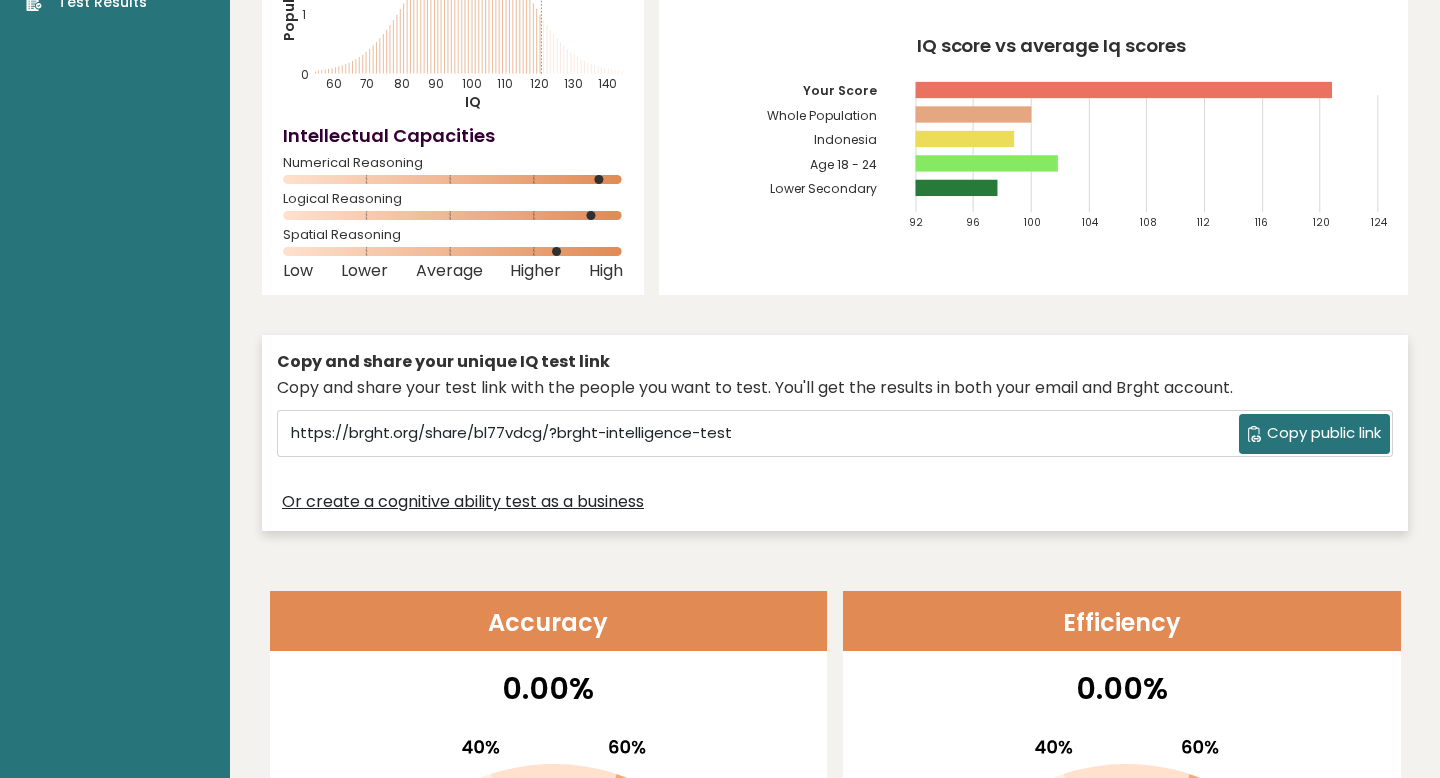 click on "Copy public link" at bounding box center [1324, 433] 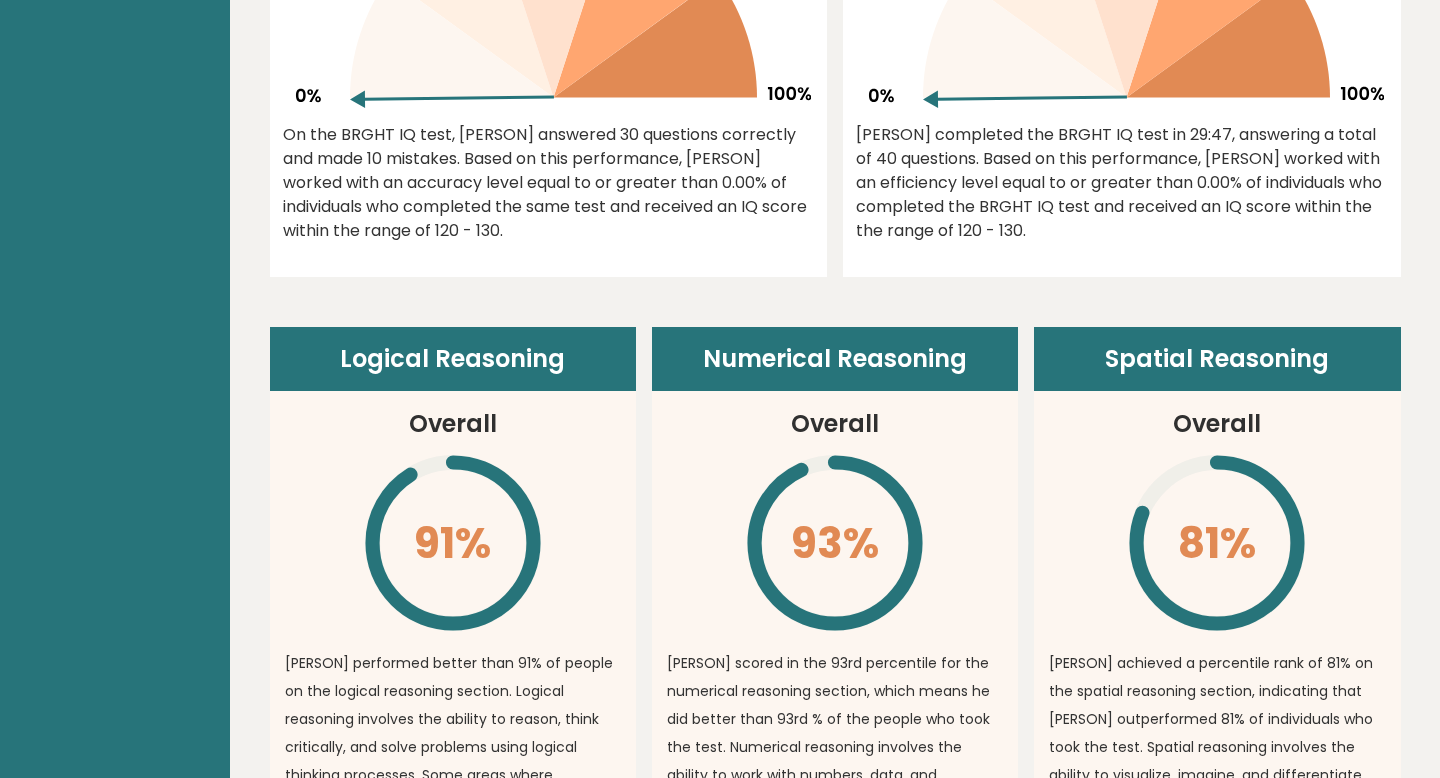 scroll, scrollTop: 0, scrollLeft: 0, axis: both 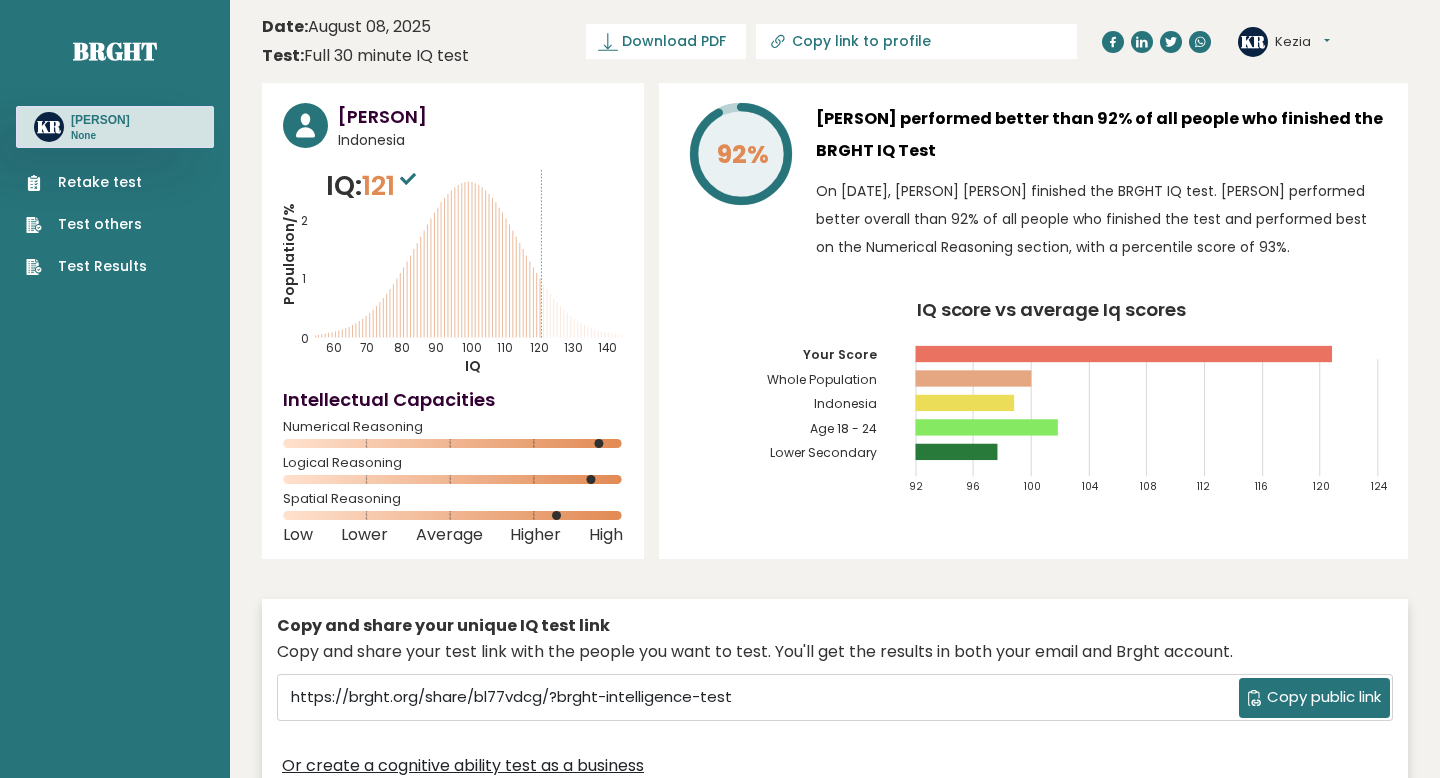 click on "Copy link to profile" at bounding box center (916, 41) 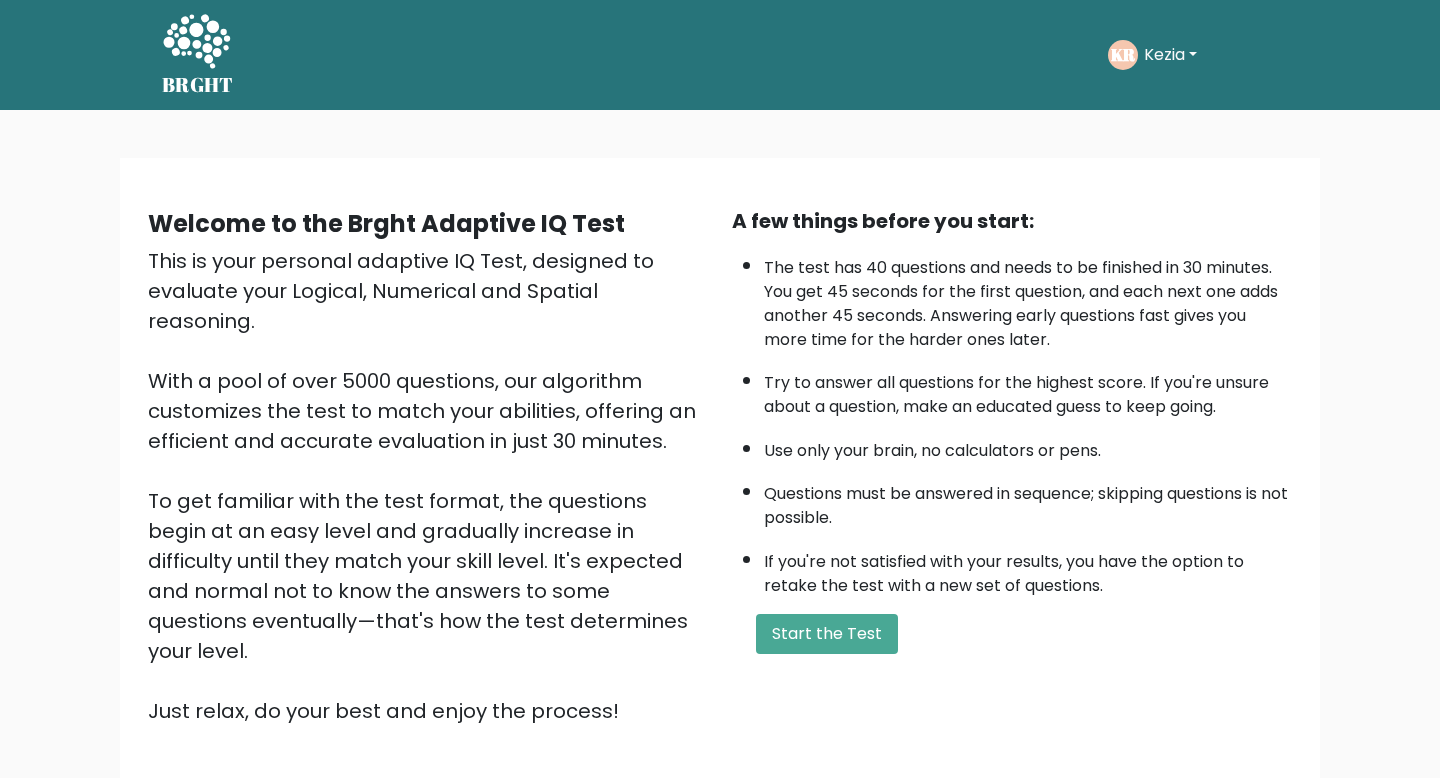 scroll, scrollTop: 138, scrollLeft: 0, axis: vertical 